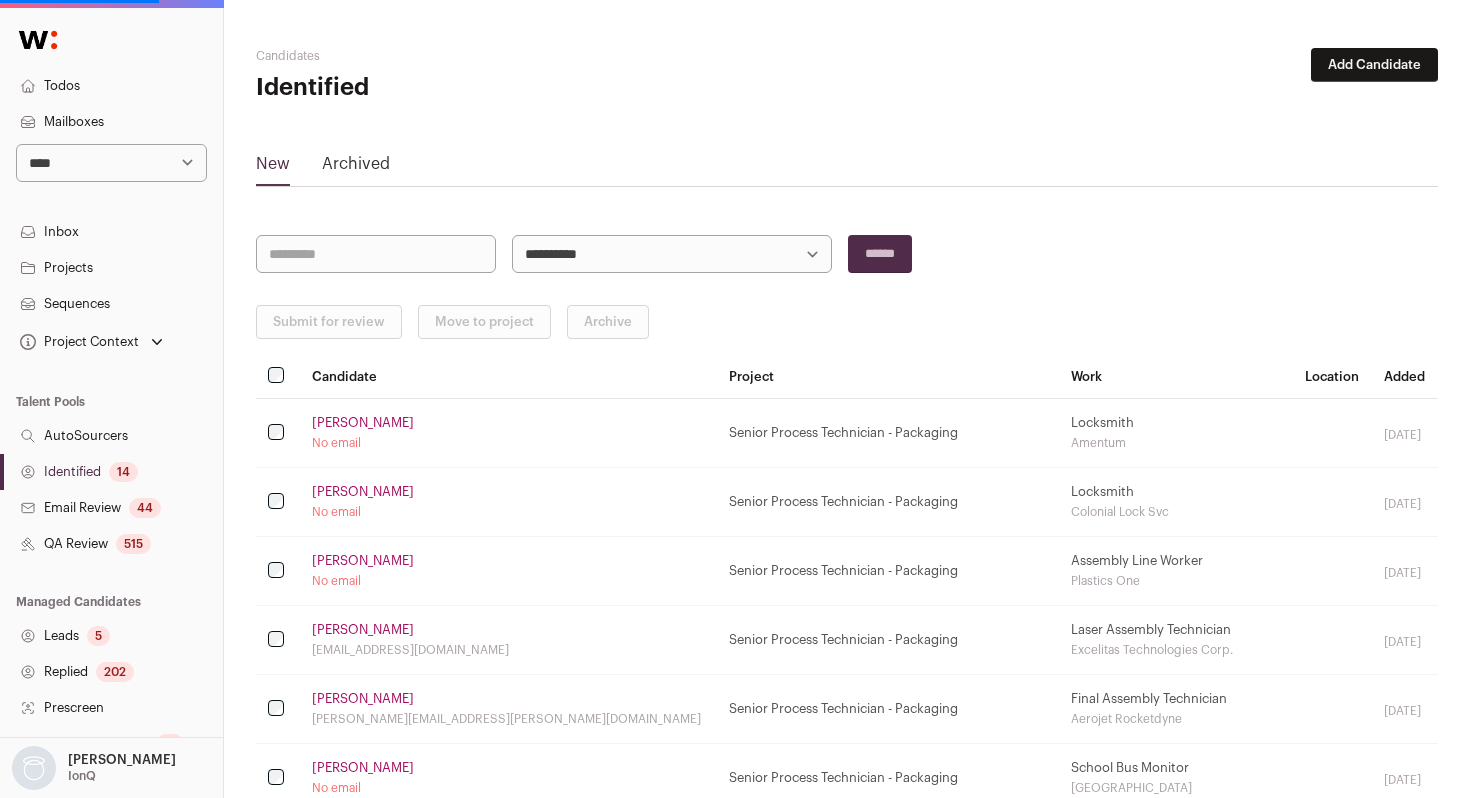 scroll, scrollTop: 0, scrollLeft: 0, axis: both 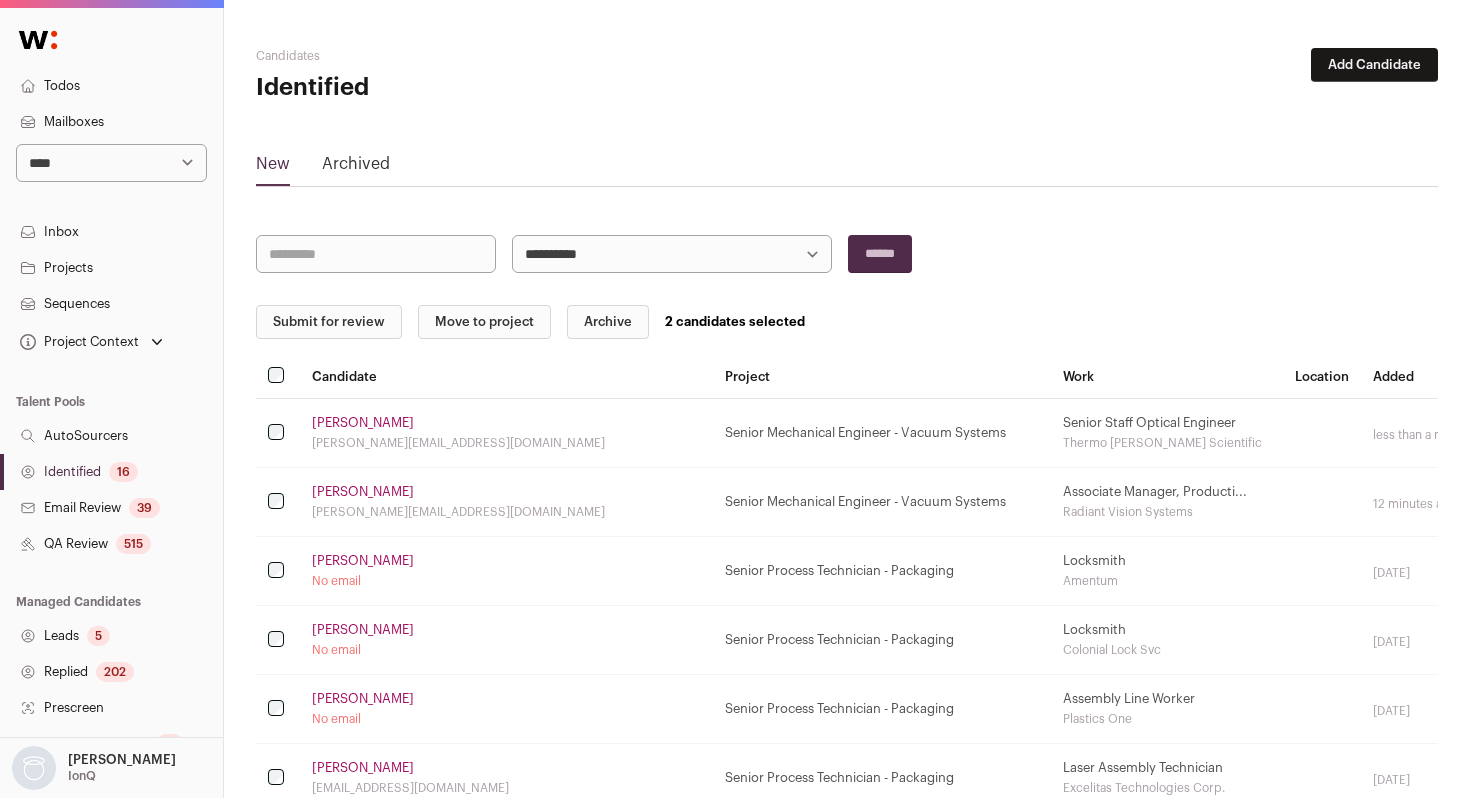 click on "Move to project" at bounding box center (484, 322) 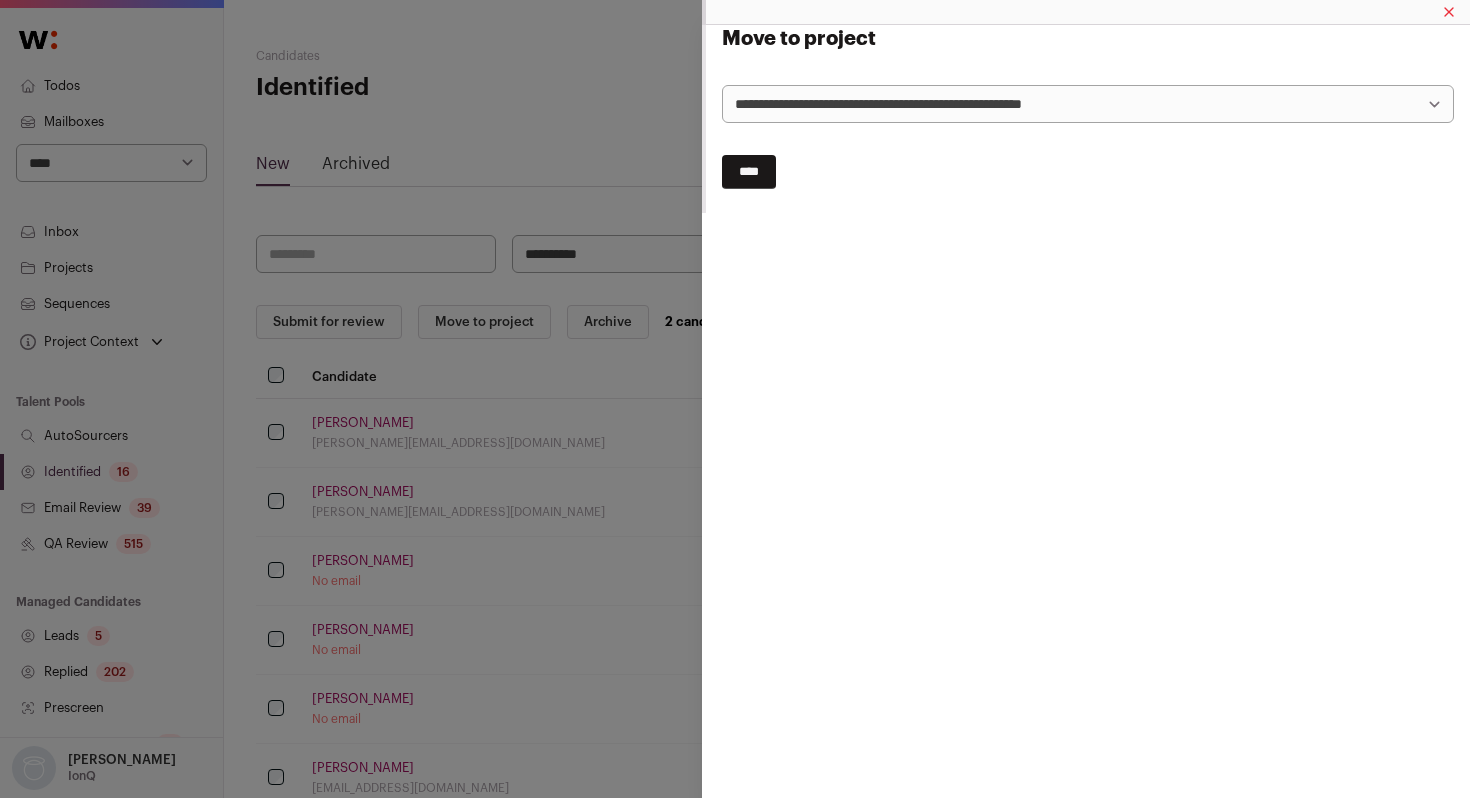 click on "**********" at bounding box center (1088, 104) 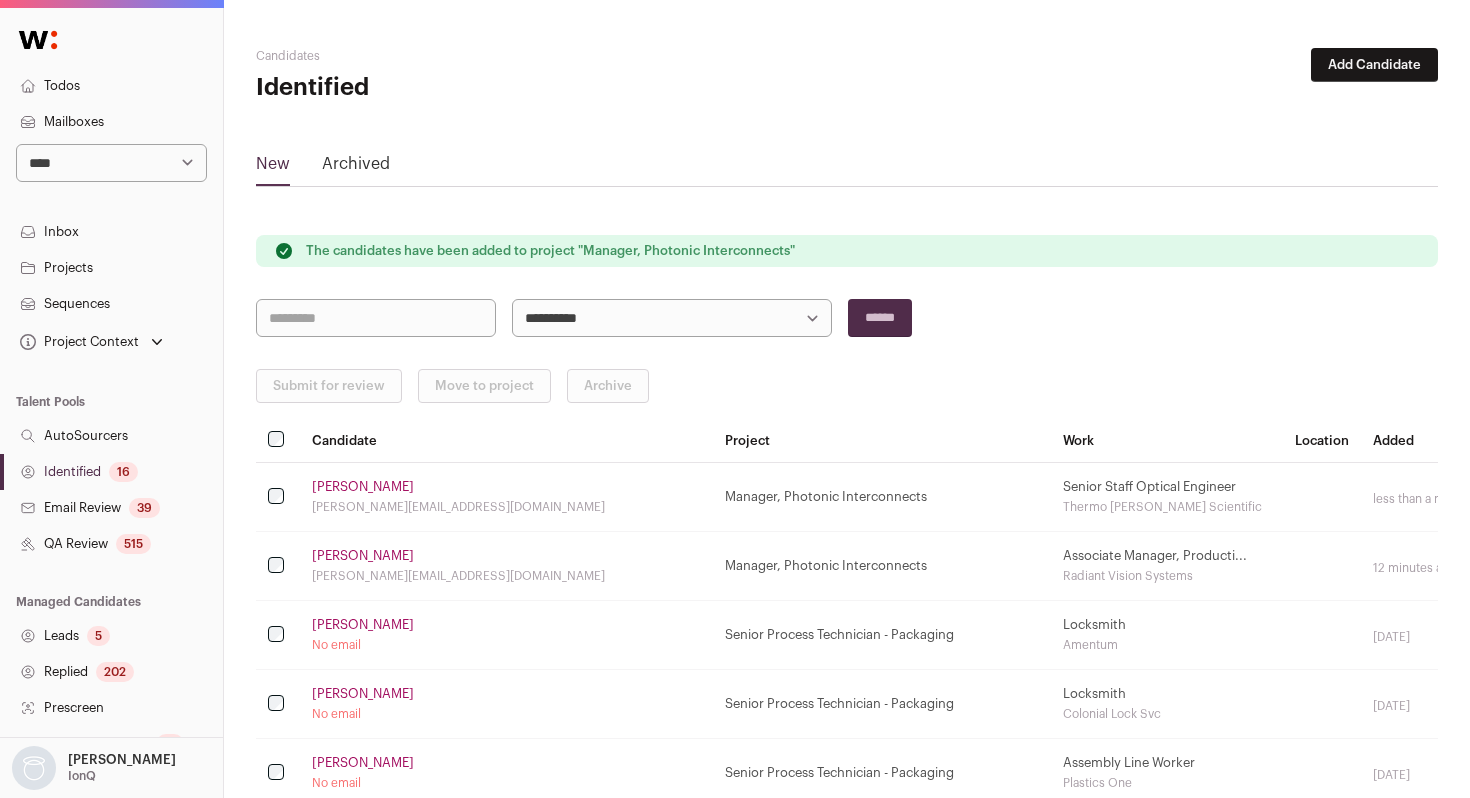 click on "Identified
16" at bounding box center [111, 472] 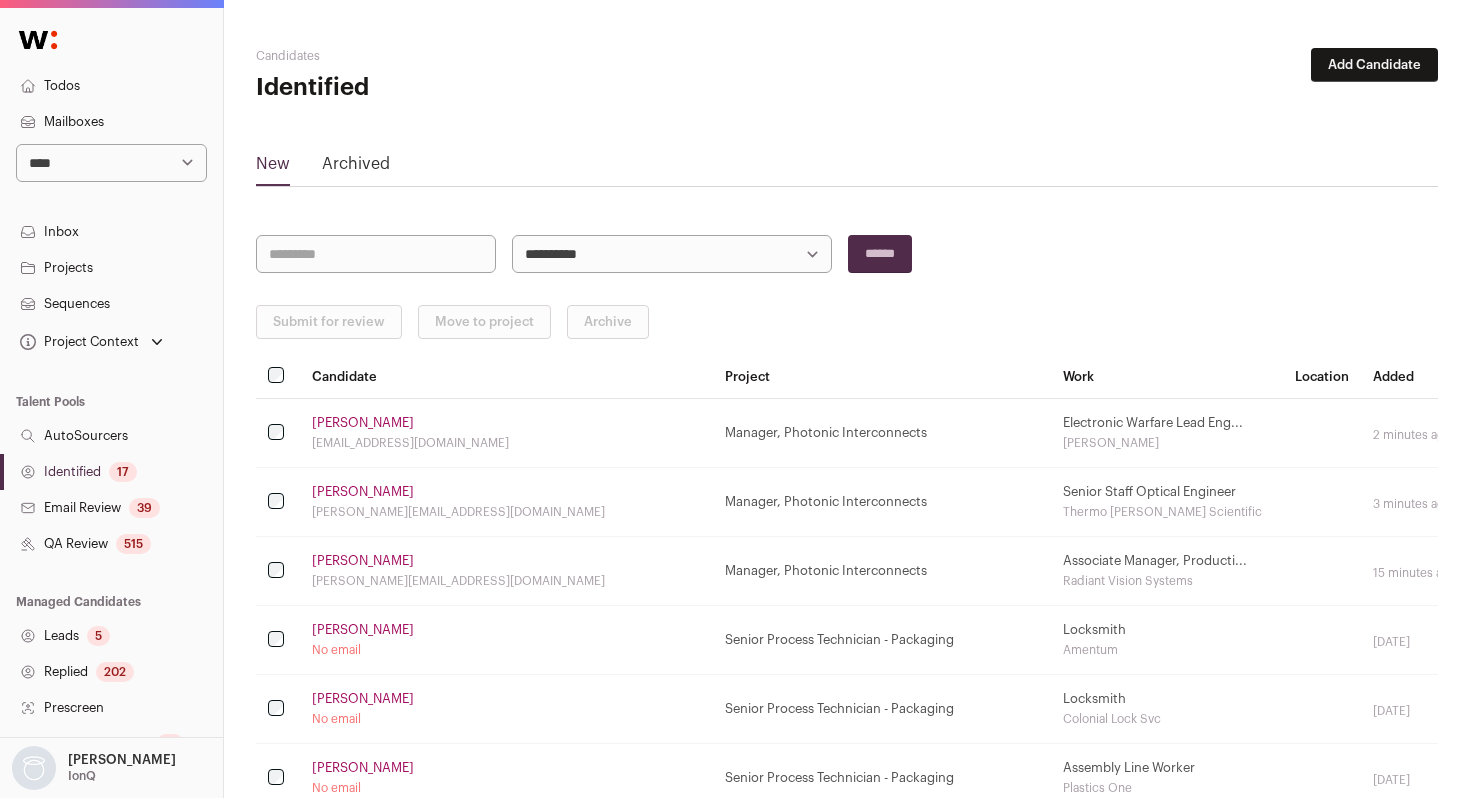 click on "Dr. Altendorf" at bounding box center (363, 492) 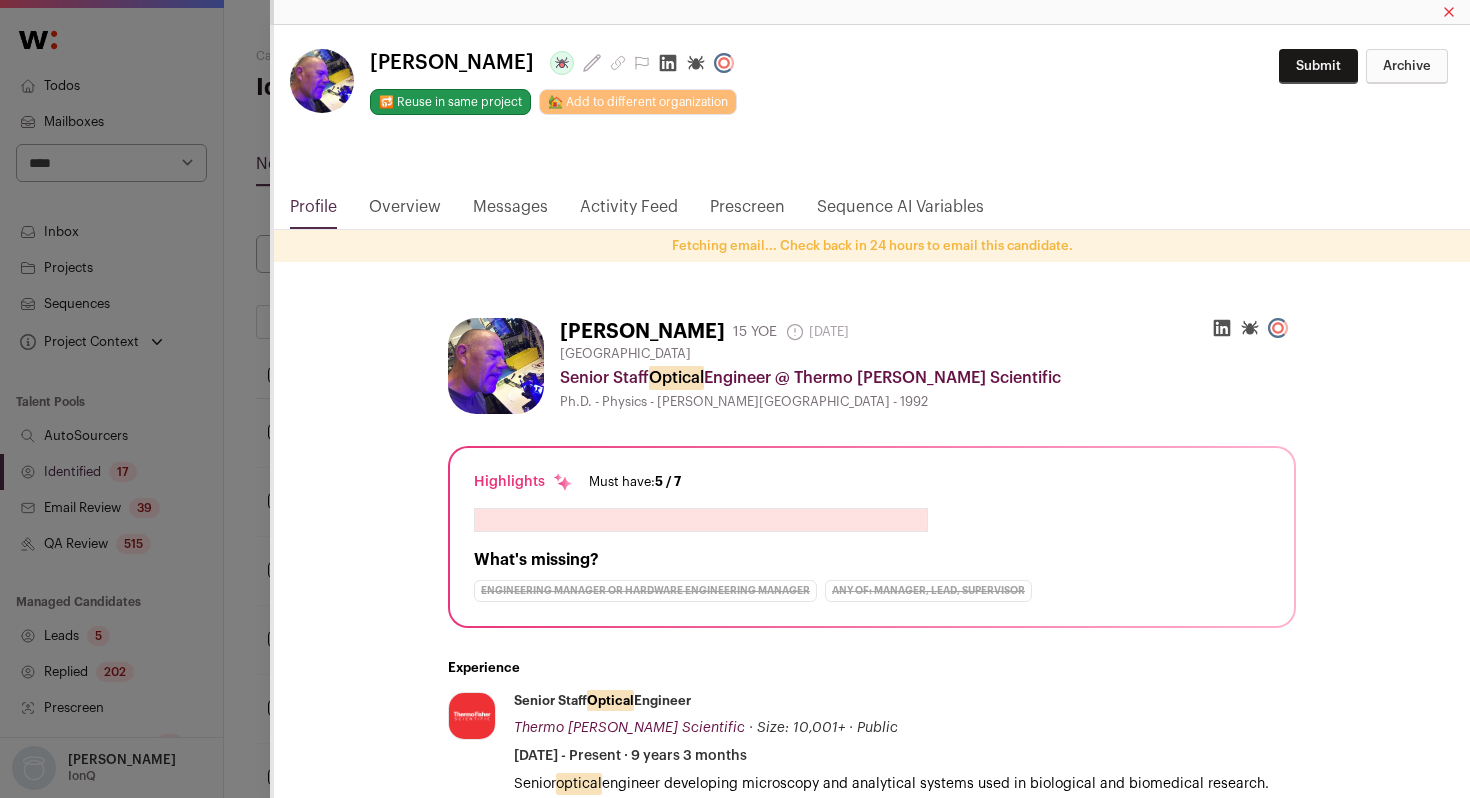 click 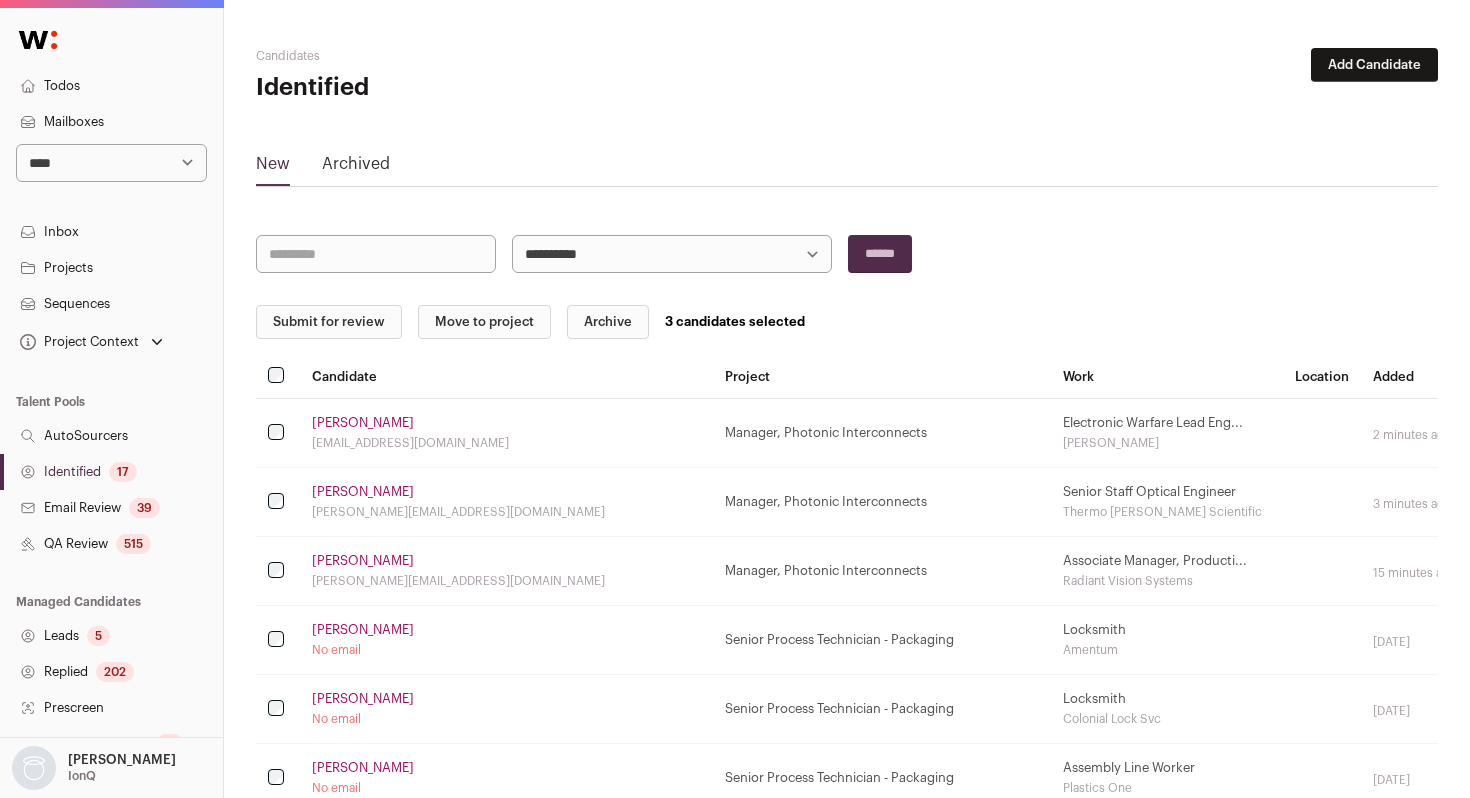 click on "Submit for review
Move to project
Archive
3 candidates selected
Candidate
Project
Work
Location
Added
Brandon Goodyear
goodyeartyler@yahoo.com
Manager, Photonic Interconnects
Electronic Warfare Lead Eng...
Booz Allen Hamilton
2 minutes ago" at bounding box center (847, 938) 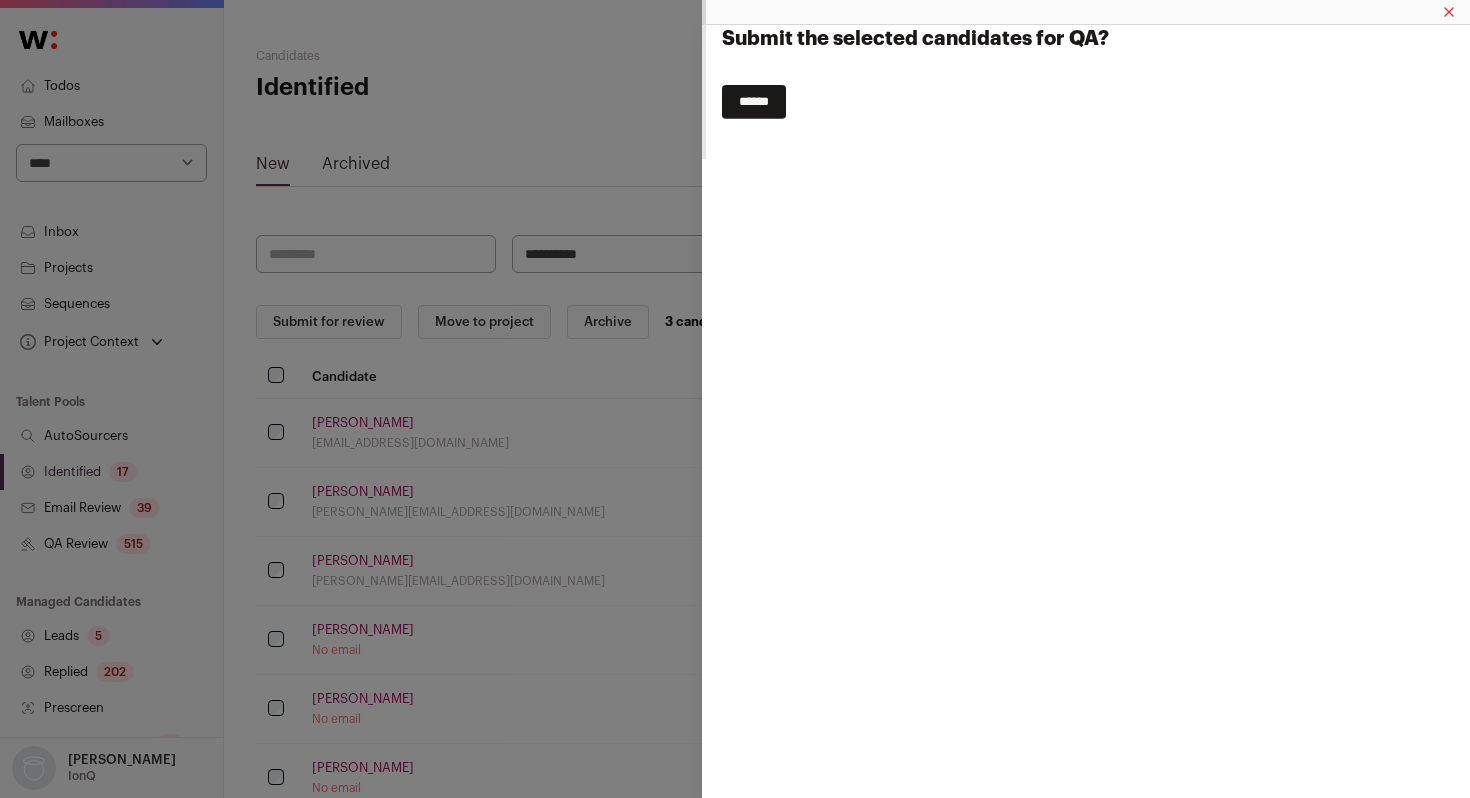 click on "******" at bounding box center [754, 102] 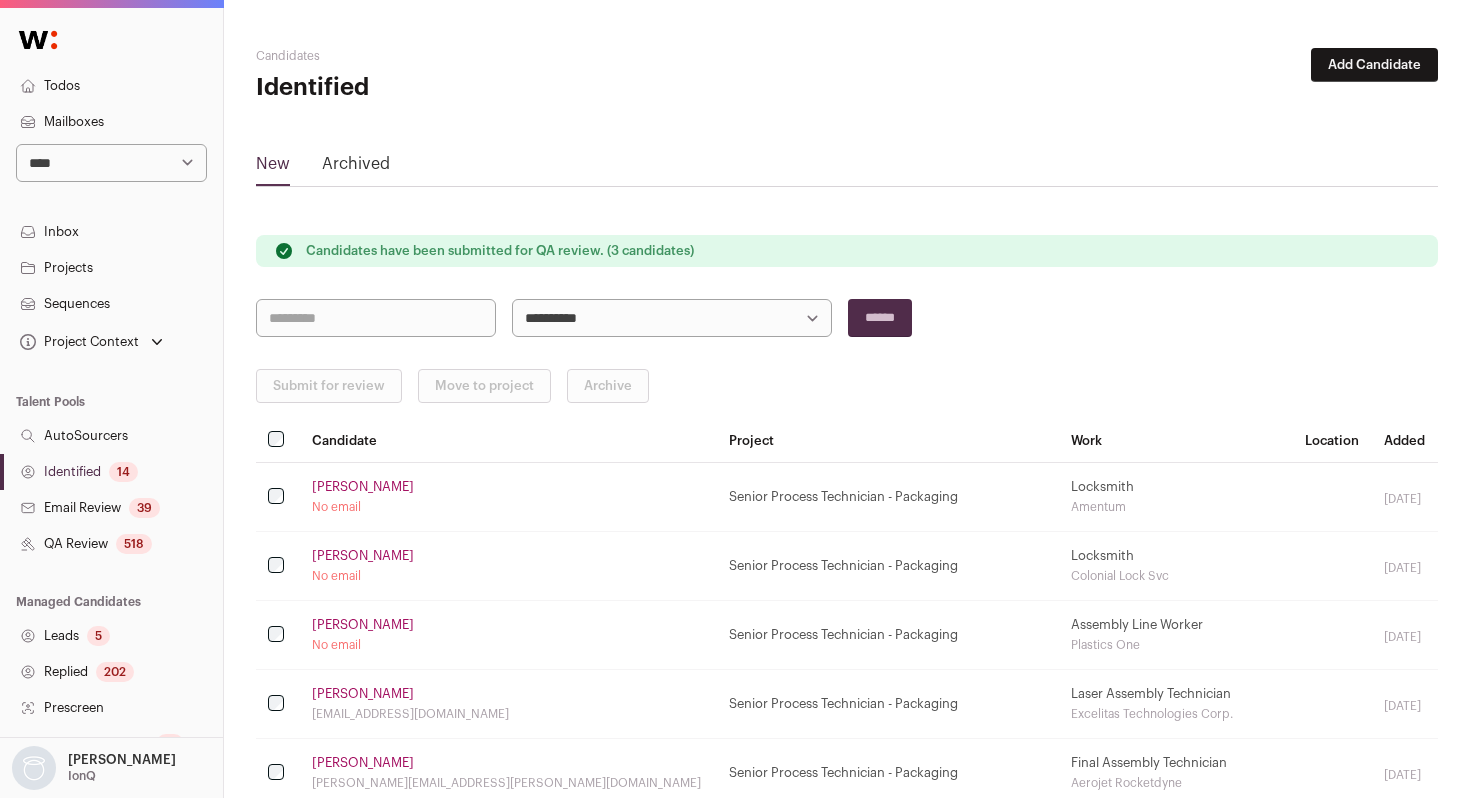 click on "QA Review
518" at bounding box center (111, 544) 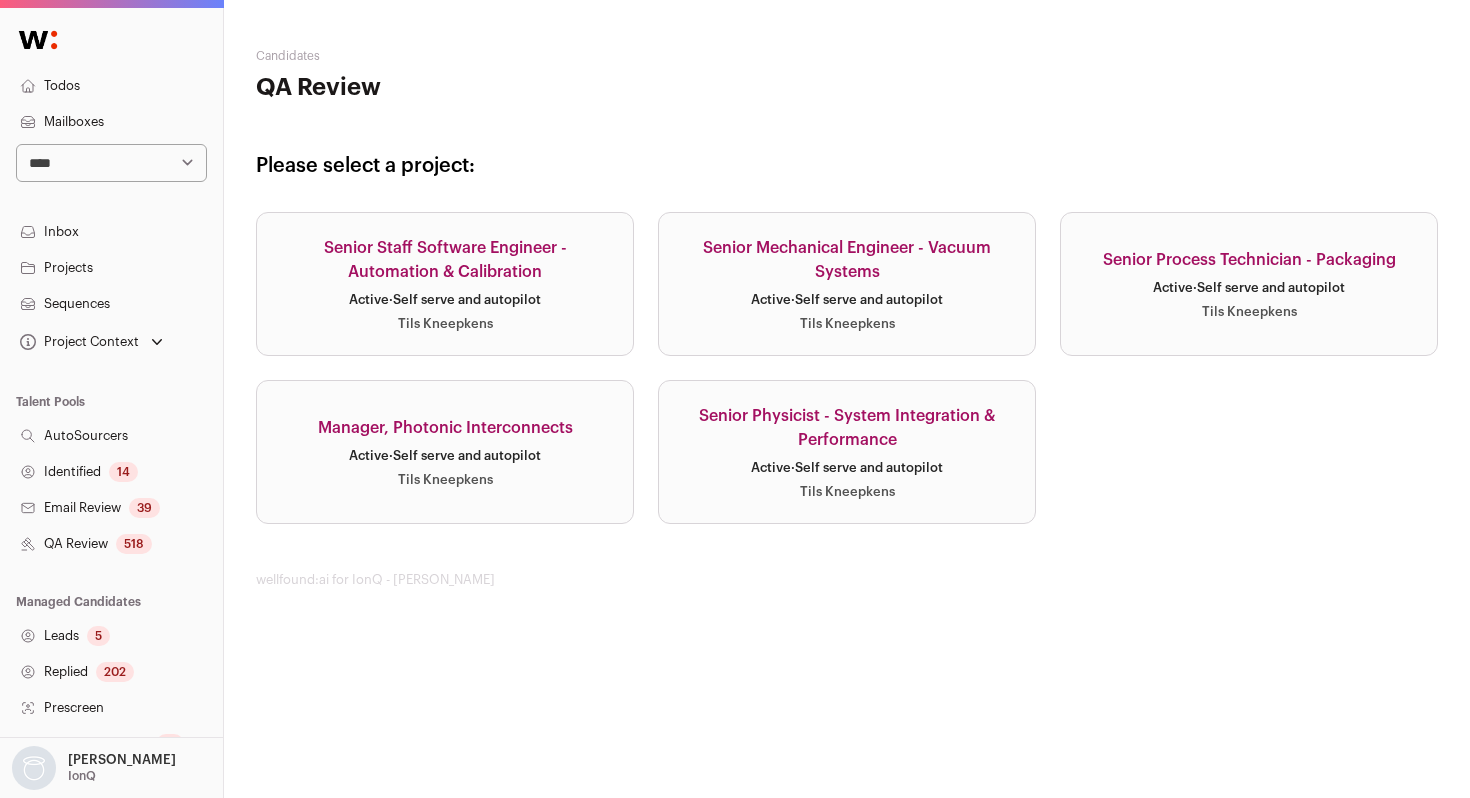 click on "Active
·
Self serve and autopilot" at bounding box center [445, 456] 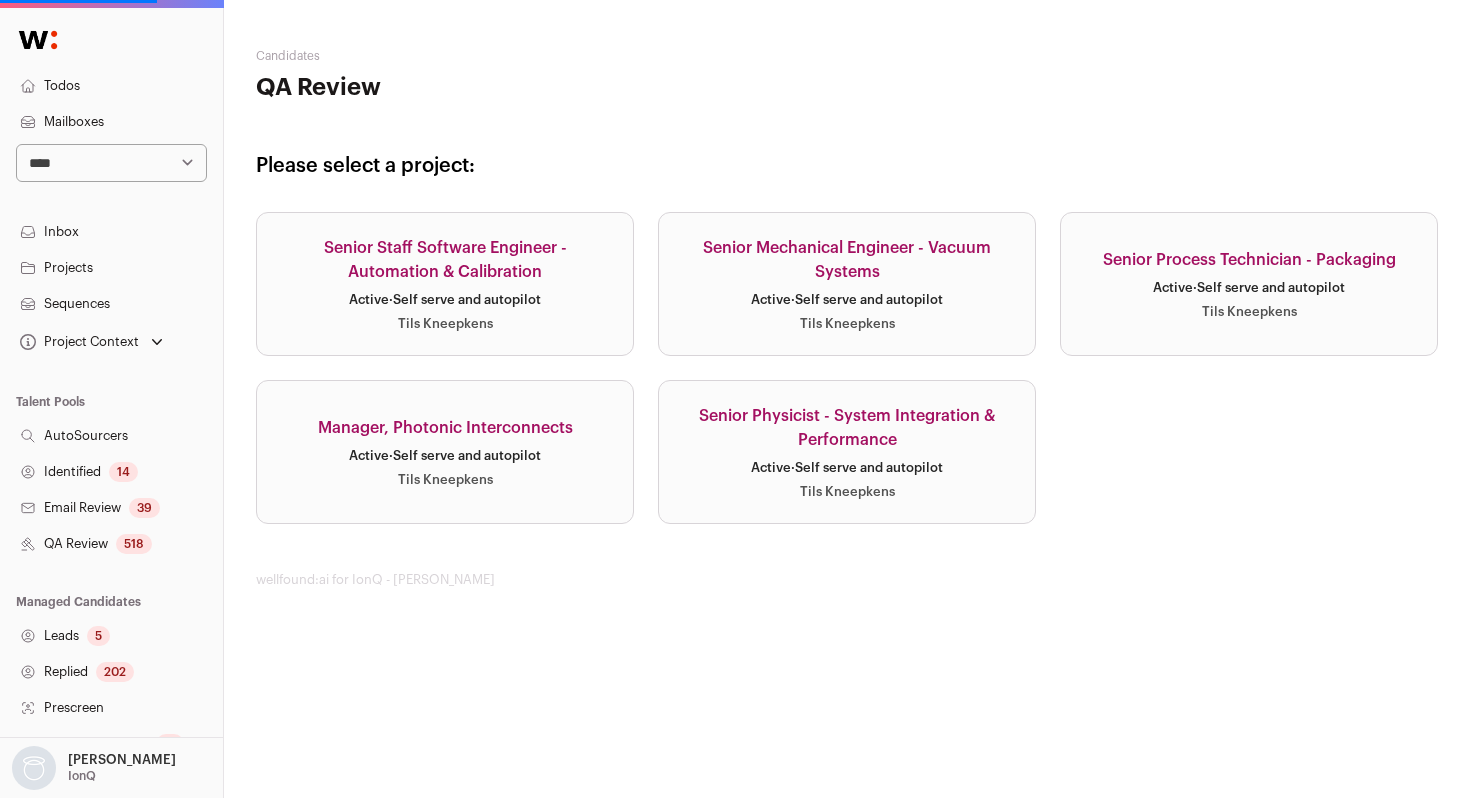 click on "14" at bounding box center [123, 472] 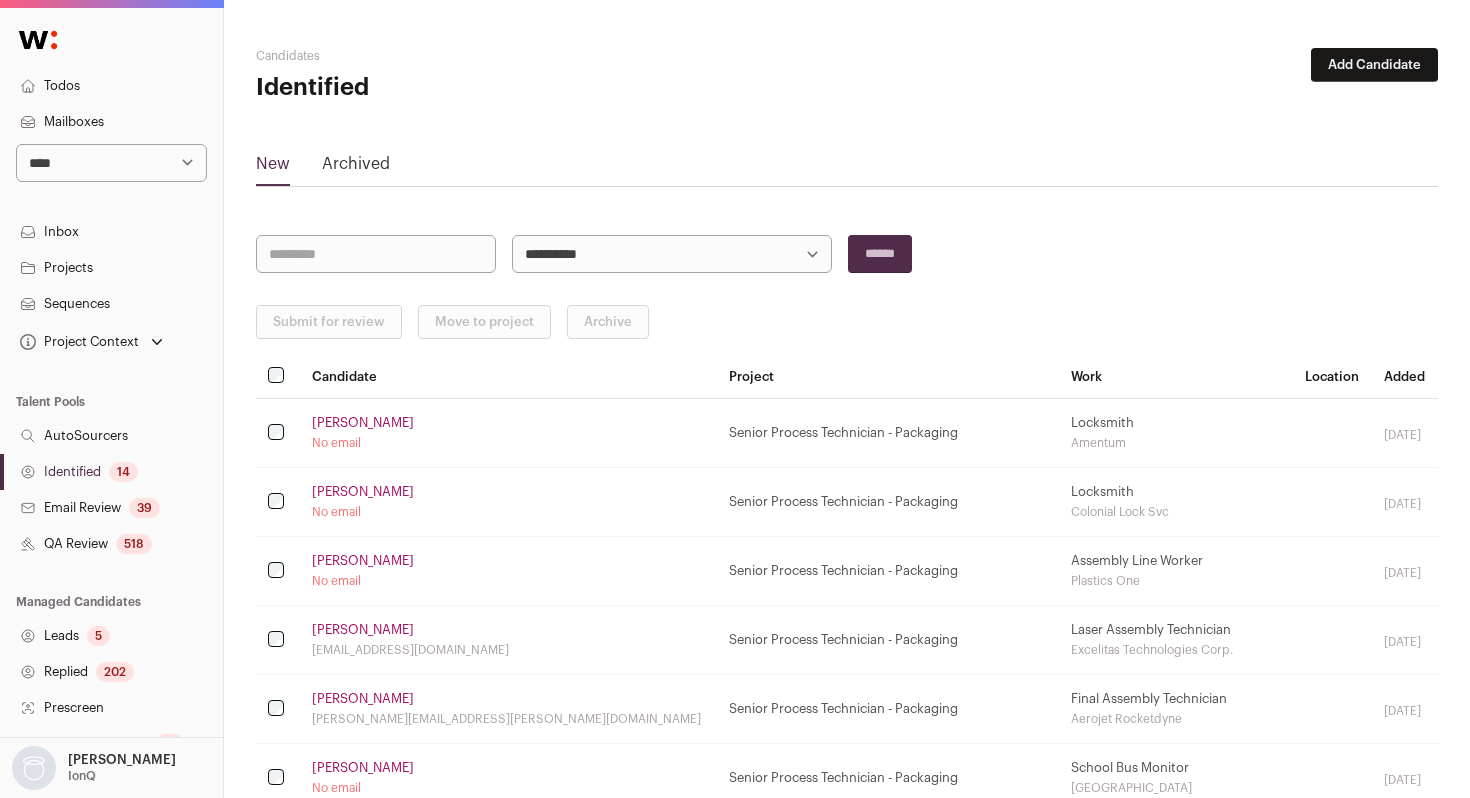 click on "QA Review
518" at bounding box center [111, 544] 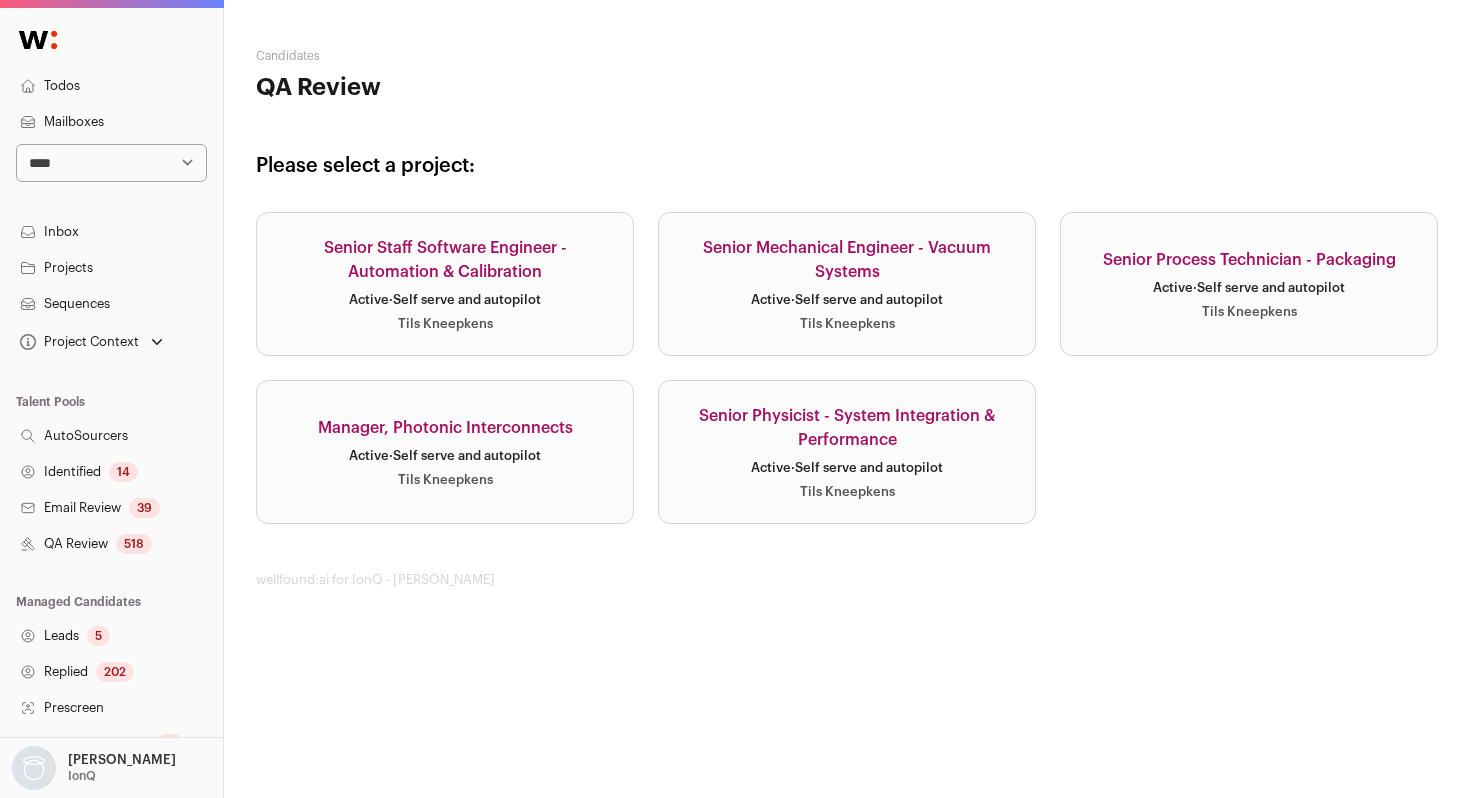 click on "Senior Process Technician - Packaging" at bounding box center [1249, 260] 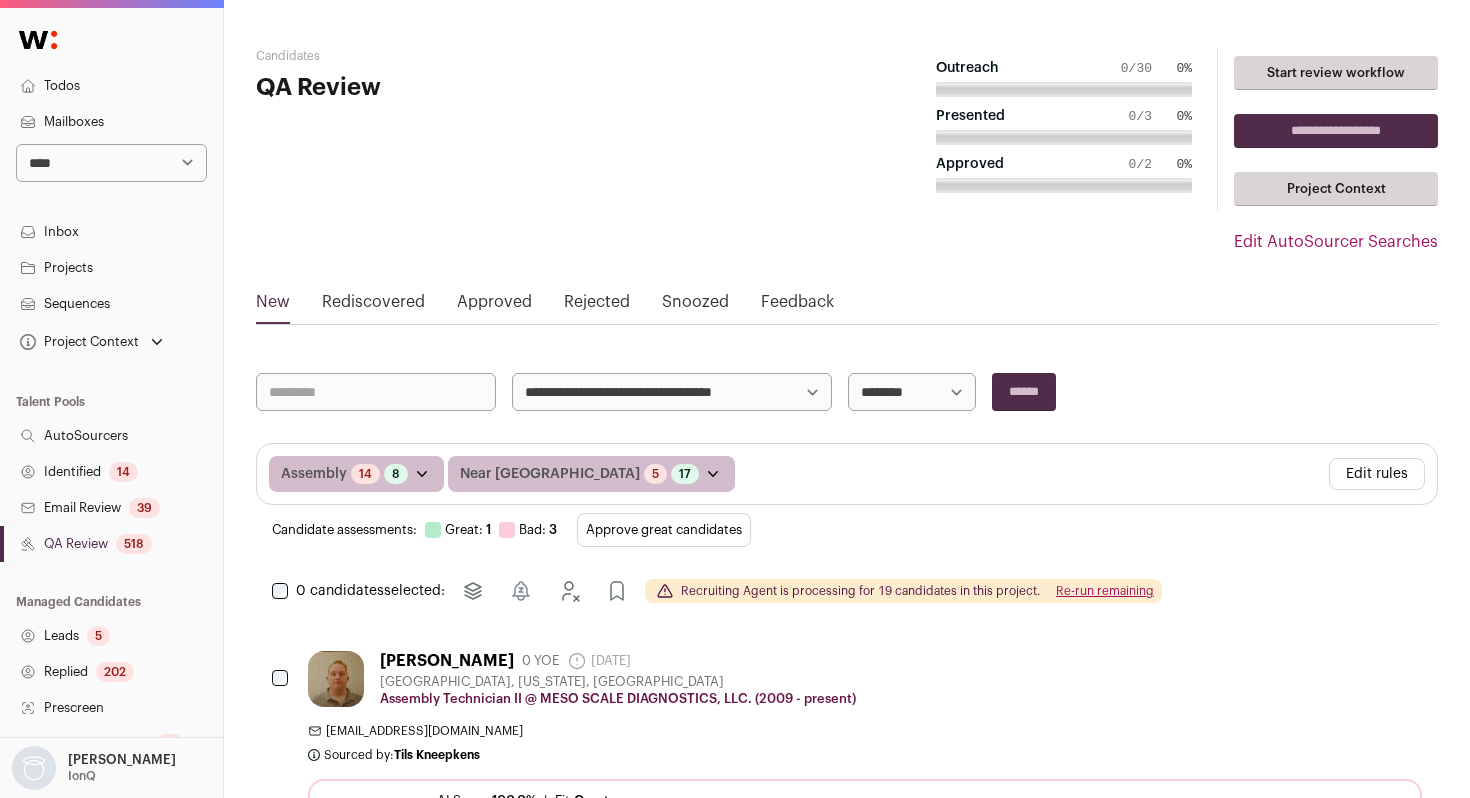 click 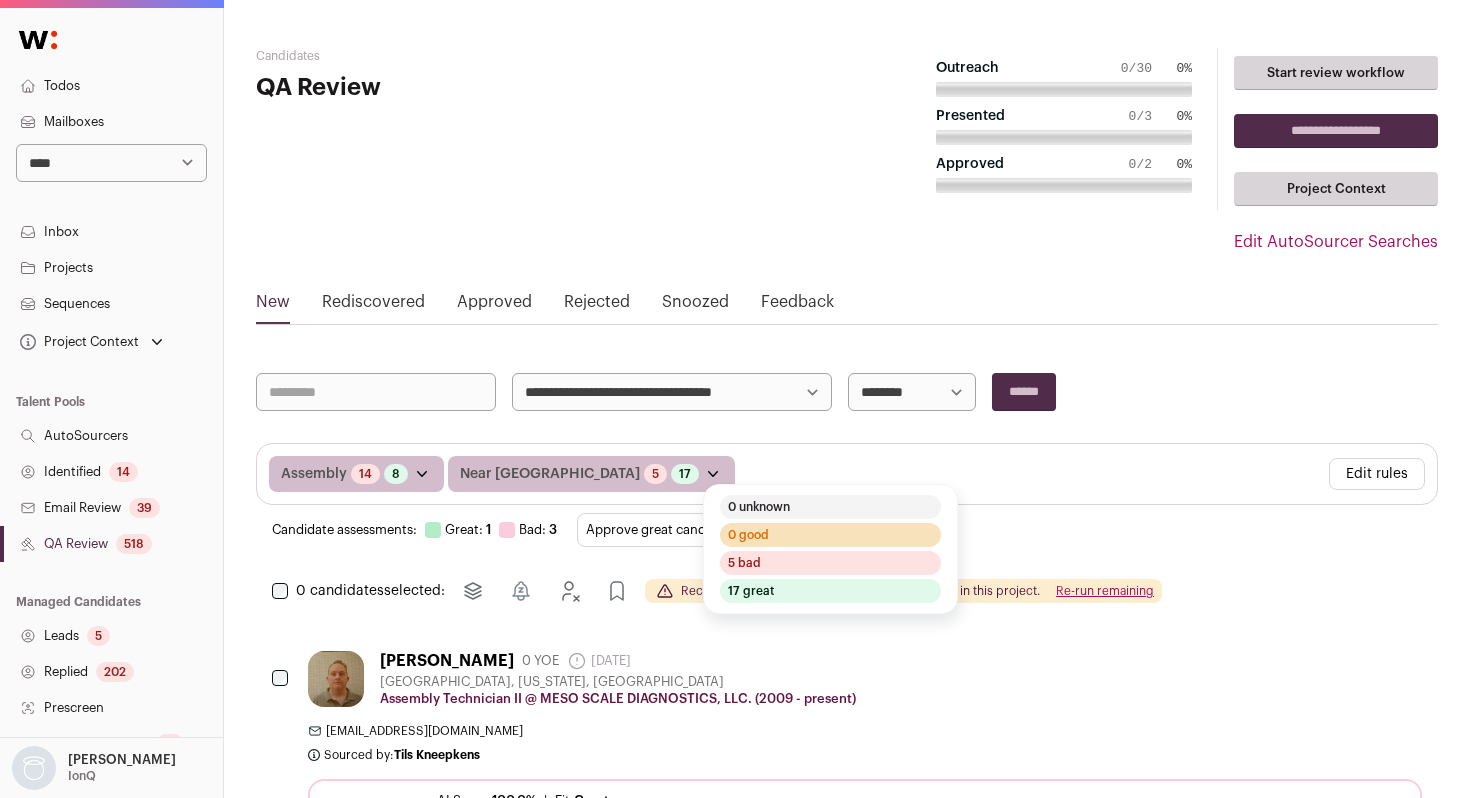 click on "Edit rules" at bounding box center [1377, 474] 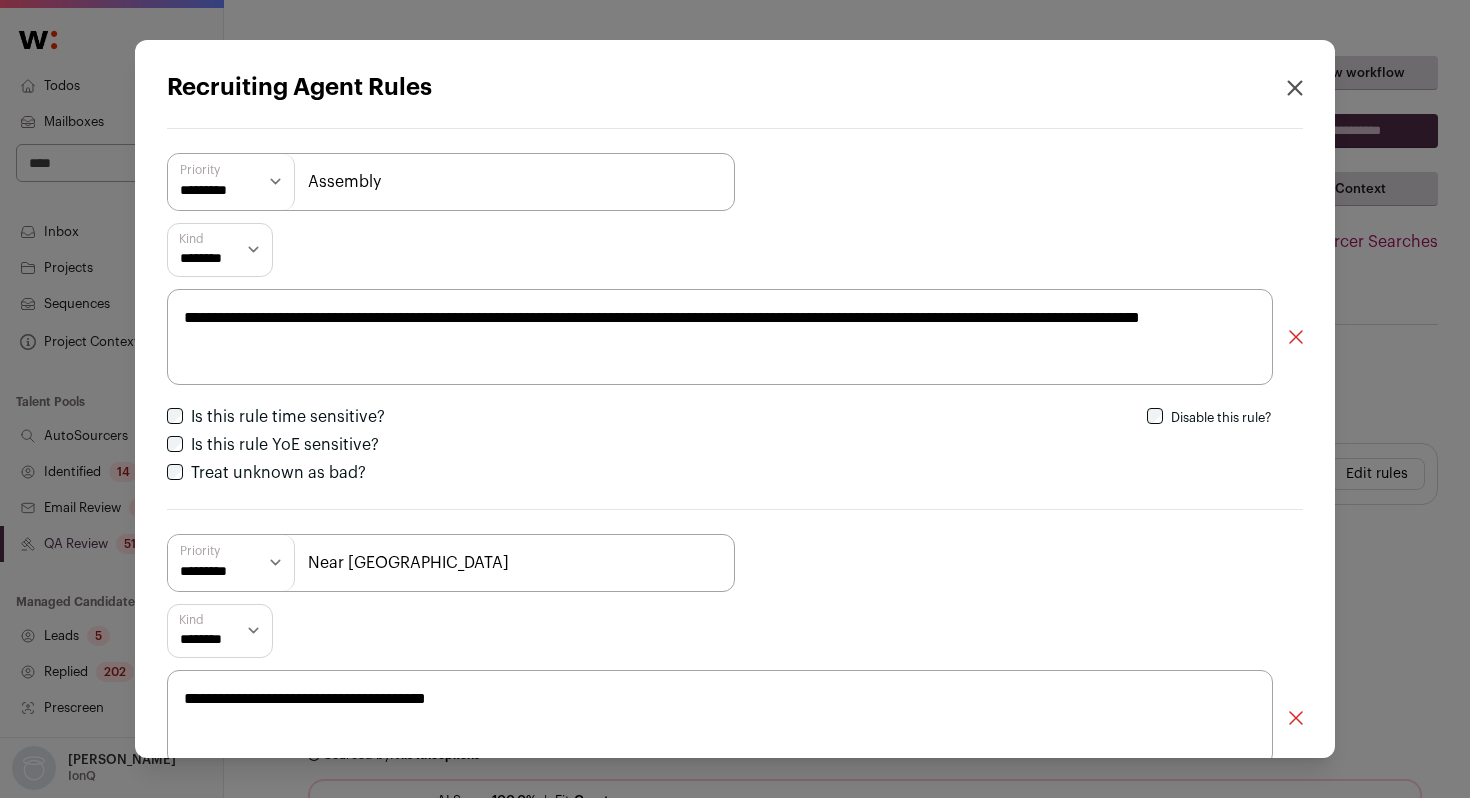 drag, startPoint x: 574, startPoint y: 319, endPoint x: 814, endPoint y: 325, distance: 240.07498 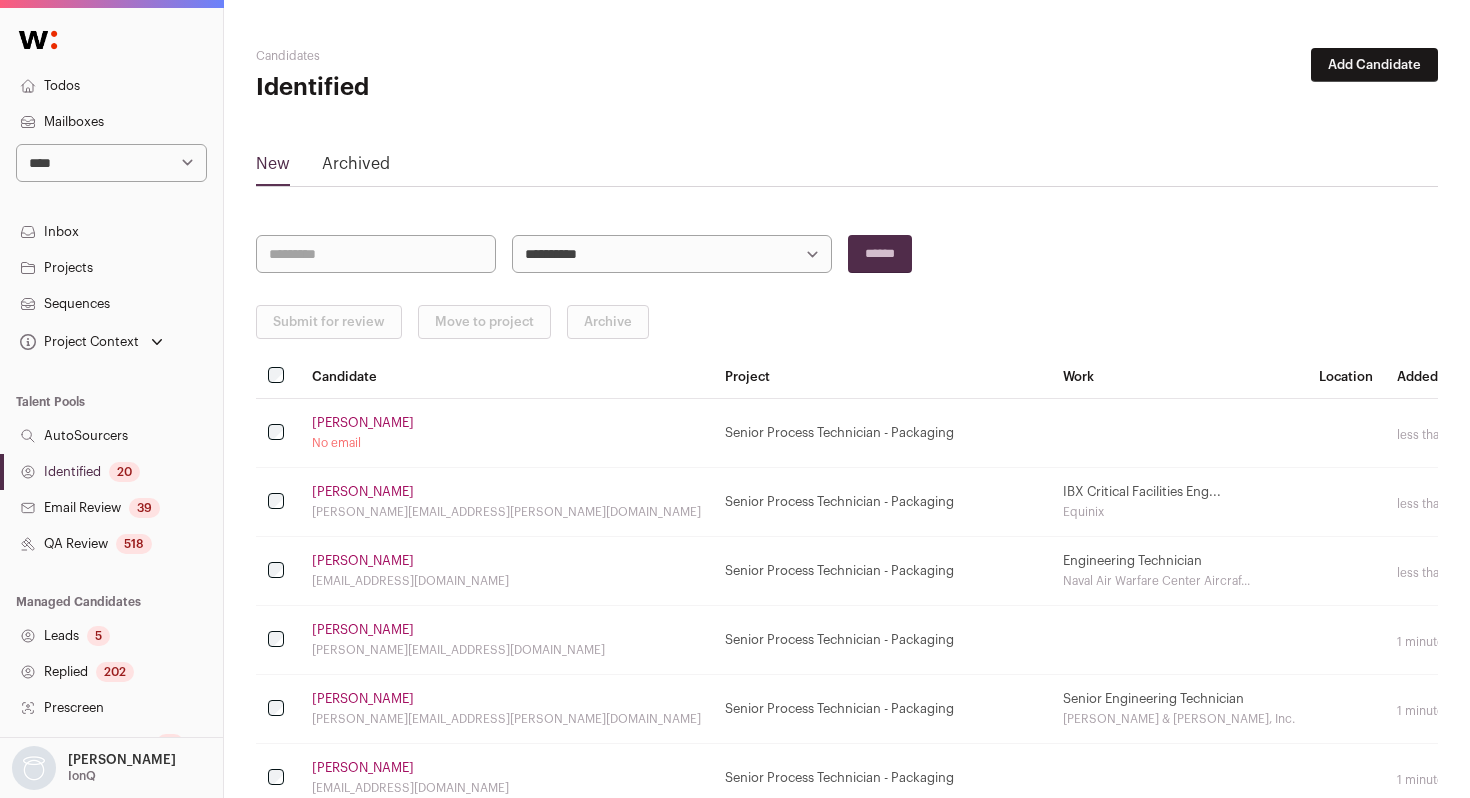 scroll, scrollTop: 0, scrollLeft: 0, axis: both 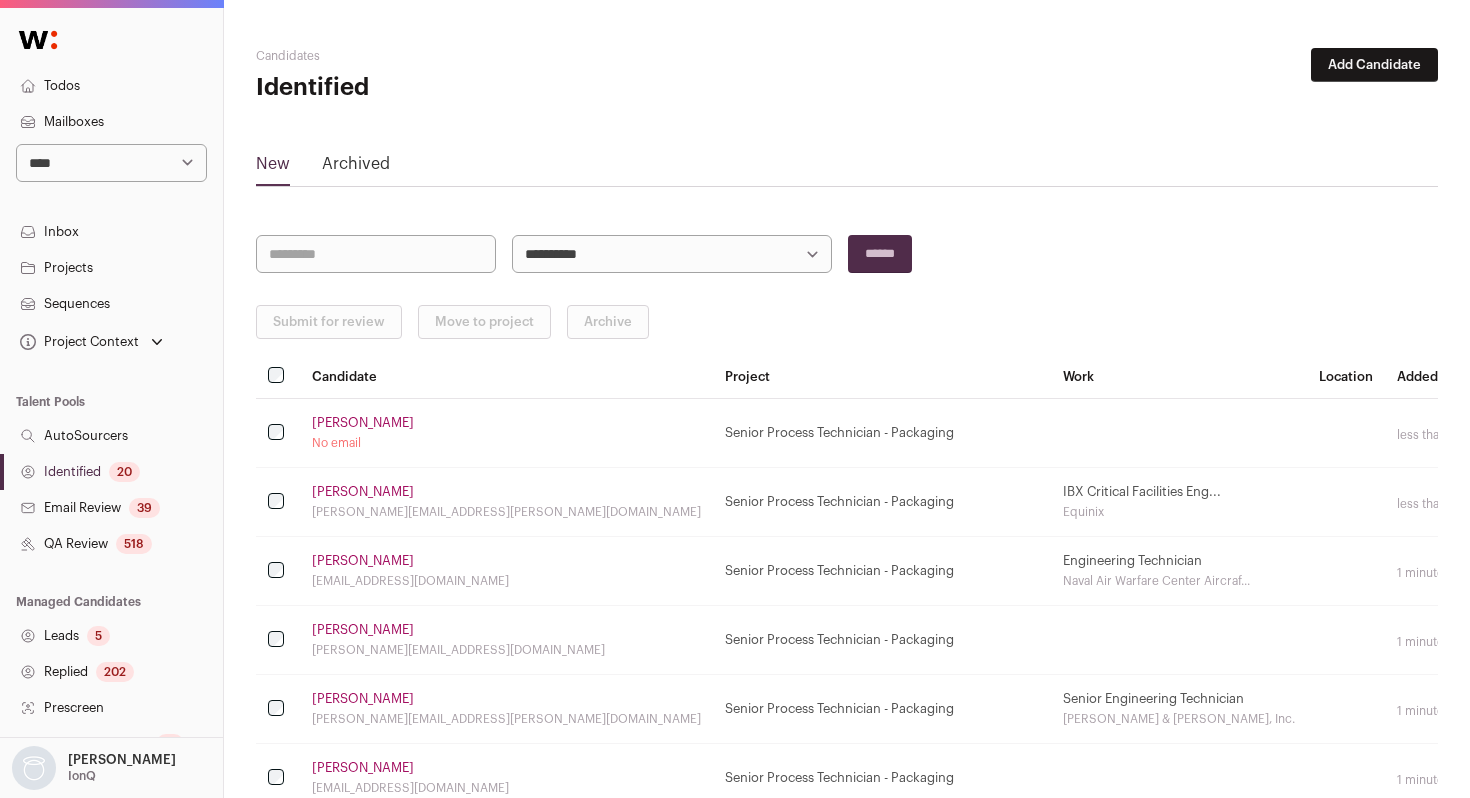 click on "**********" at bounding box center [672, 254] 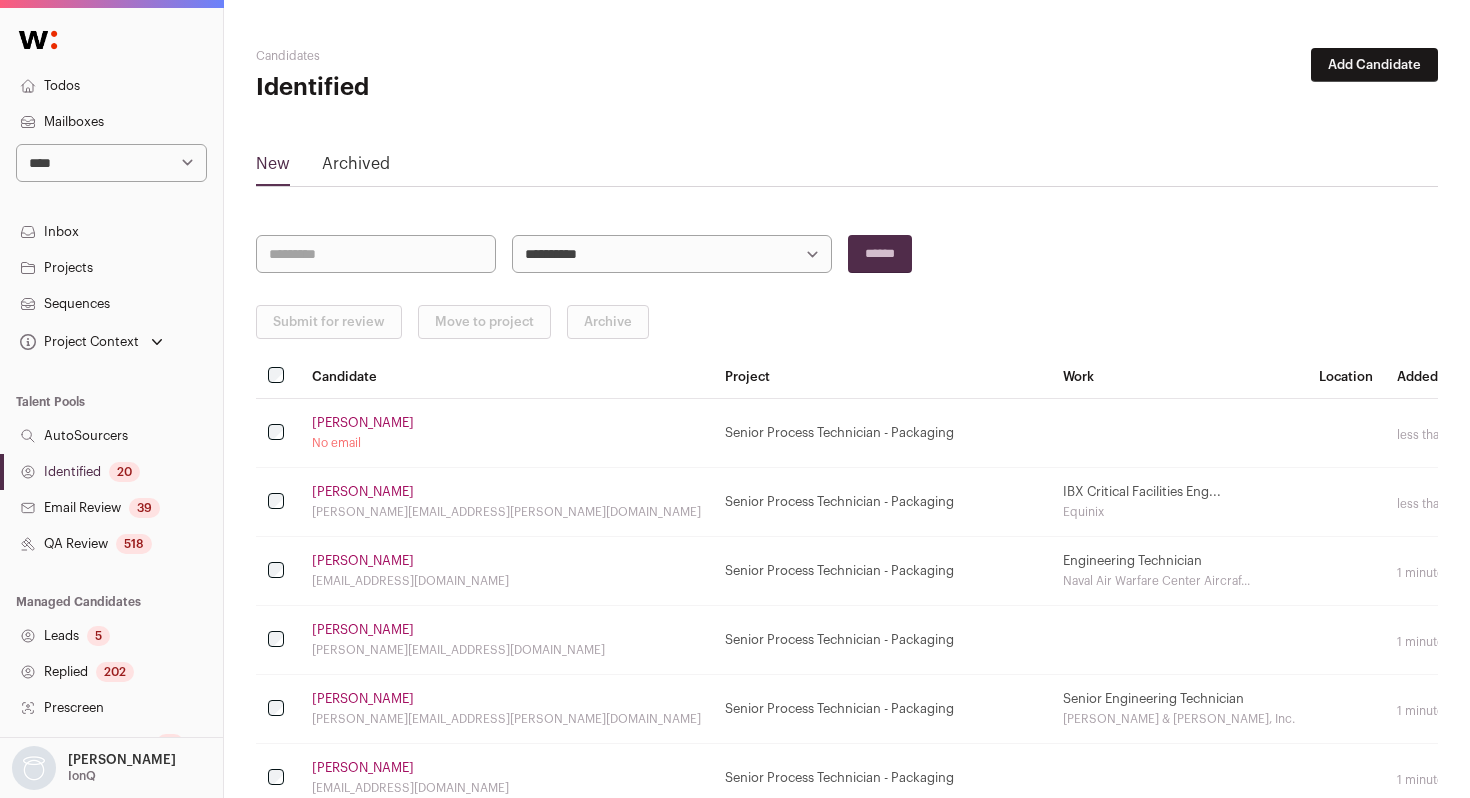 select on "*****" 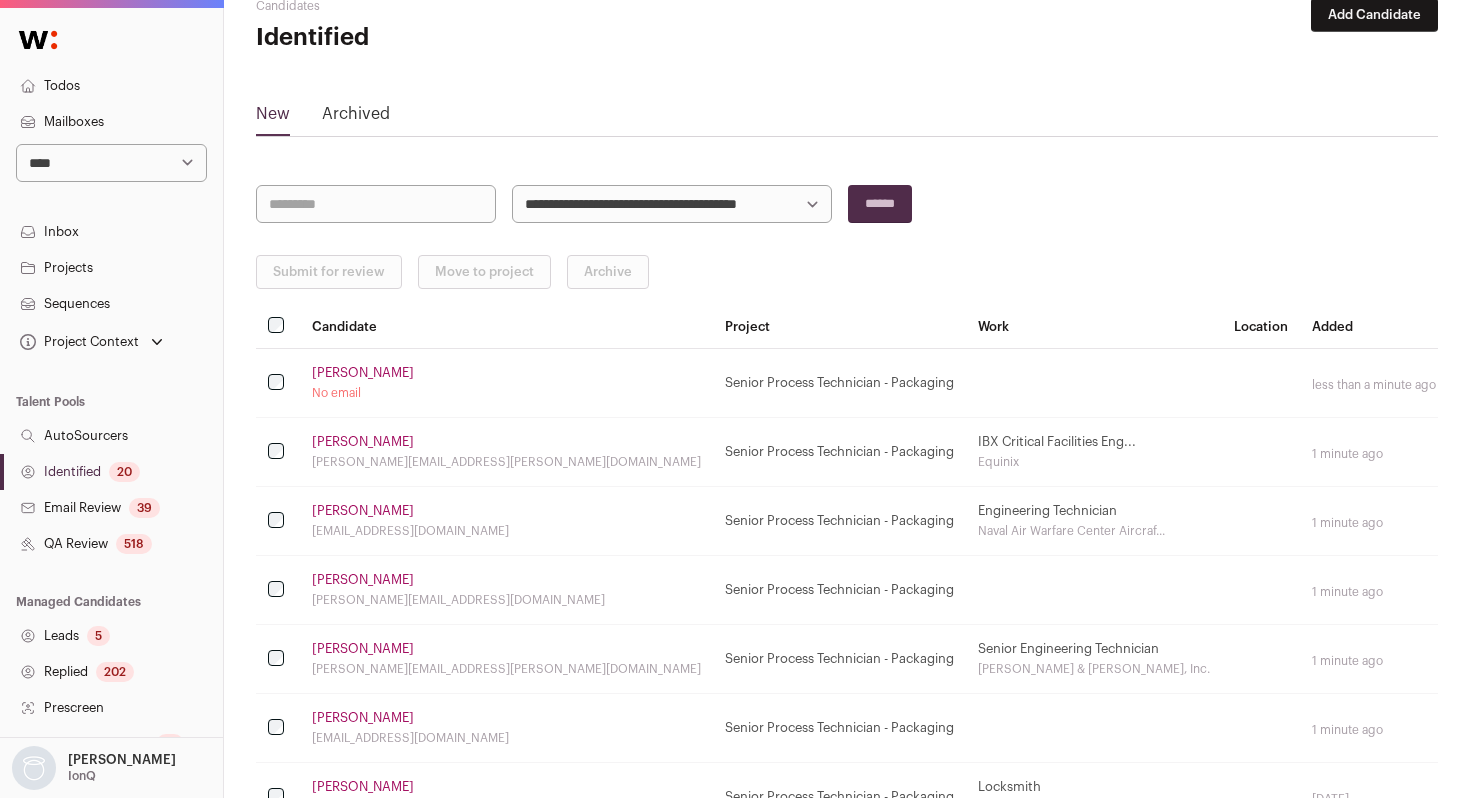 scroll, scrollTop: 0, scrollLeft: 0, axis: both 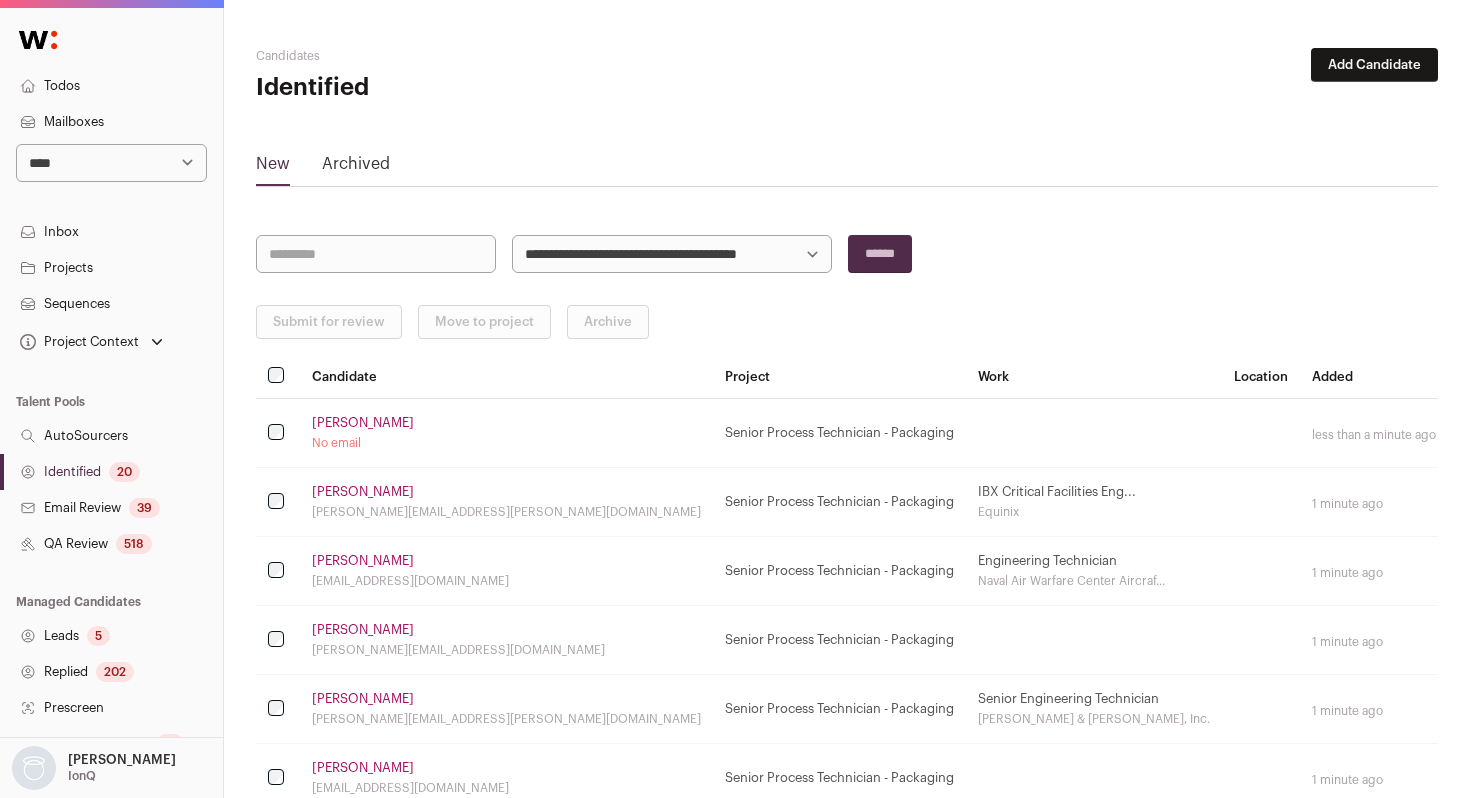 click on "Identified
20" at bounding box center (111, 472) 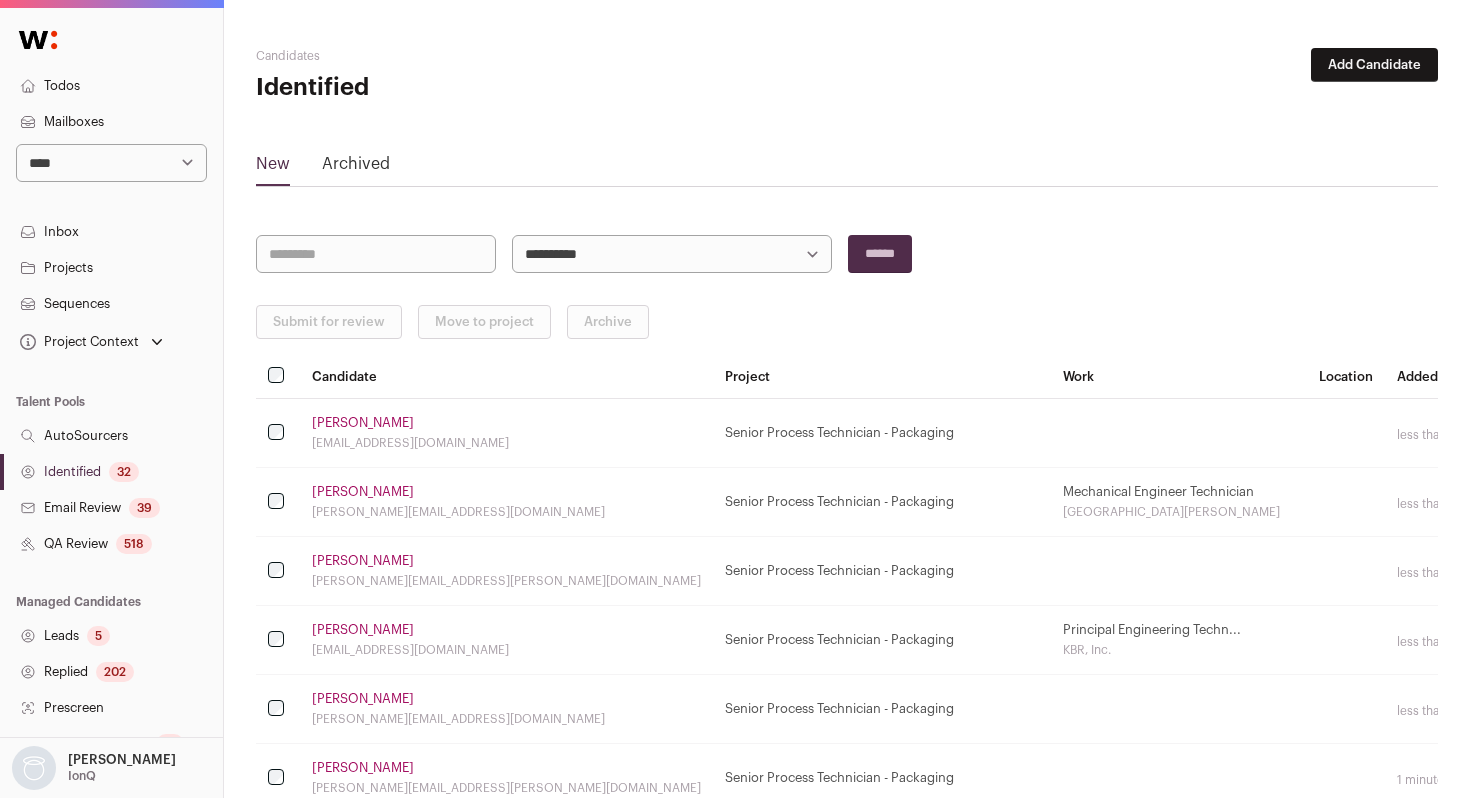 click on "**********" at bounding box center [672, 254] 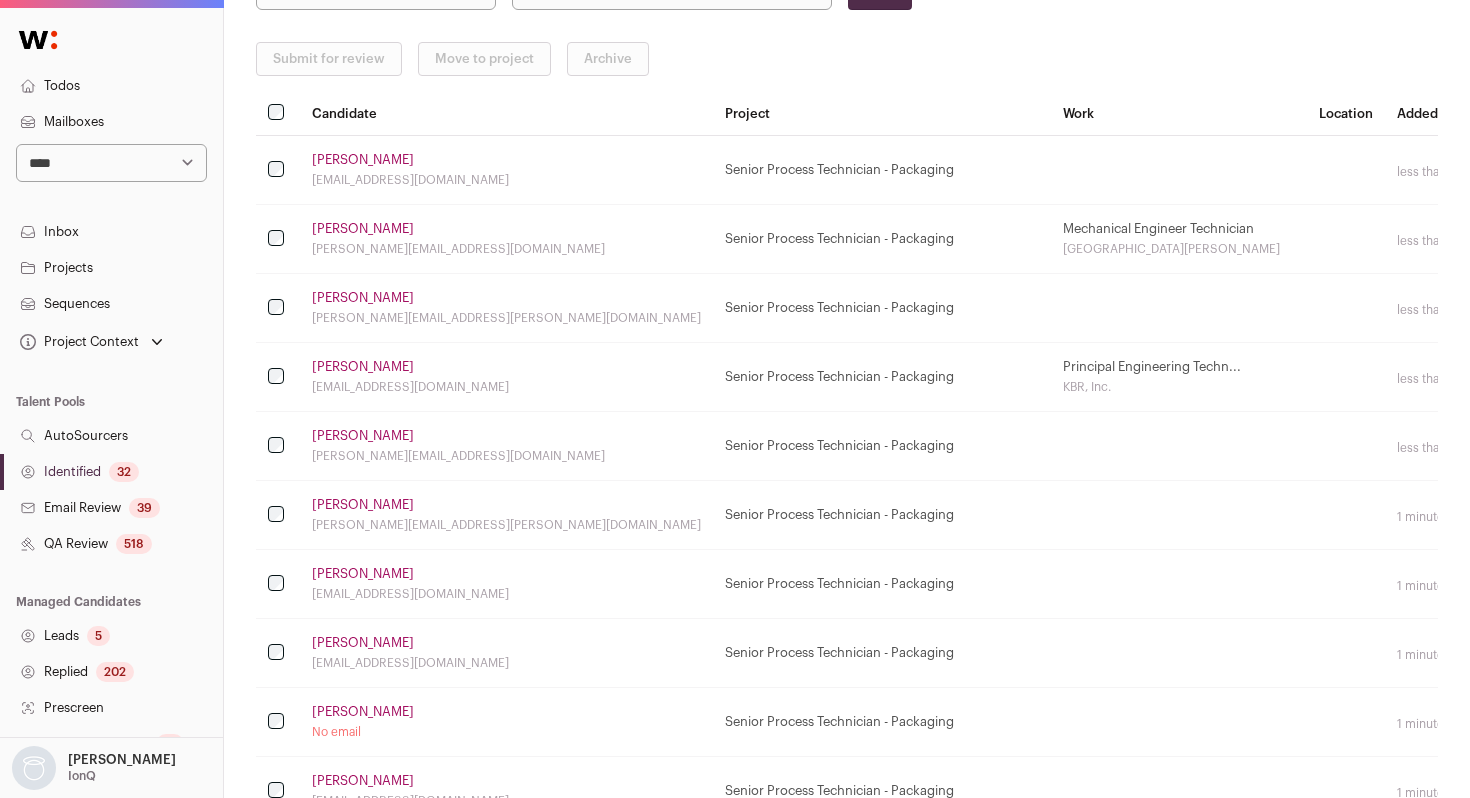 scroll, scrollTop: 0, scrollLeft: 0, axis: both 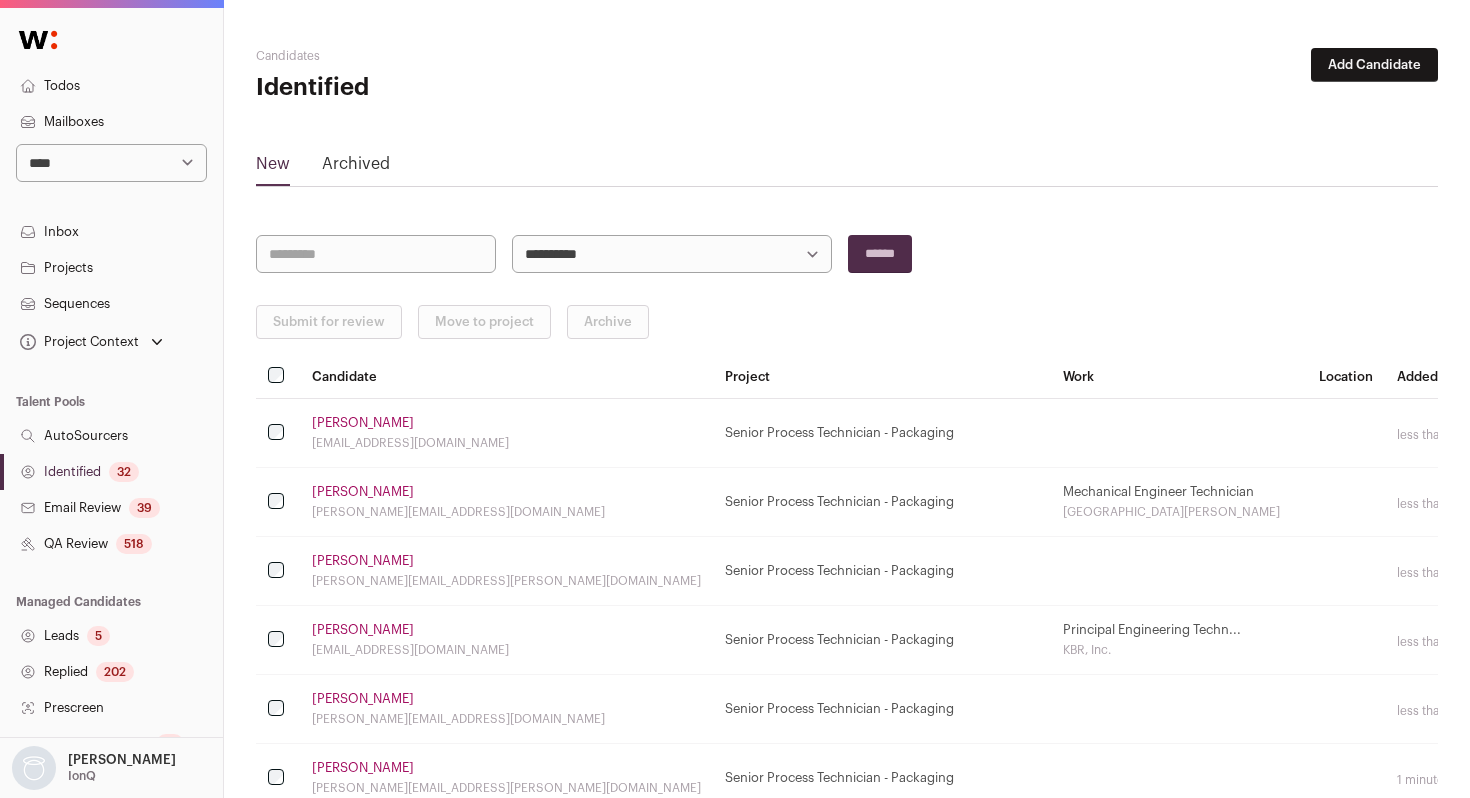 click on "Identified
32" at bounding box center (111, 472) 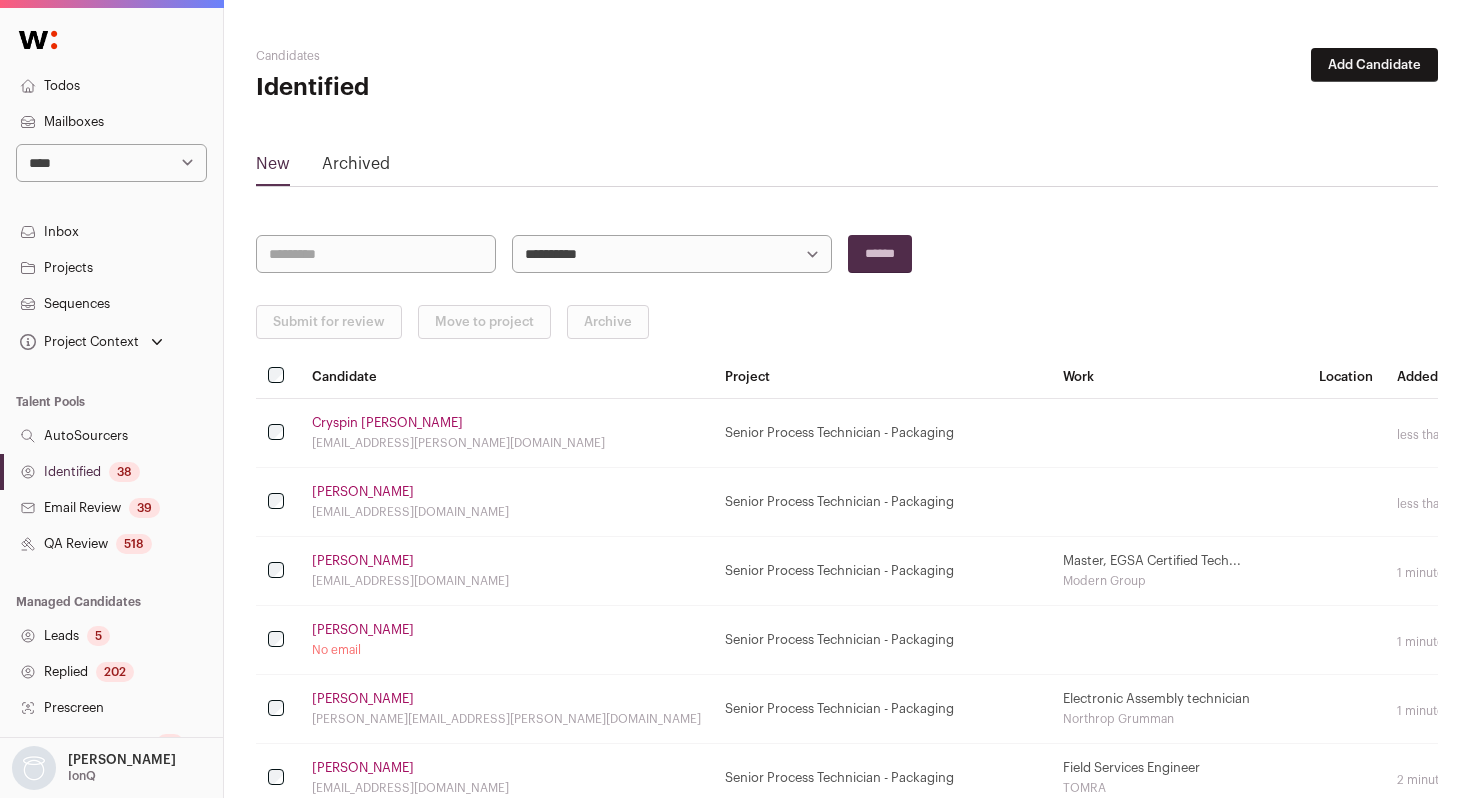 click on "**********" at bounding box center [672, 254] 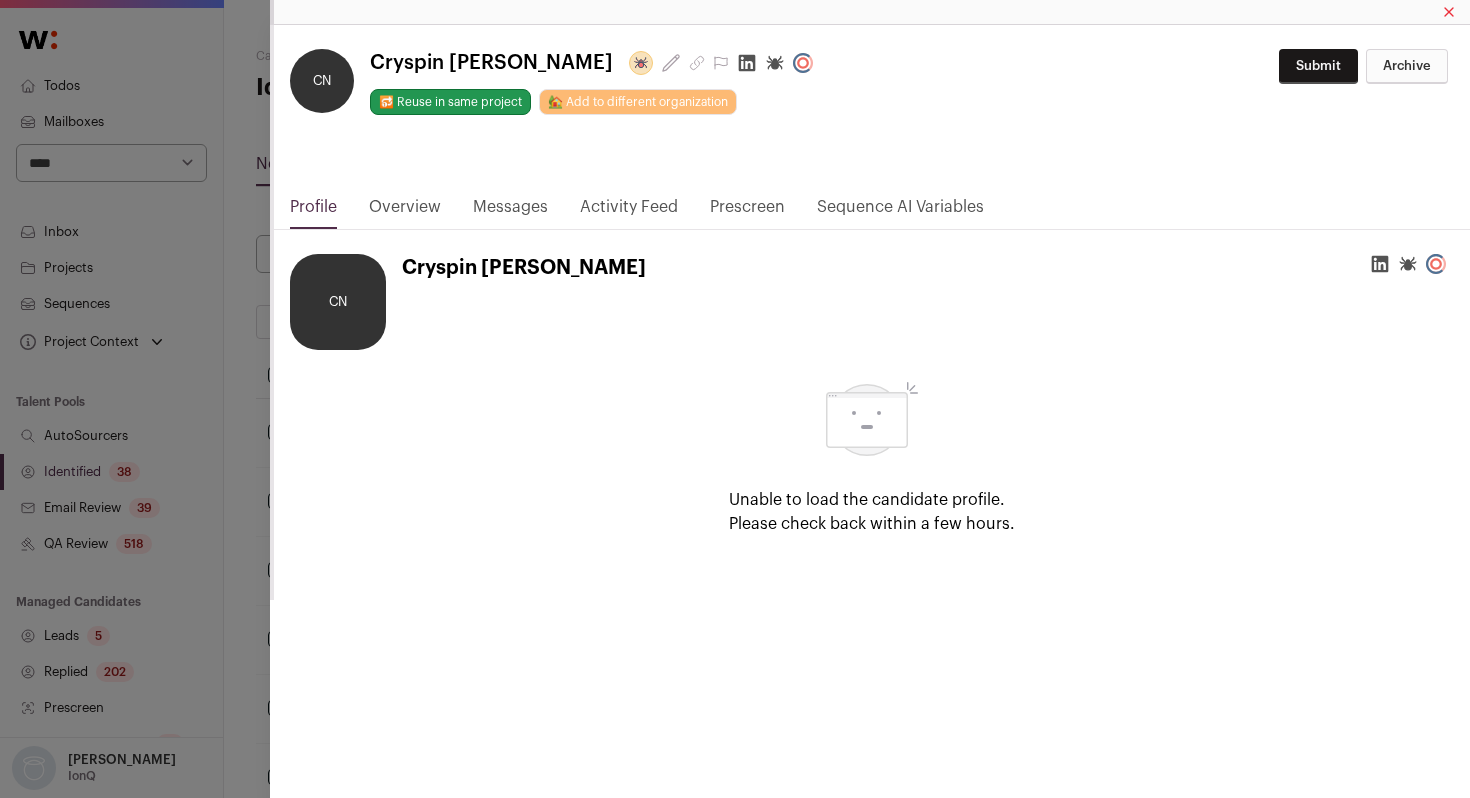 click 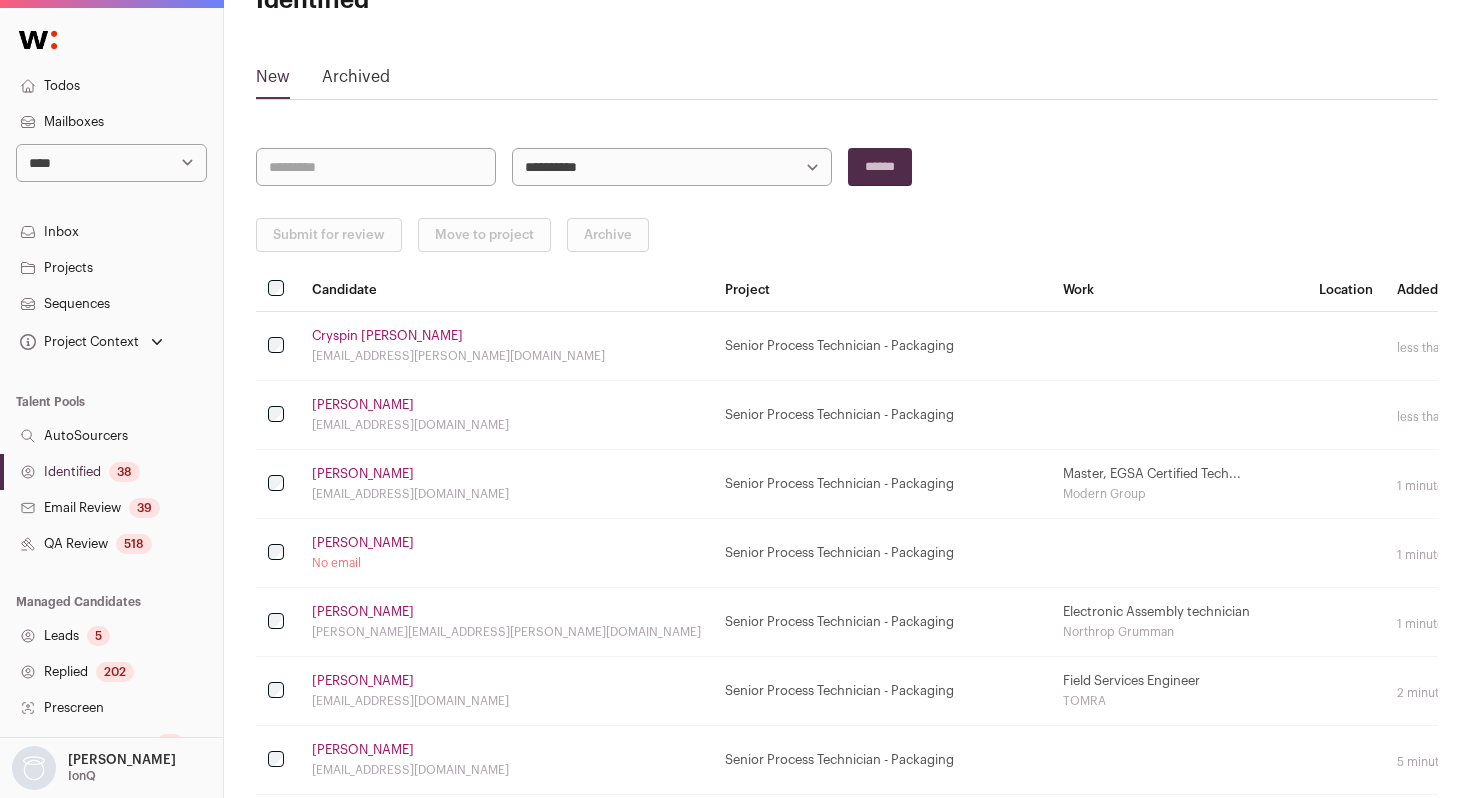 scroll, scrollTop: 88, scrollLeft: 0, axis: vertical 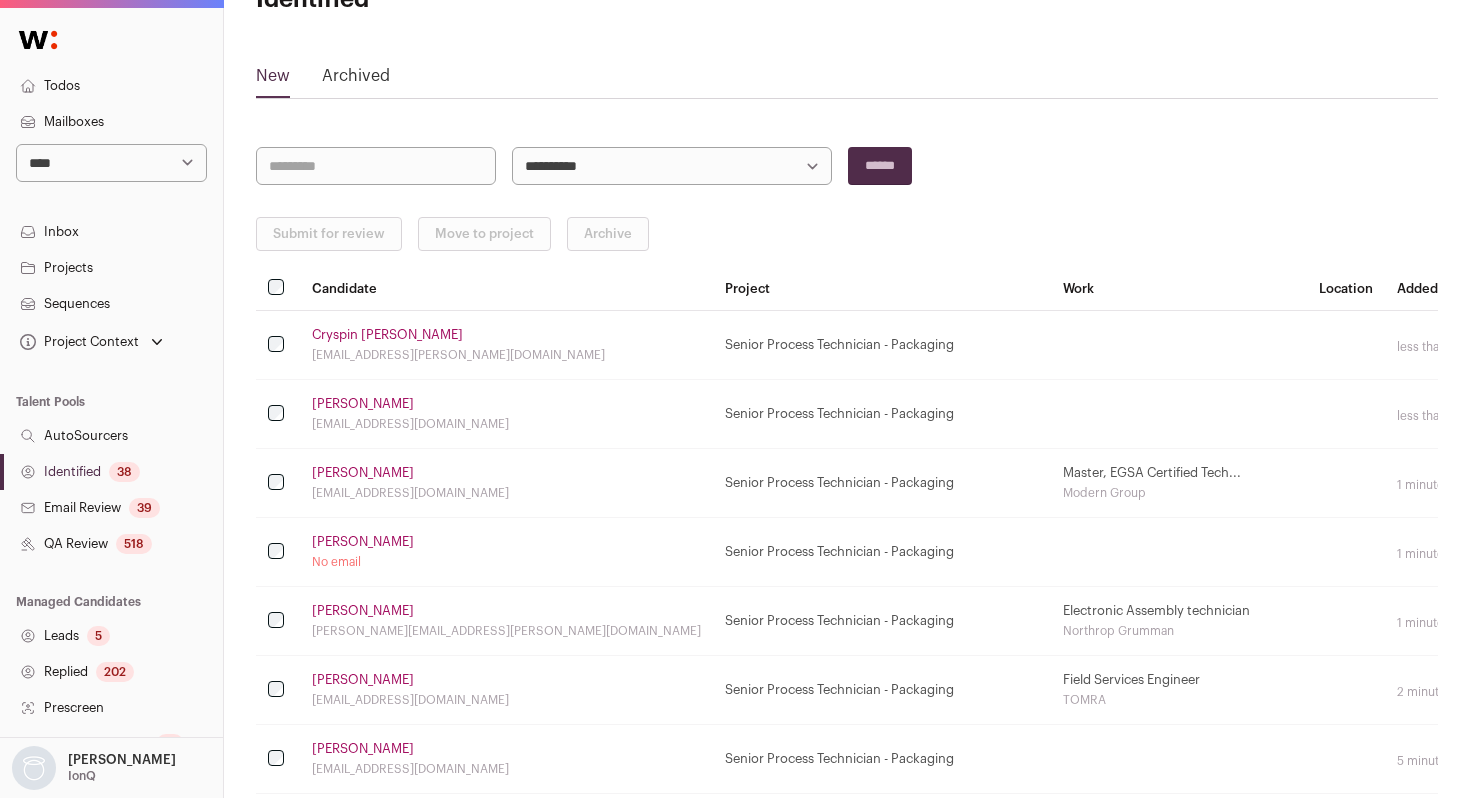 click on "[PERSON_NAME]" at bounding box center (363, 542) 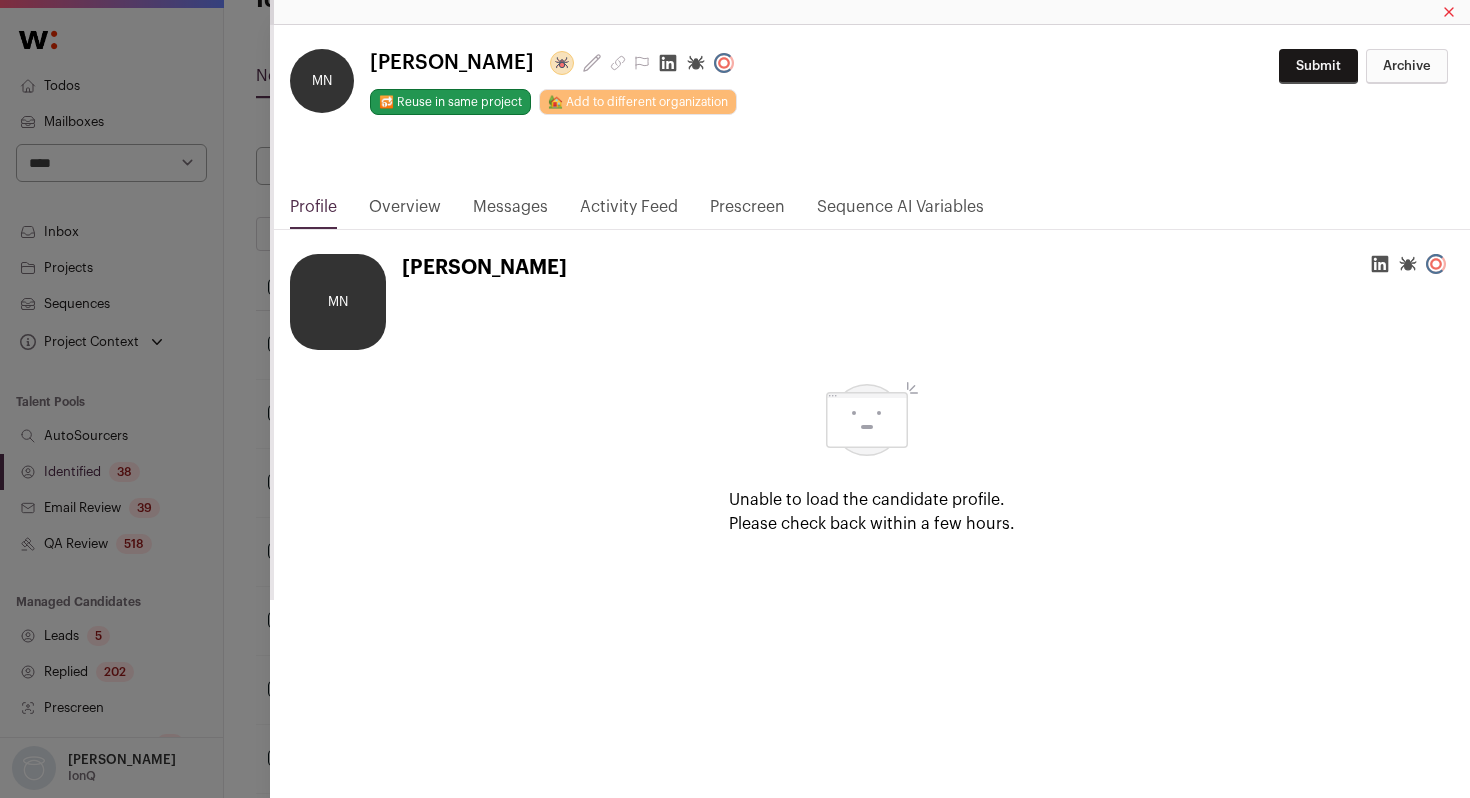 click 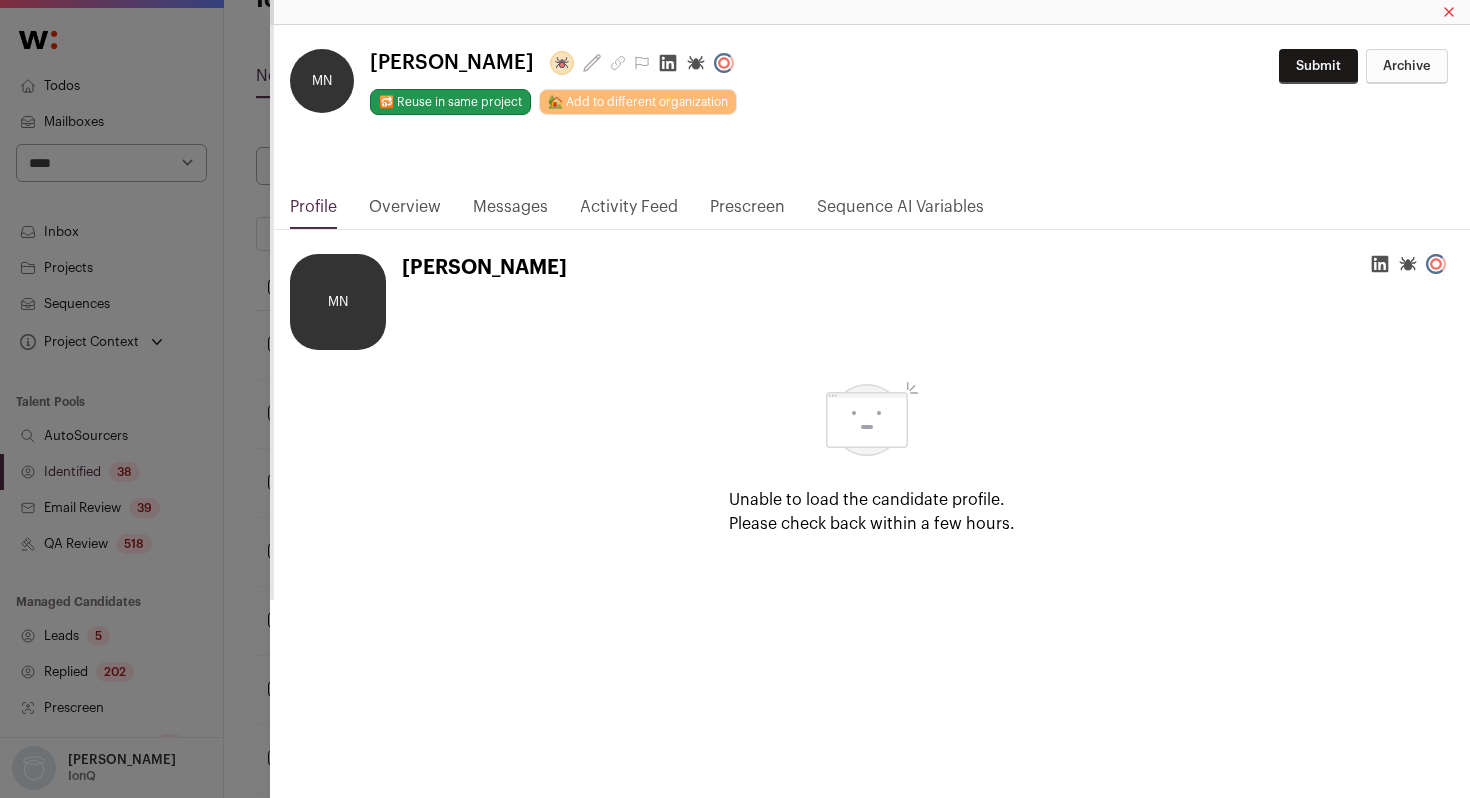 click on "**********" at bounding box center (735, 399) 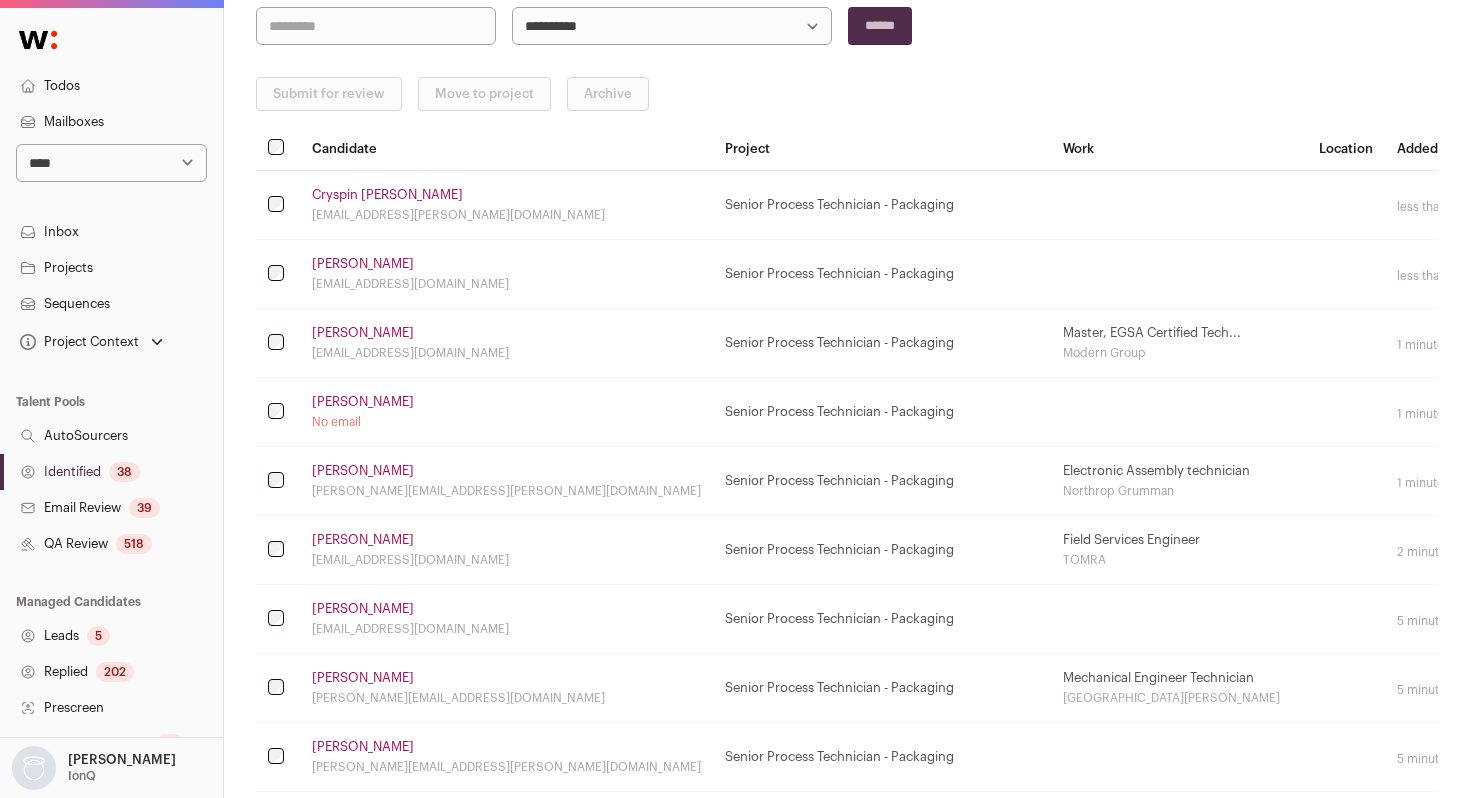 scroll, scrollTop: 233, scrollLeft: 0, axis: vertical 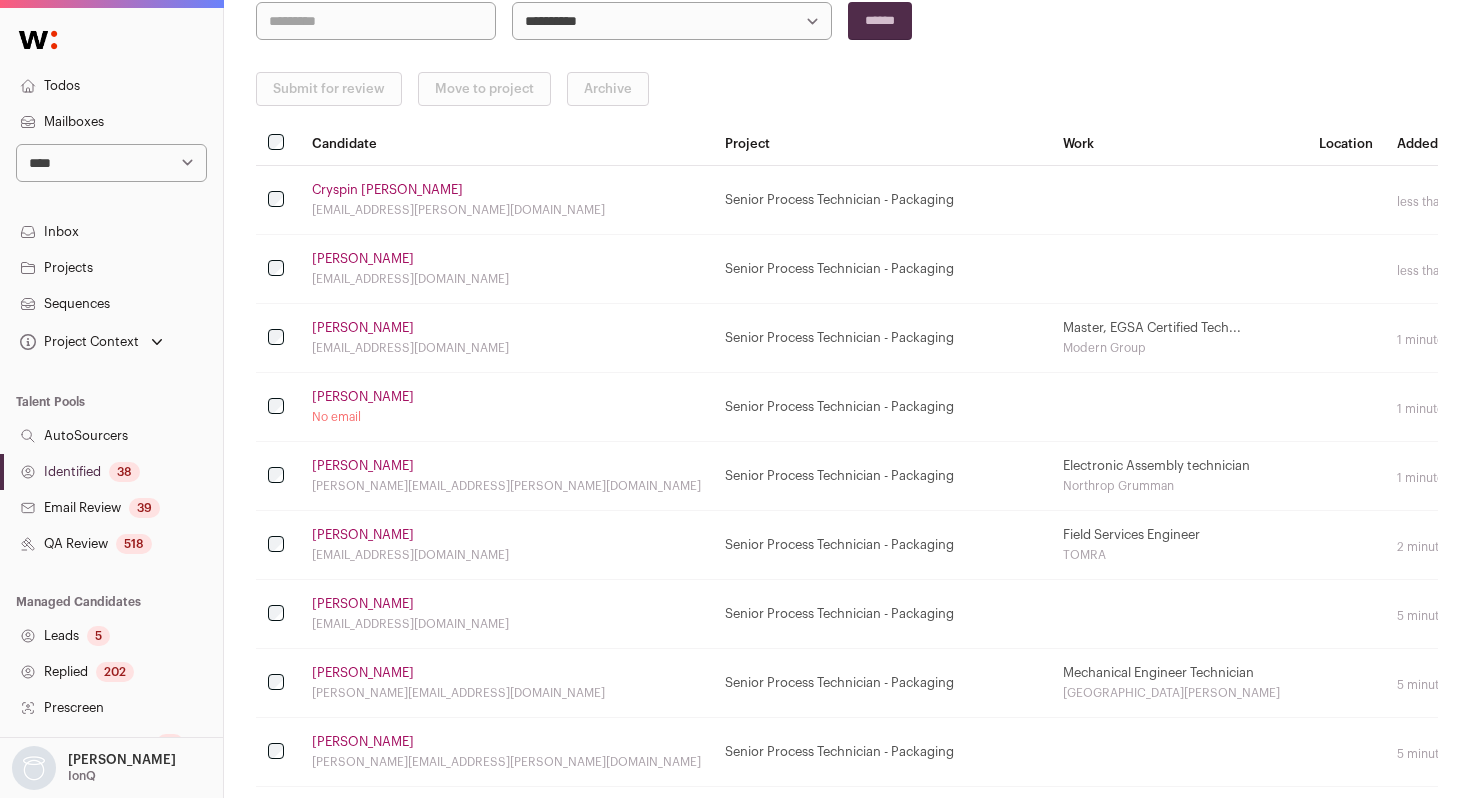 click on "[PERSON_NAME]" at bounding box center (363, 466) 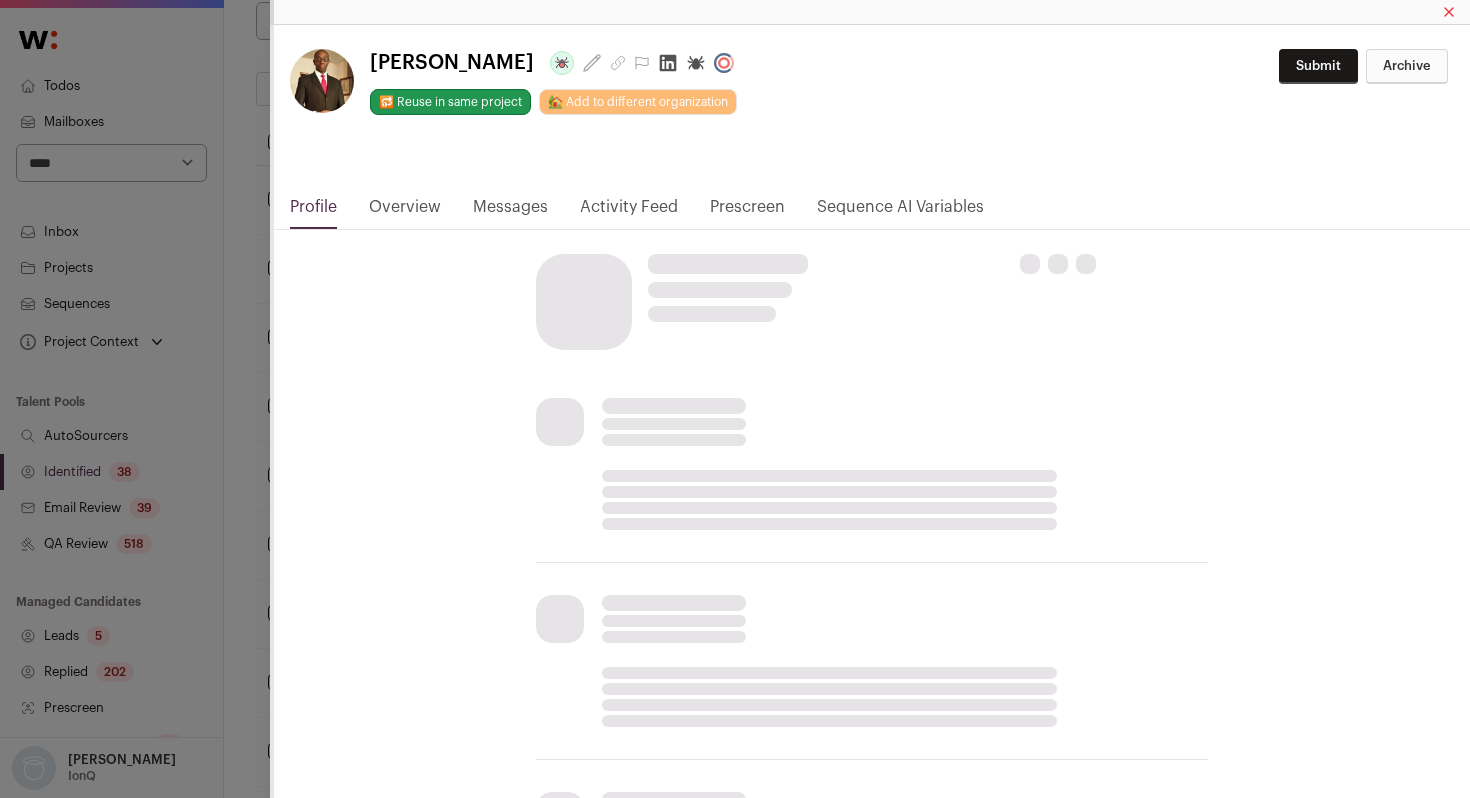 click 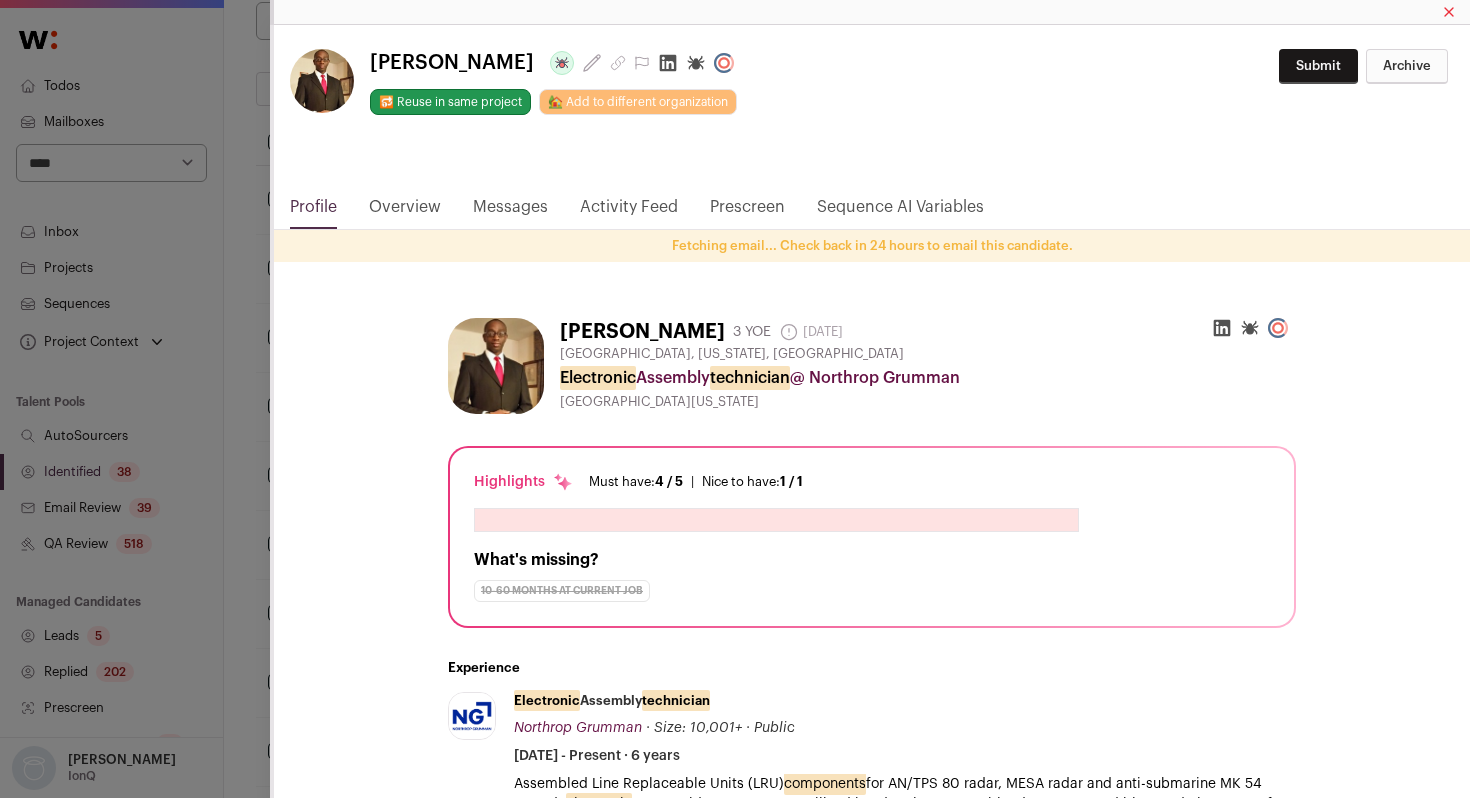 click on "**********" at bounding box center [735, 399] 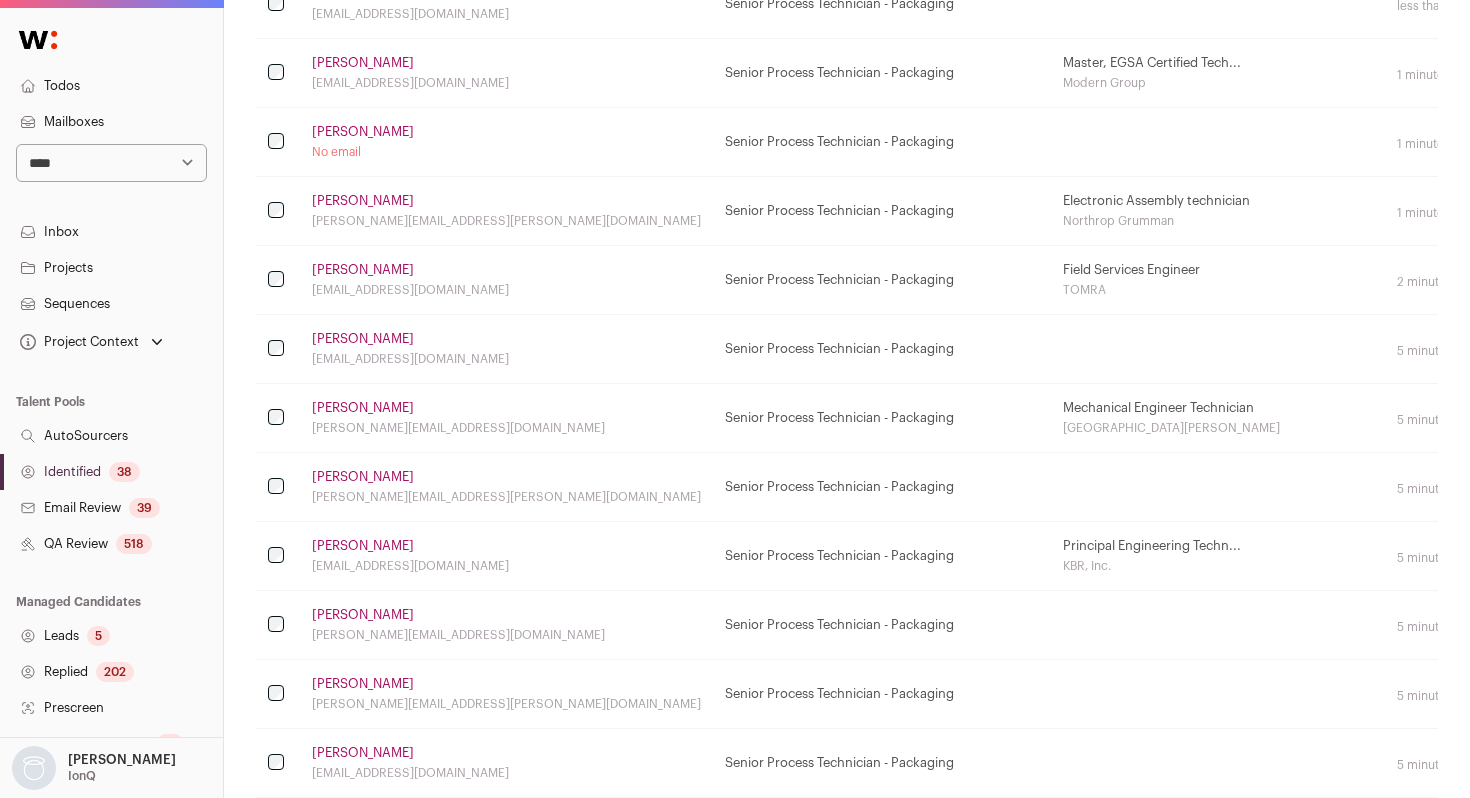 scroll, scrollTop: 536, scrollLeft: 0, axis: vertical 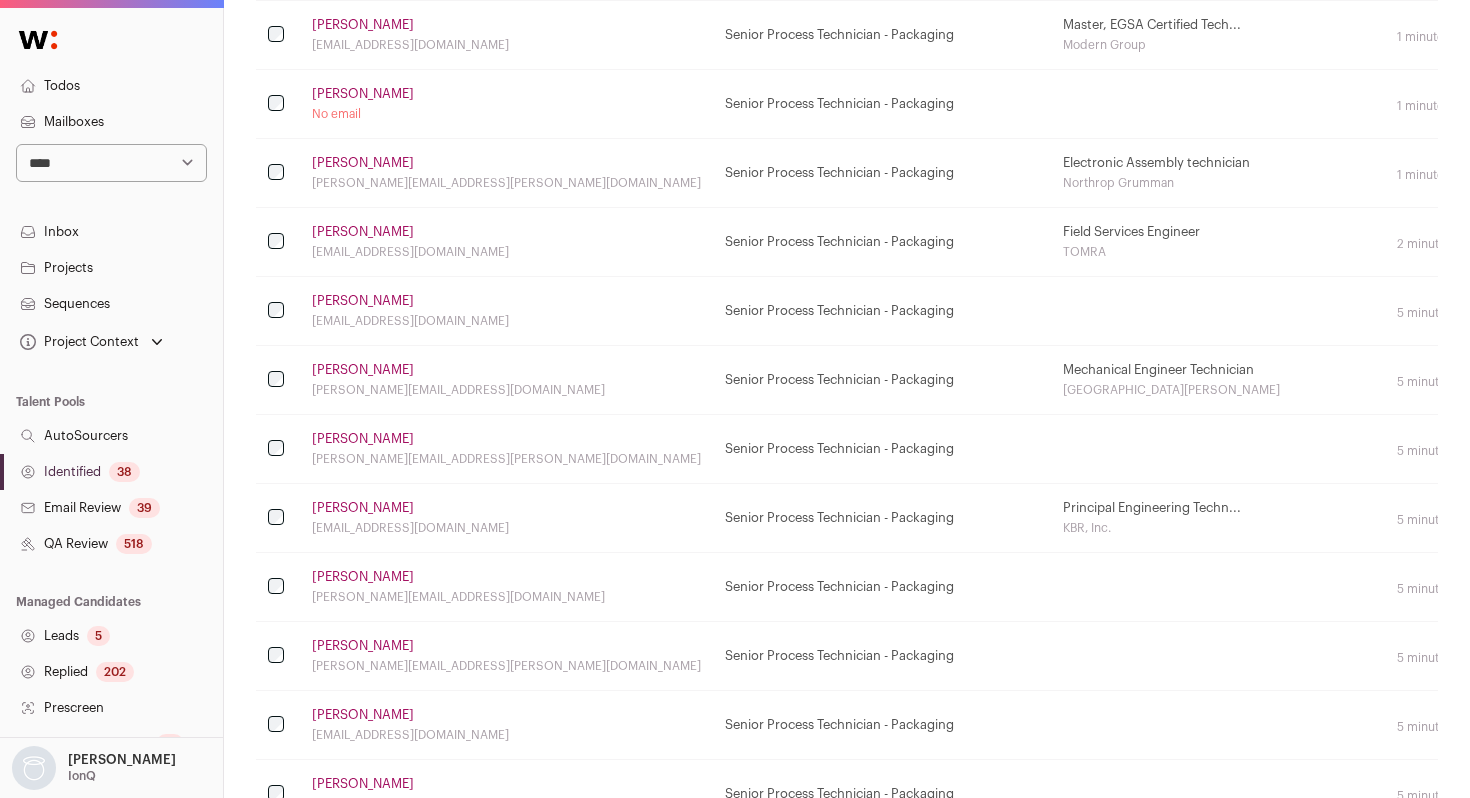 click on "[PERSON_NAME]" at bounding box center [363, 370] 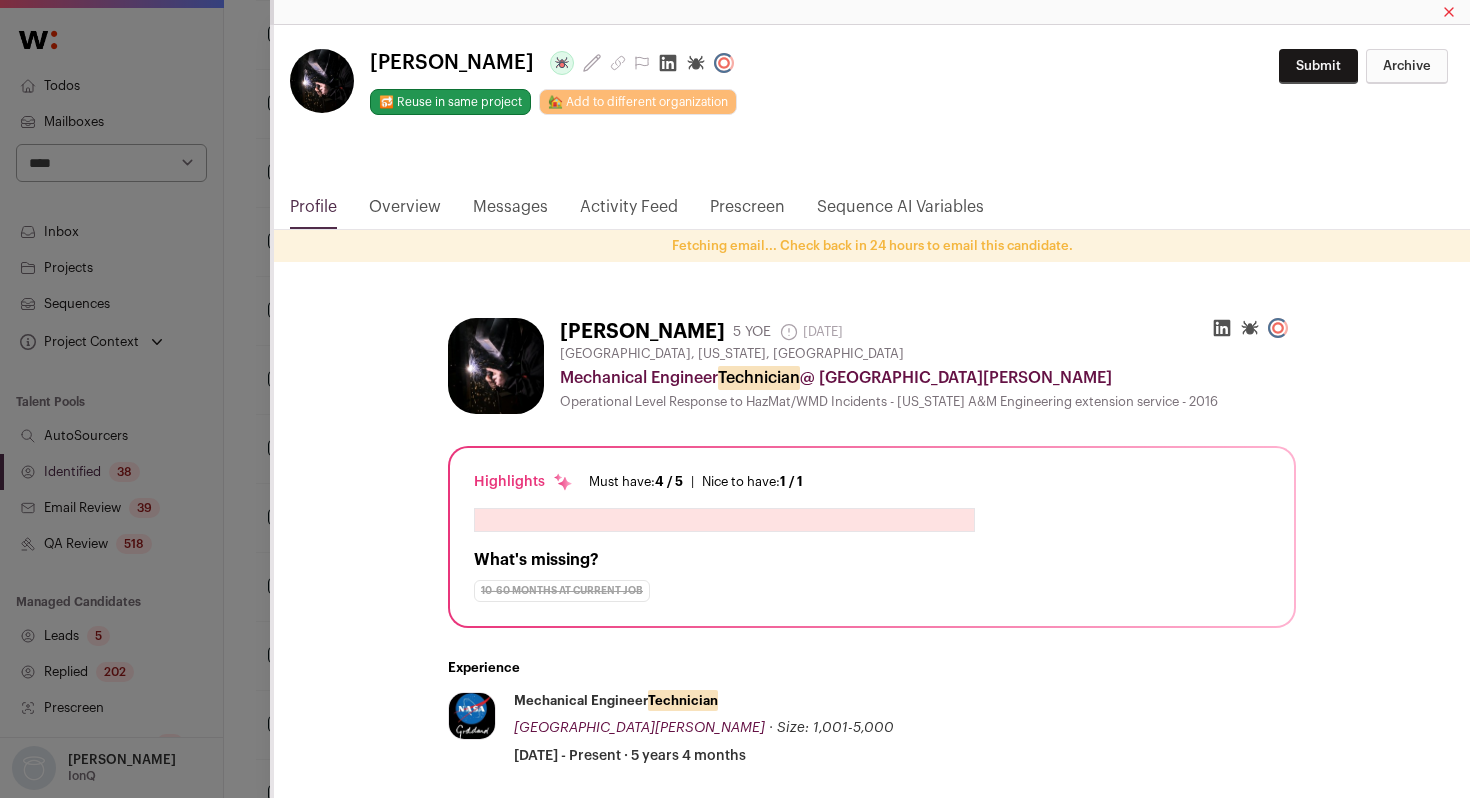 click 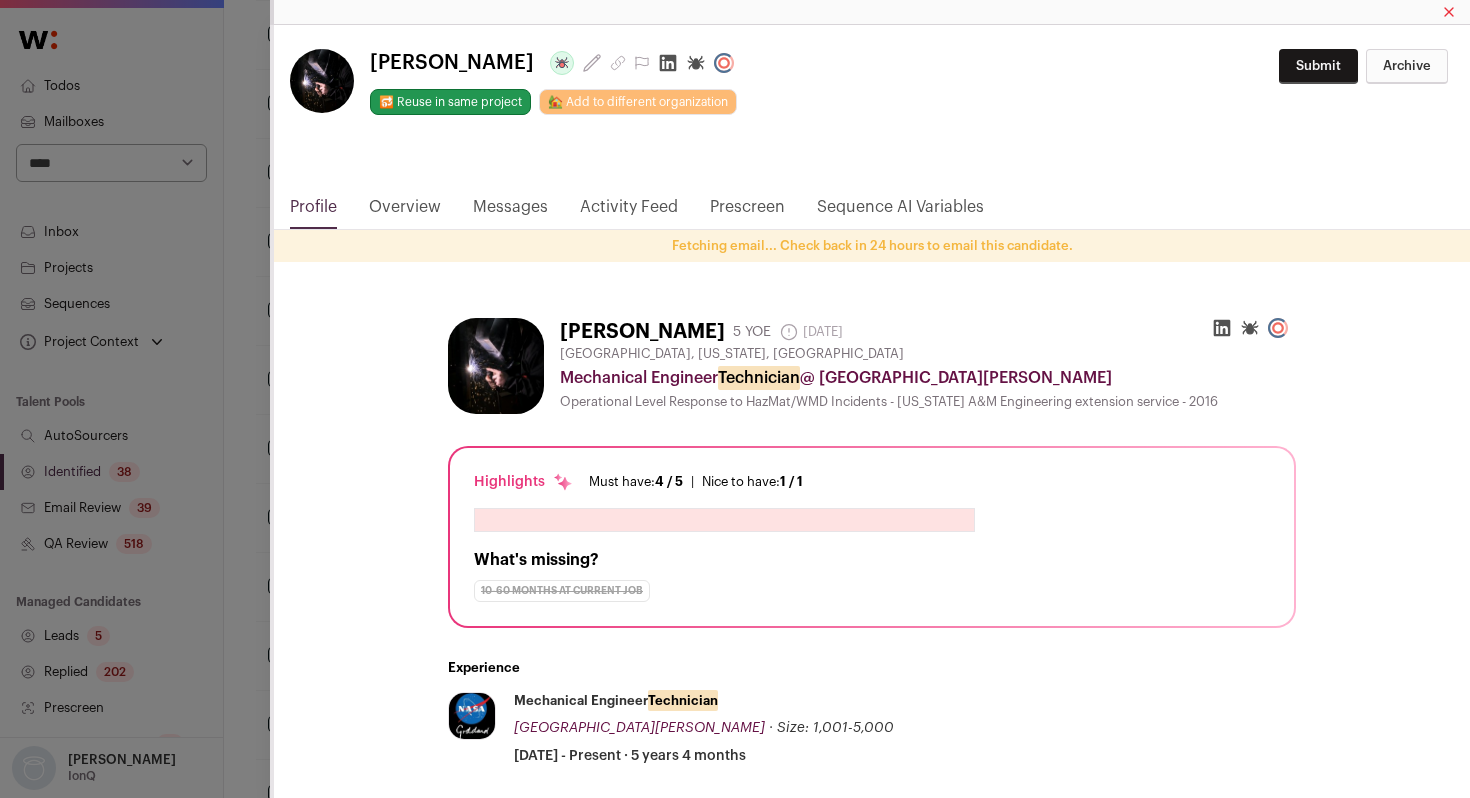 click on "**********" at bounding box center (735, 399) 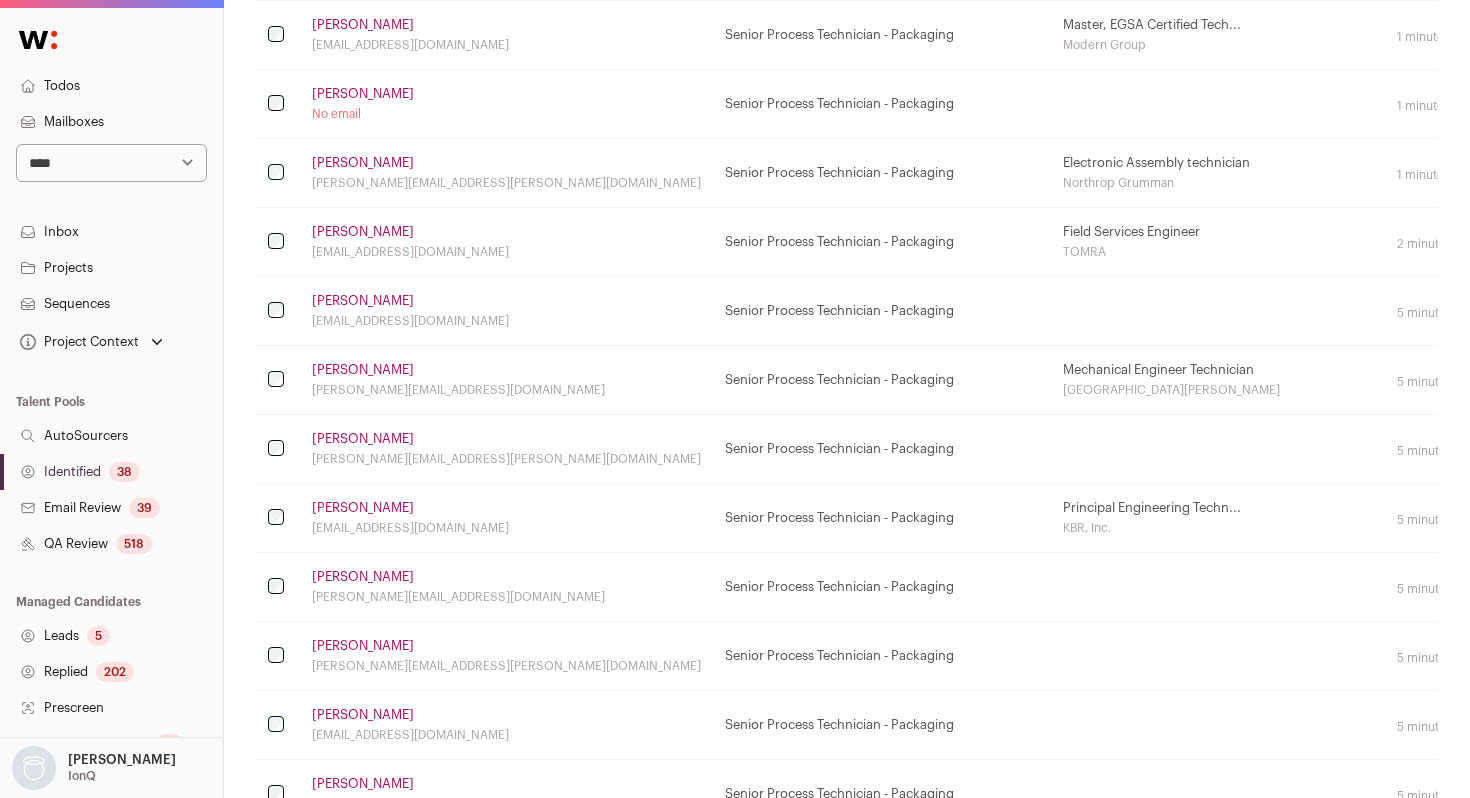 click on "[PERSON_NAME]" at bounding box center (363, 439) 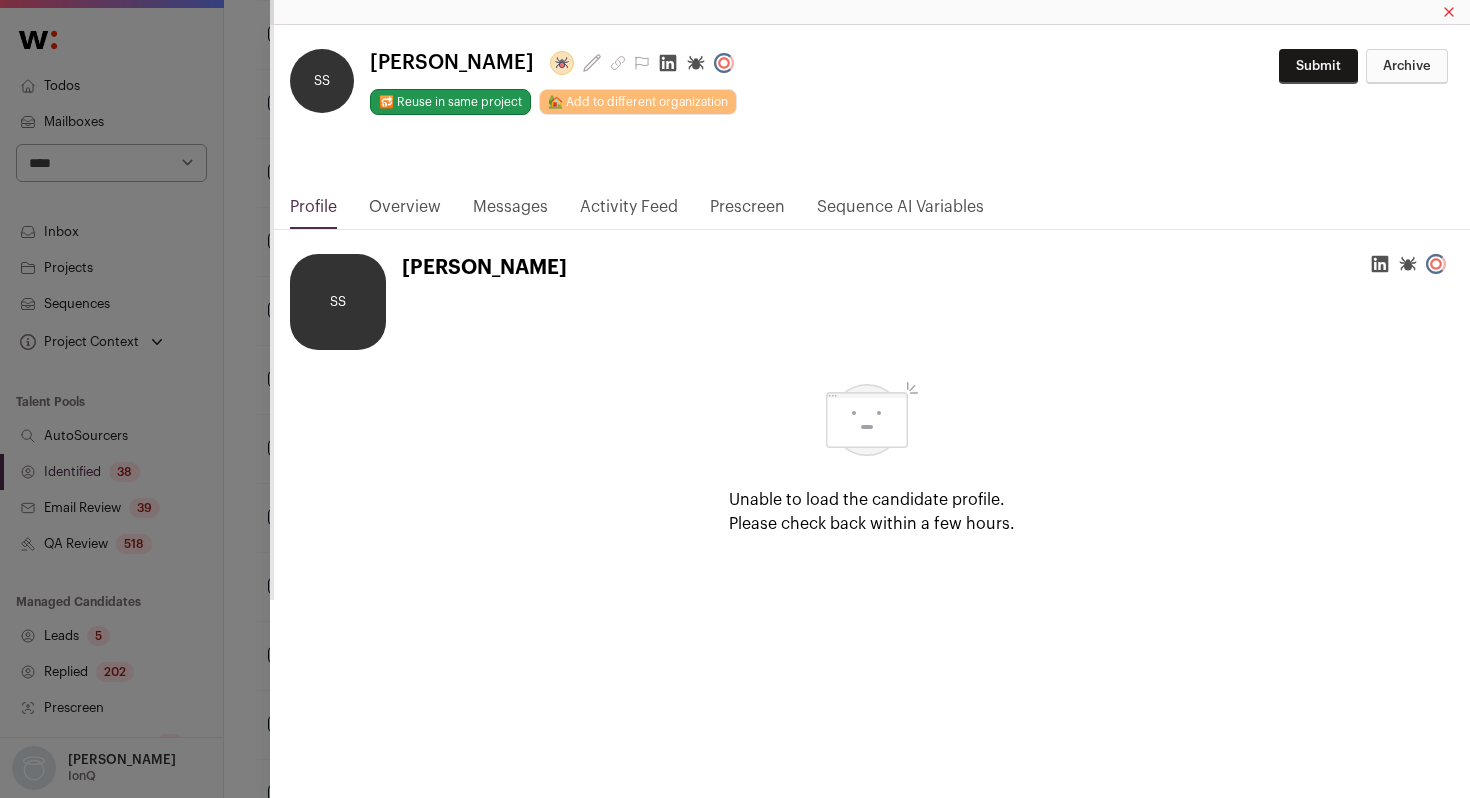 click 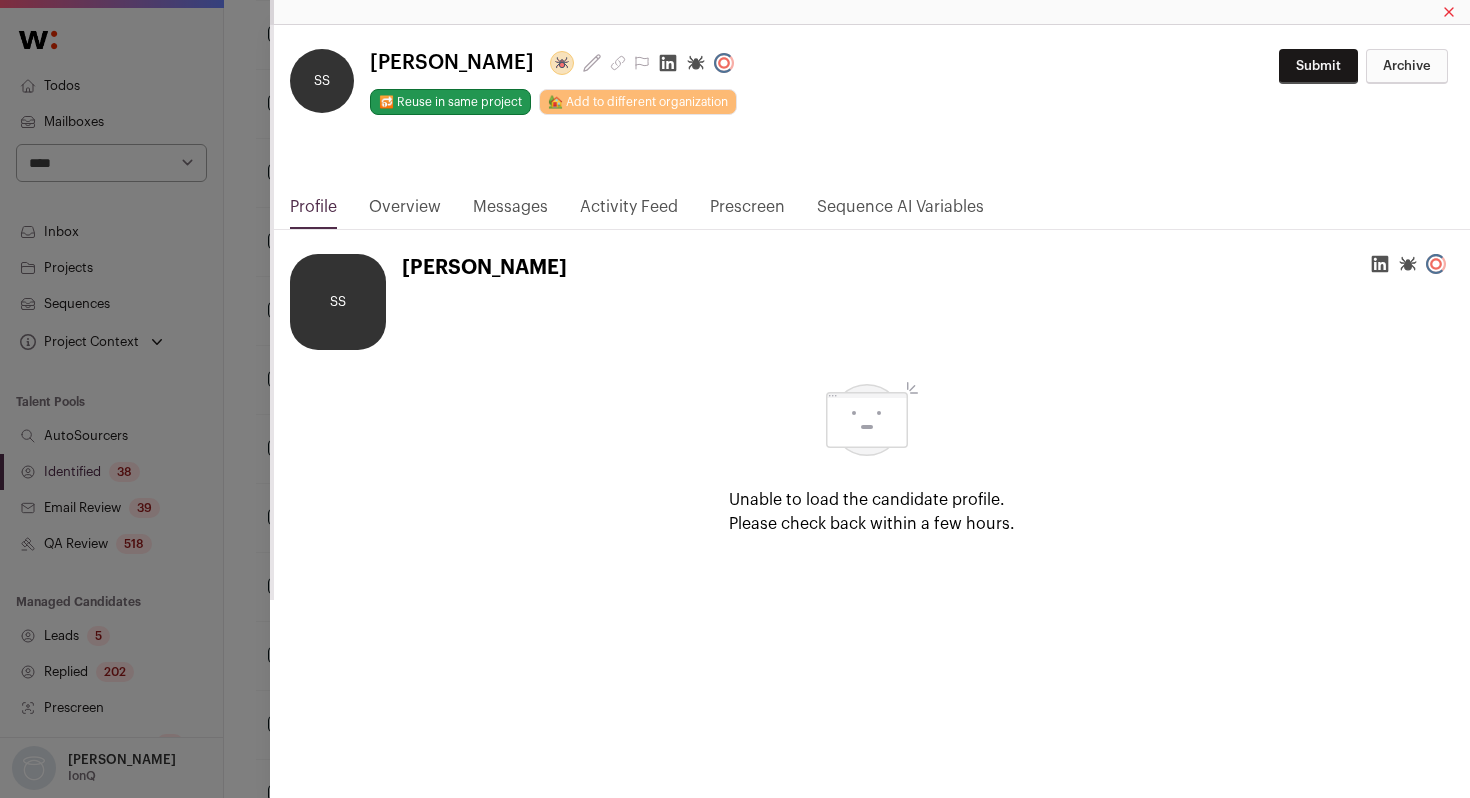 click on "**********" at bounding box center (735, 399) 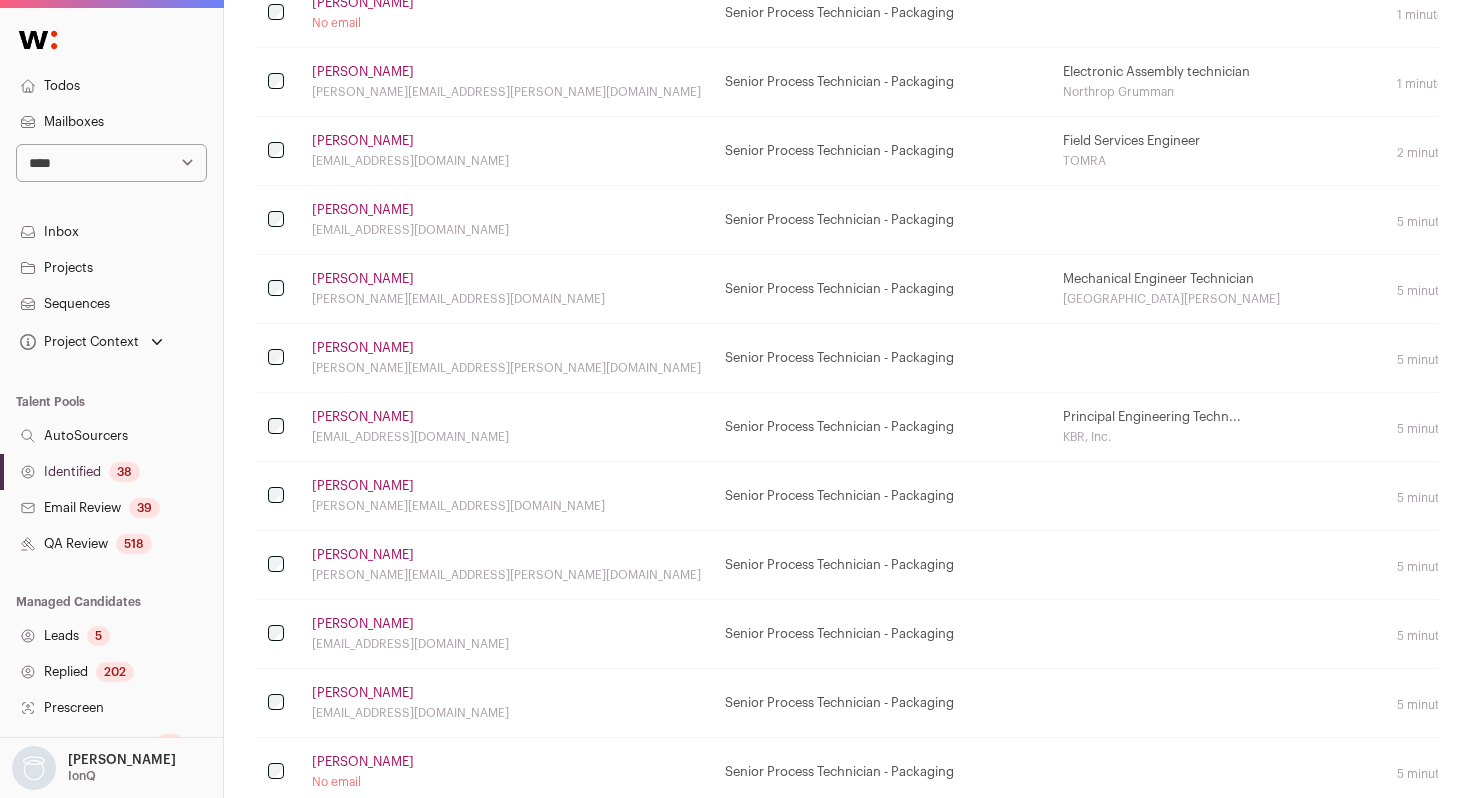 scroll, scrollTop: 630, scrollLeft: 0, axis: vertical 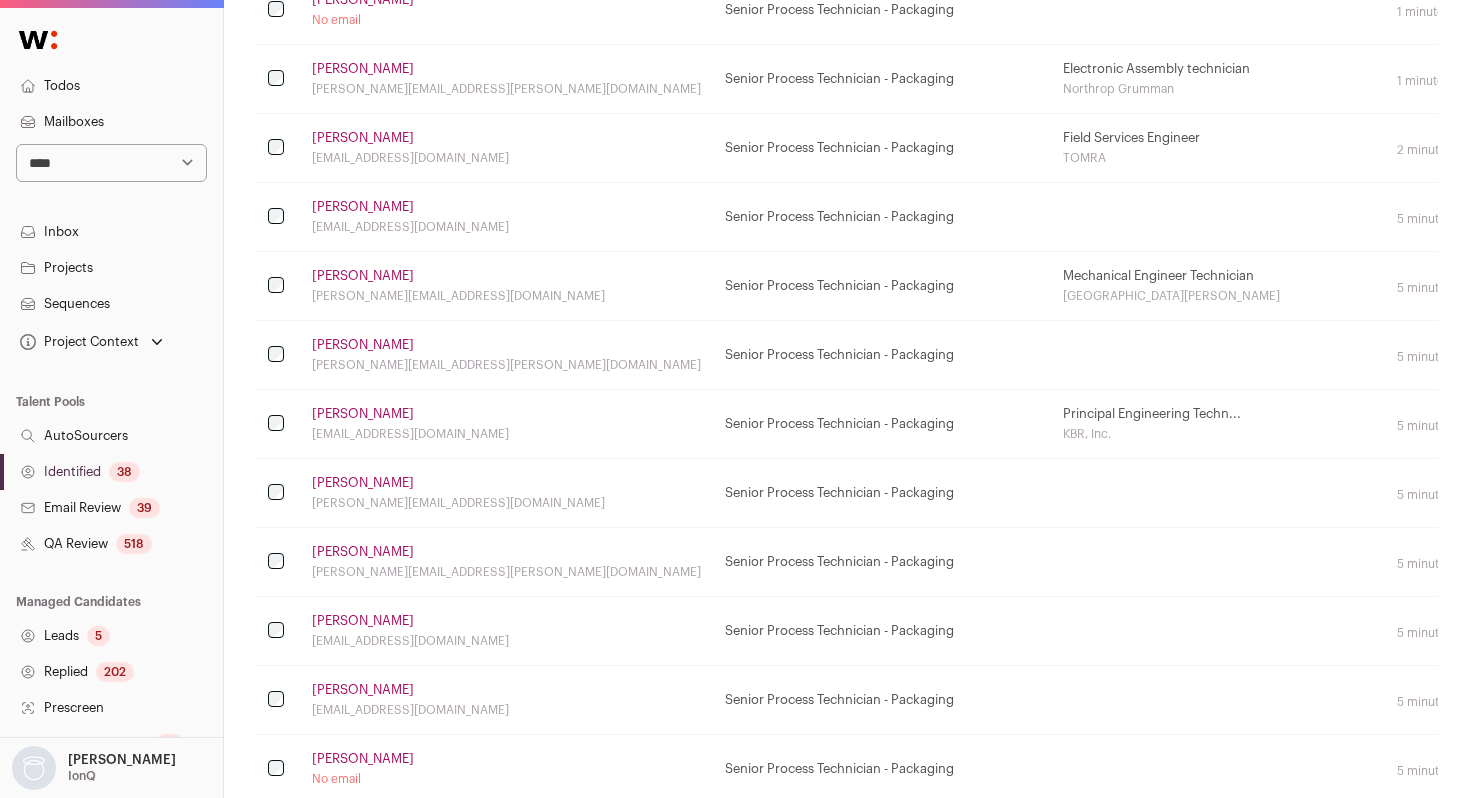 click on "[PERSON_NAME]" at bounding box center (363, 483) 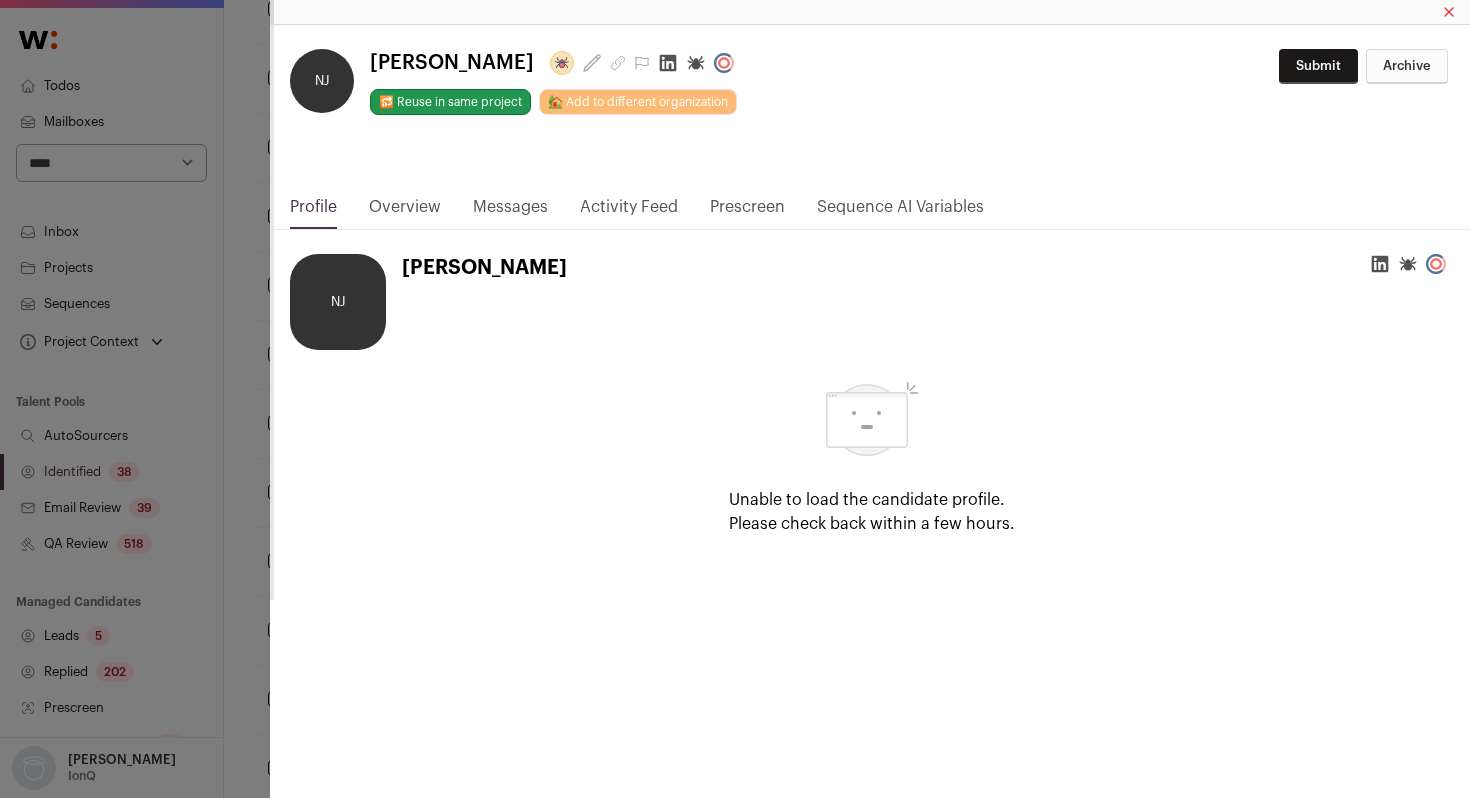 click 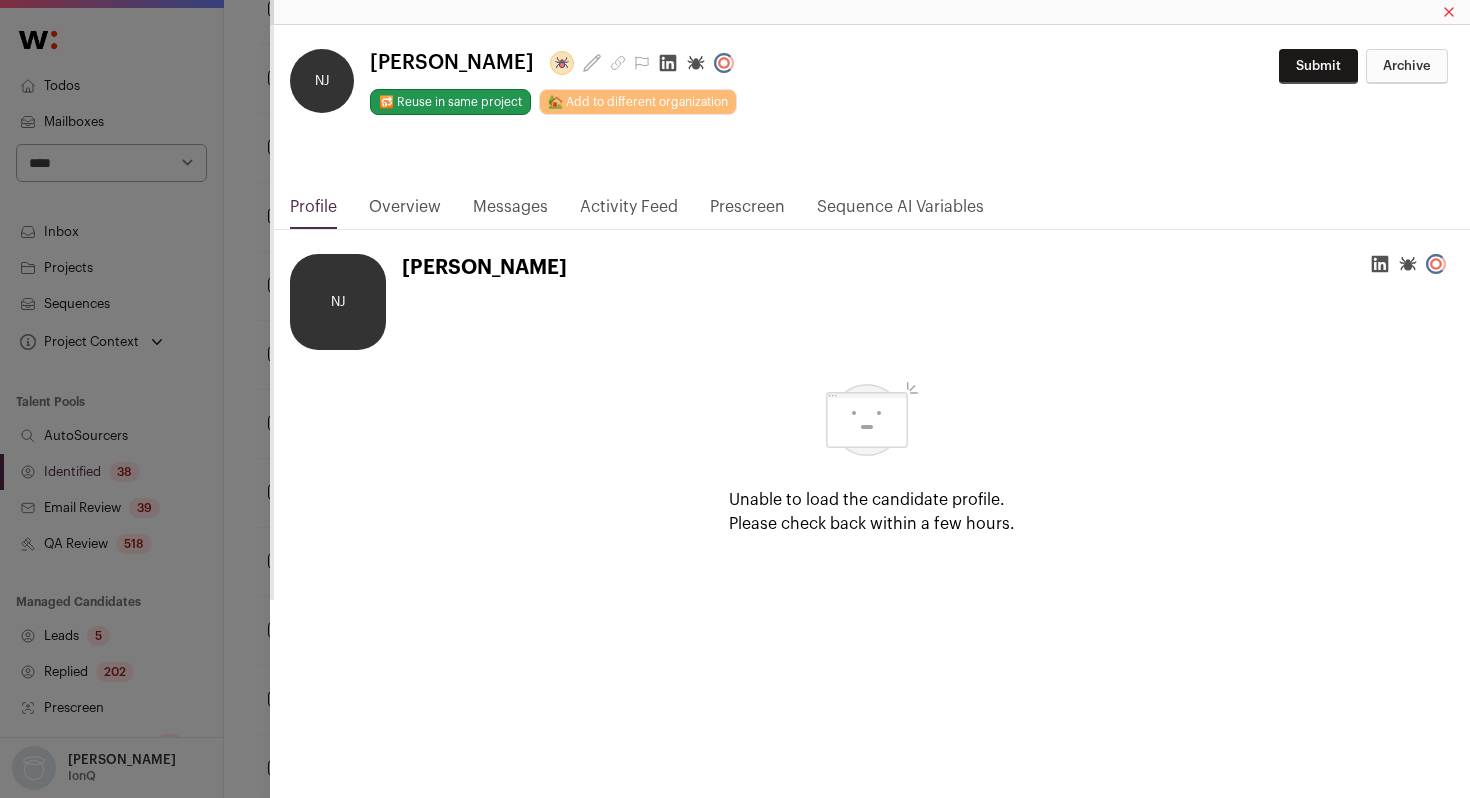 click on "**********" at bounding box center (735, 399) 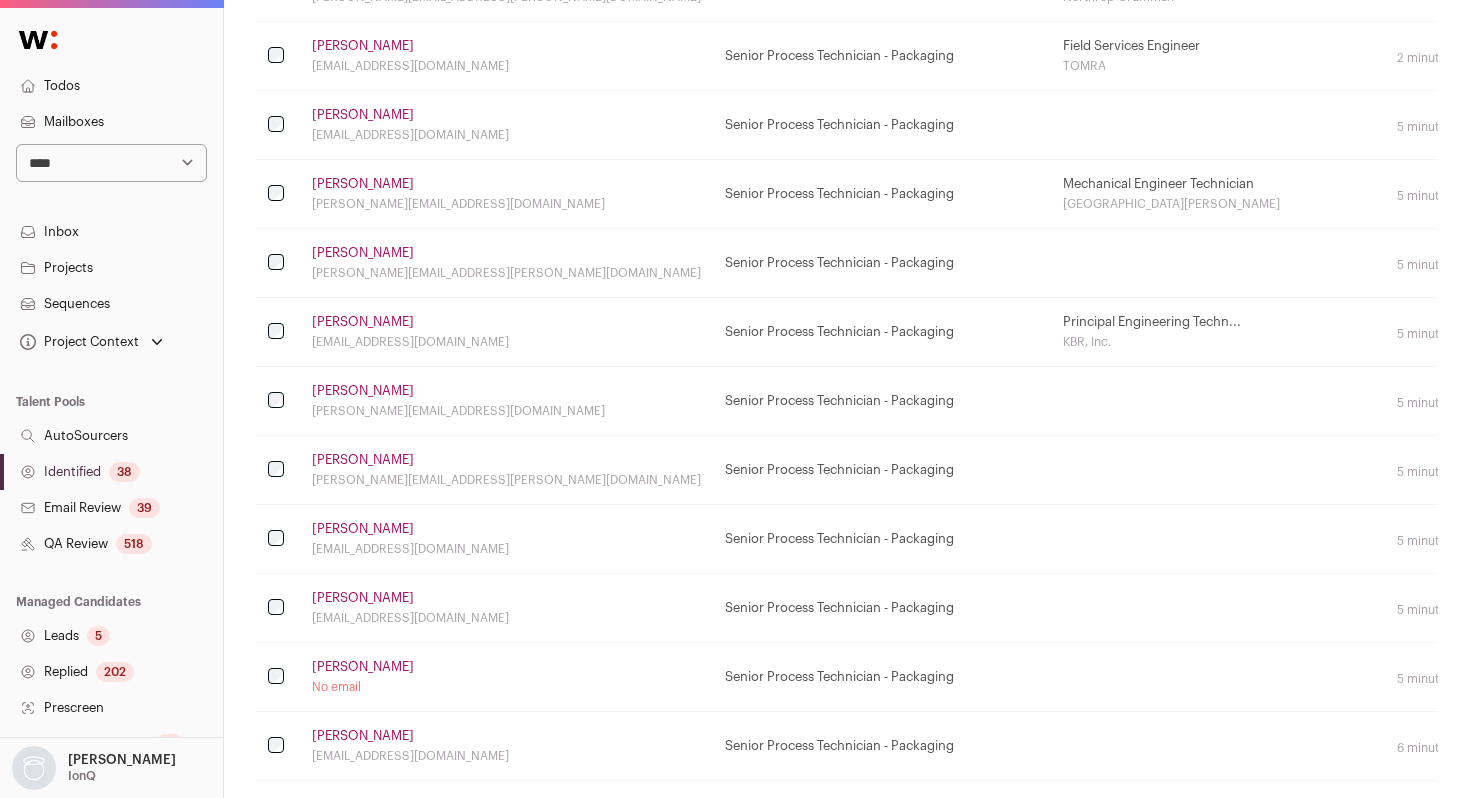 scroll, scrollTop: 725, scrollLeft: 0, axis: vertical 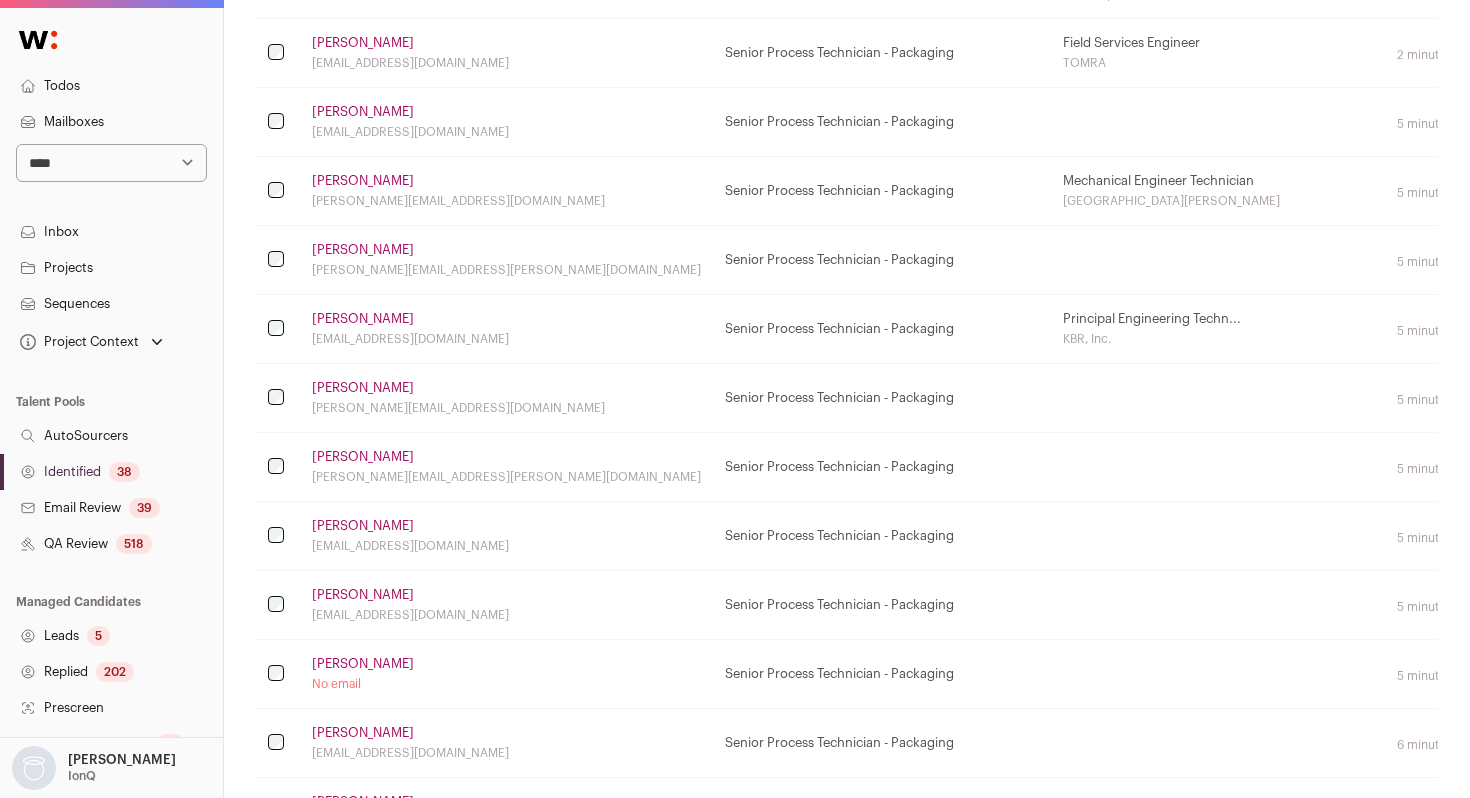 click on "[PERSON_NAME]" at bounding box center (363, 526) 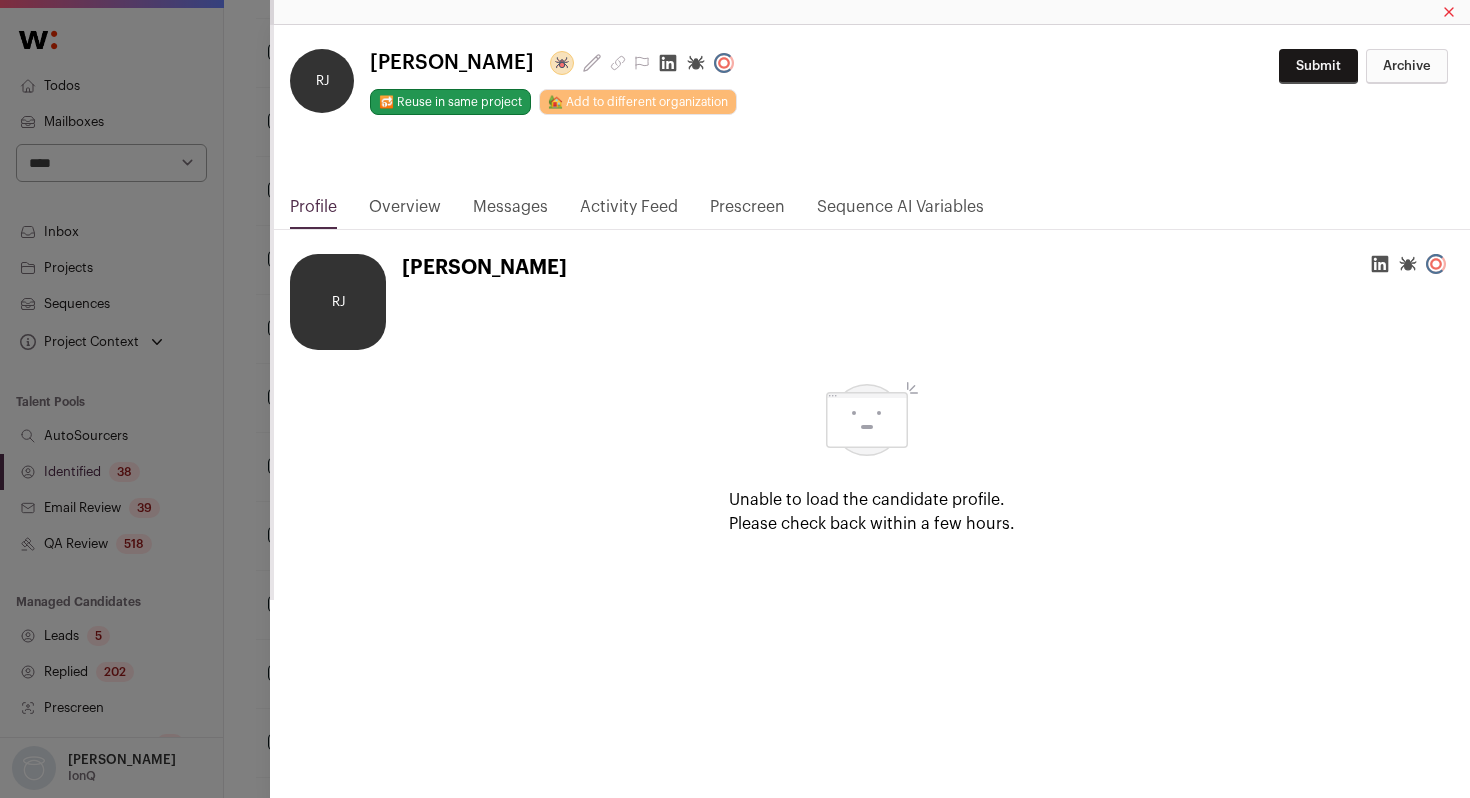 click 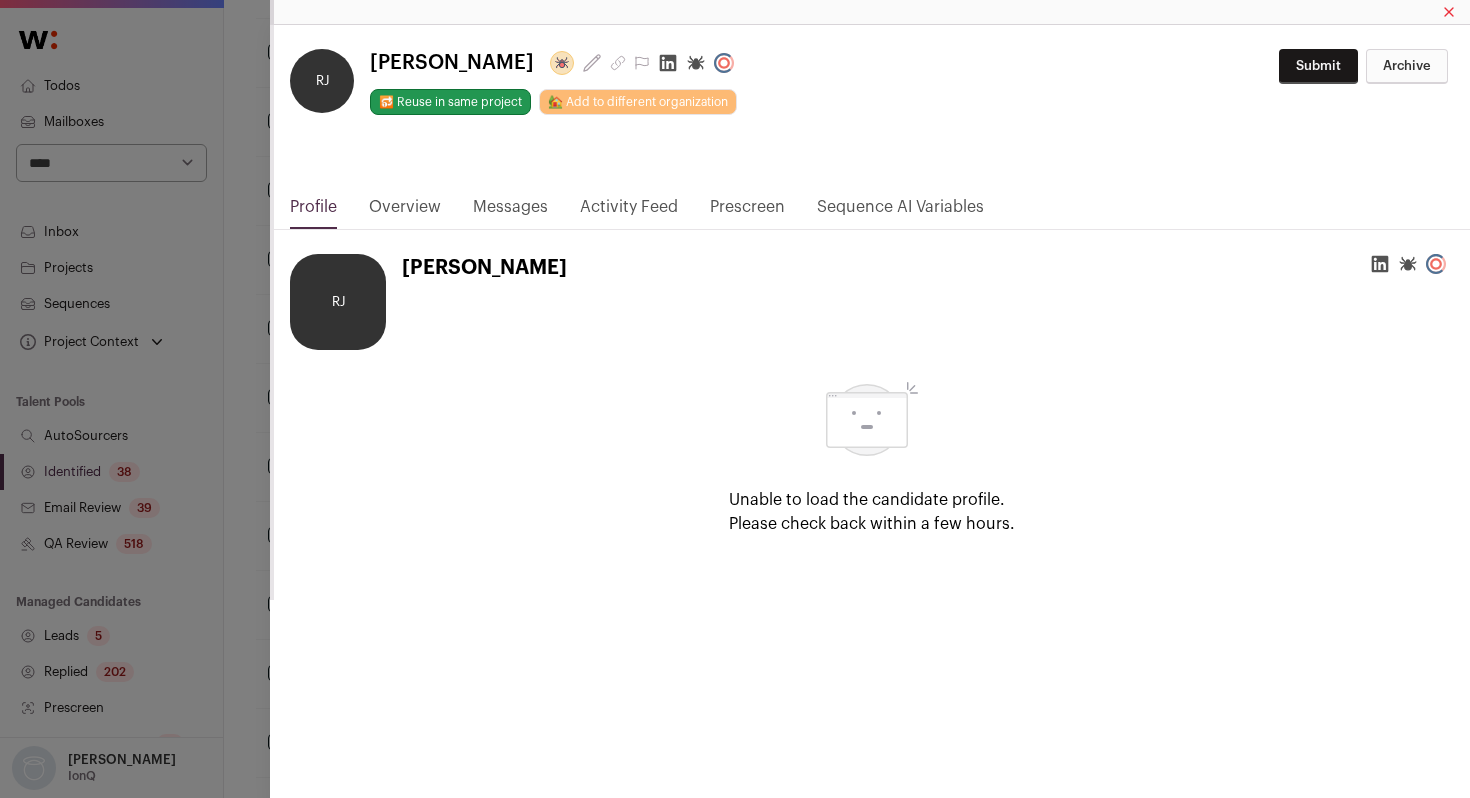 click on "**********" at bounding box center (735, 399) 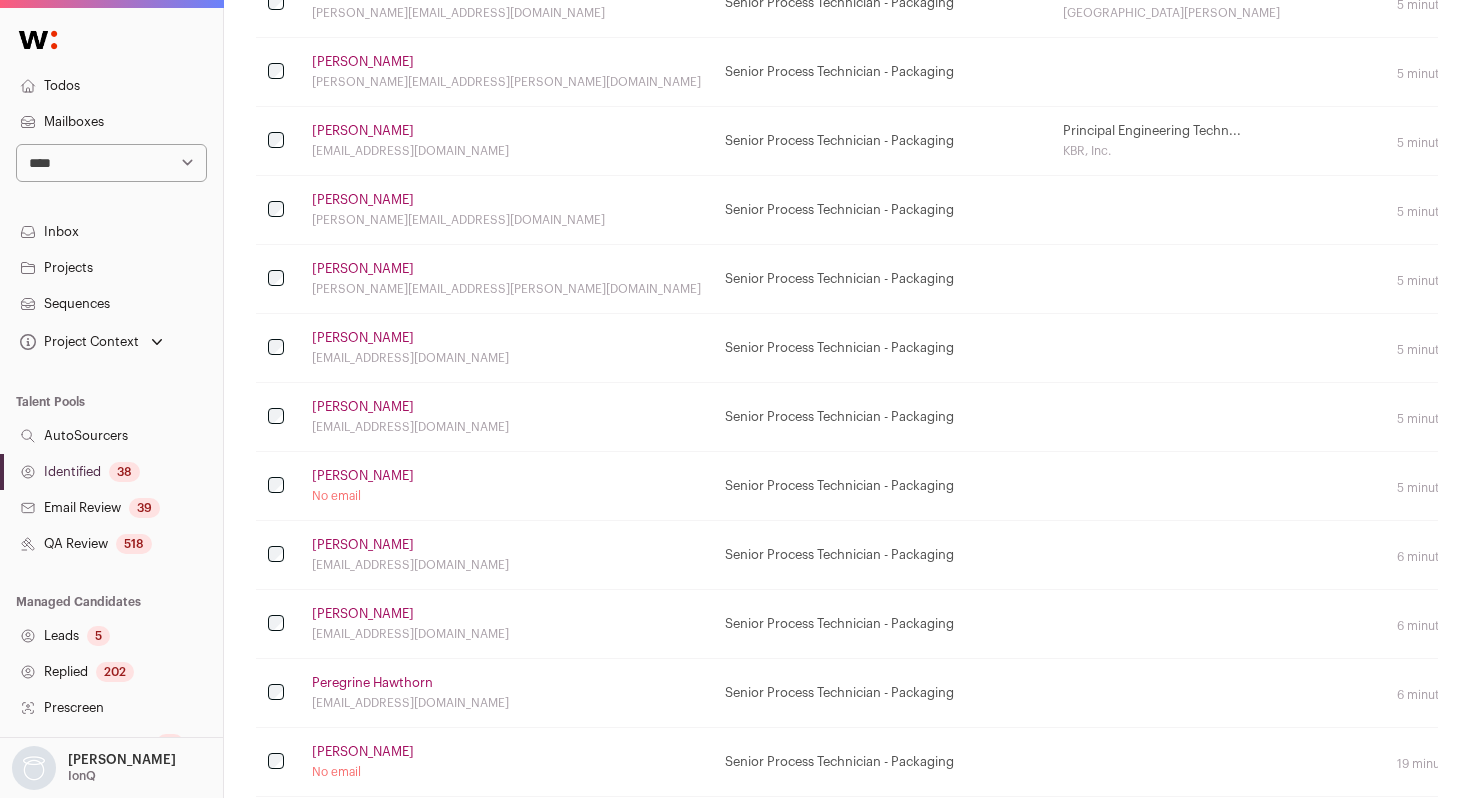 scroll, scrollTop: 928, scrollLeft: 0, axis: vertical 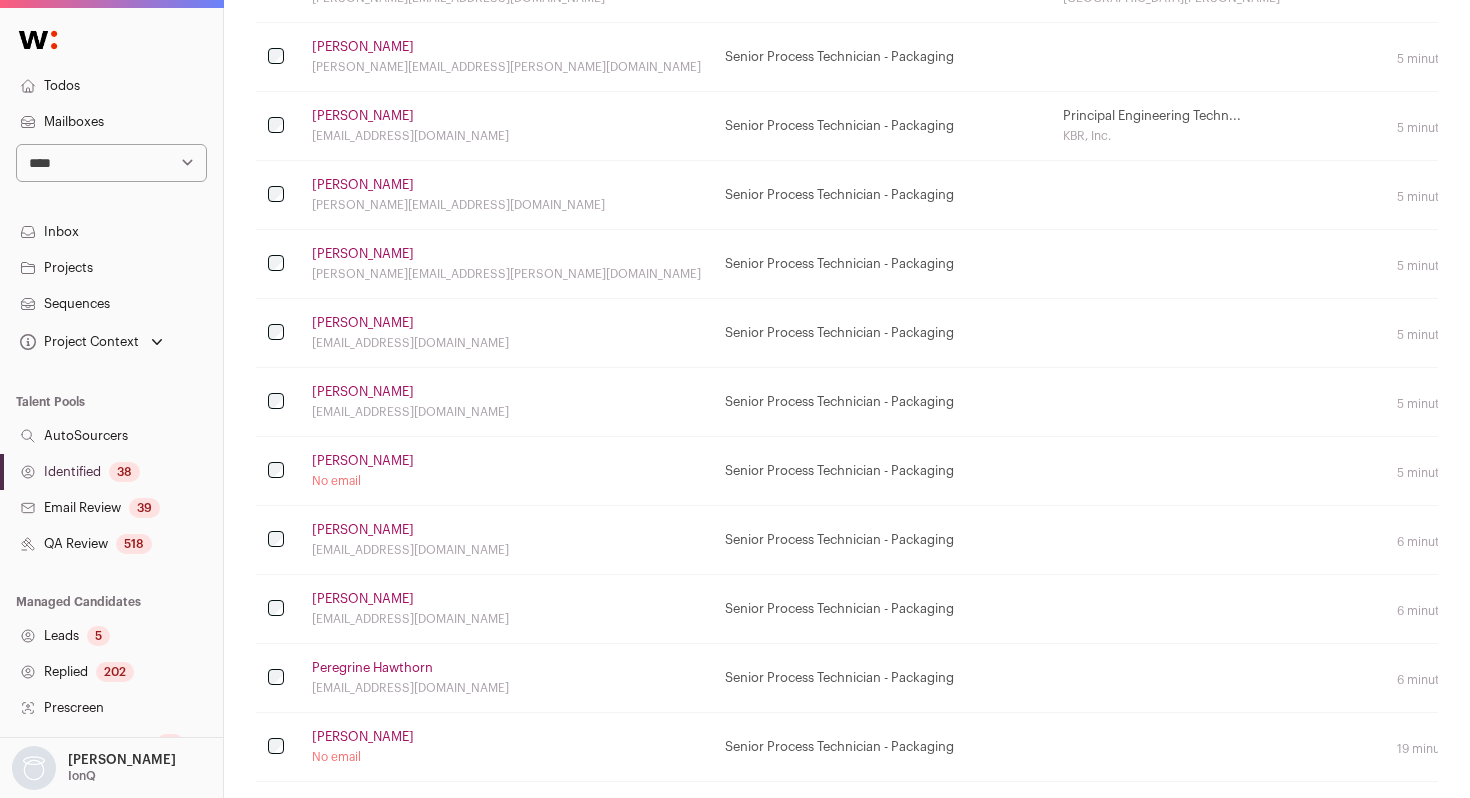 click on "[PERSON_NAME]" at bounding box center (363, 461) 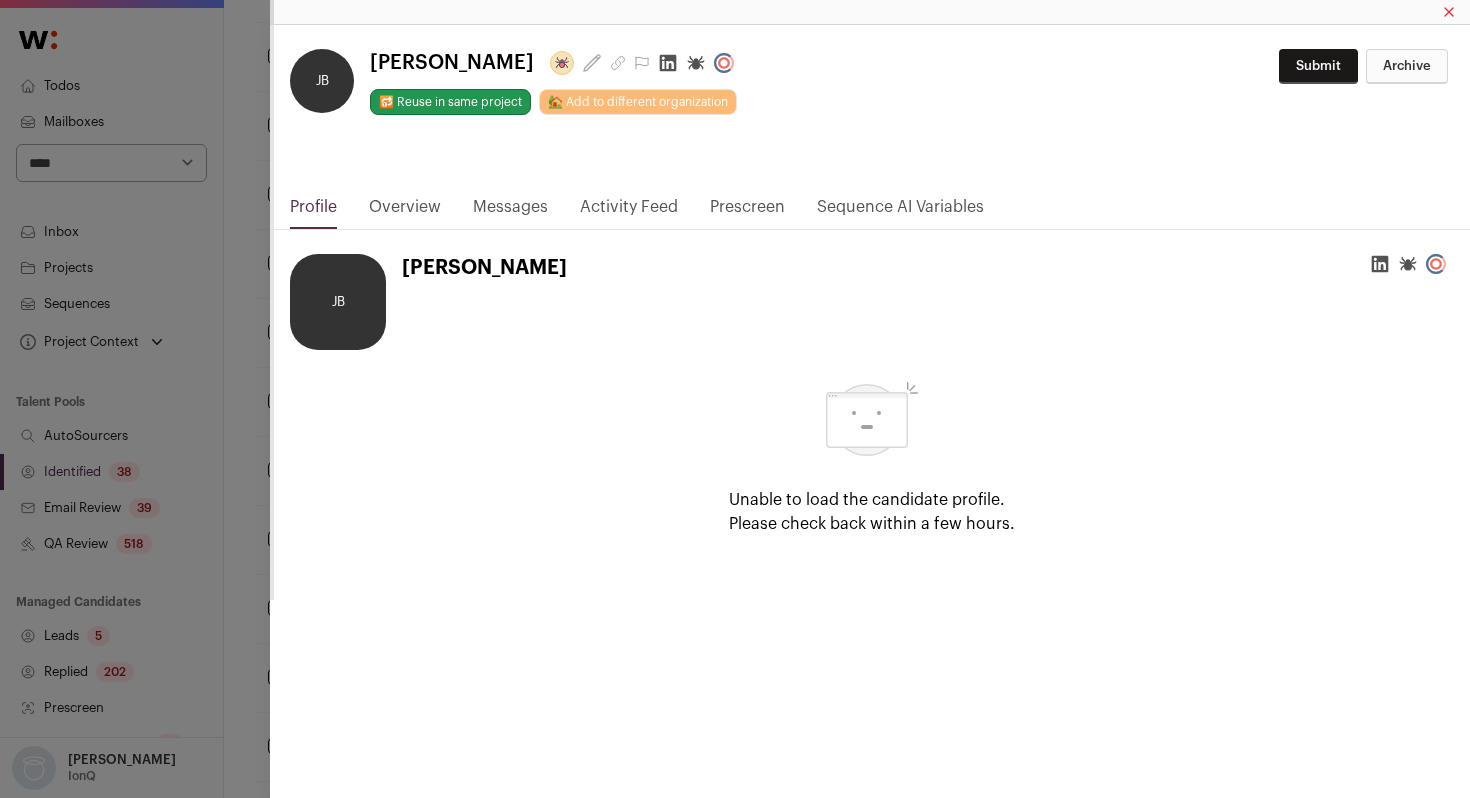 click 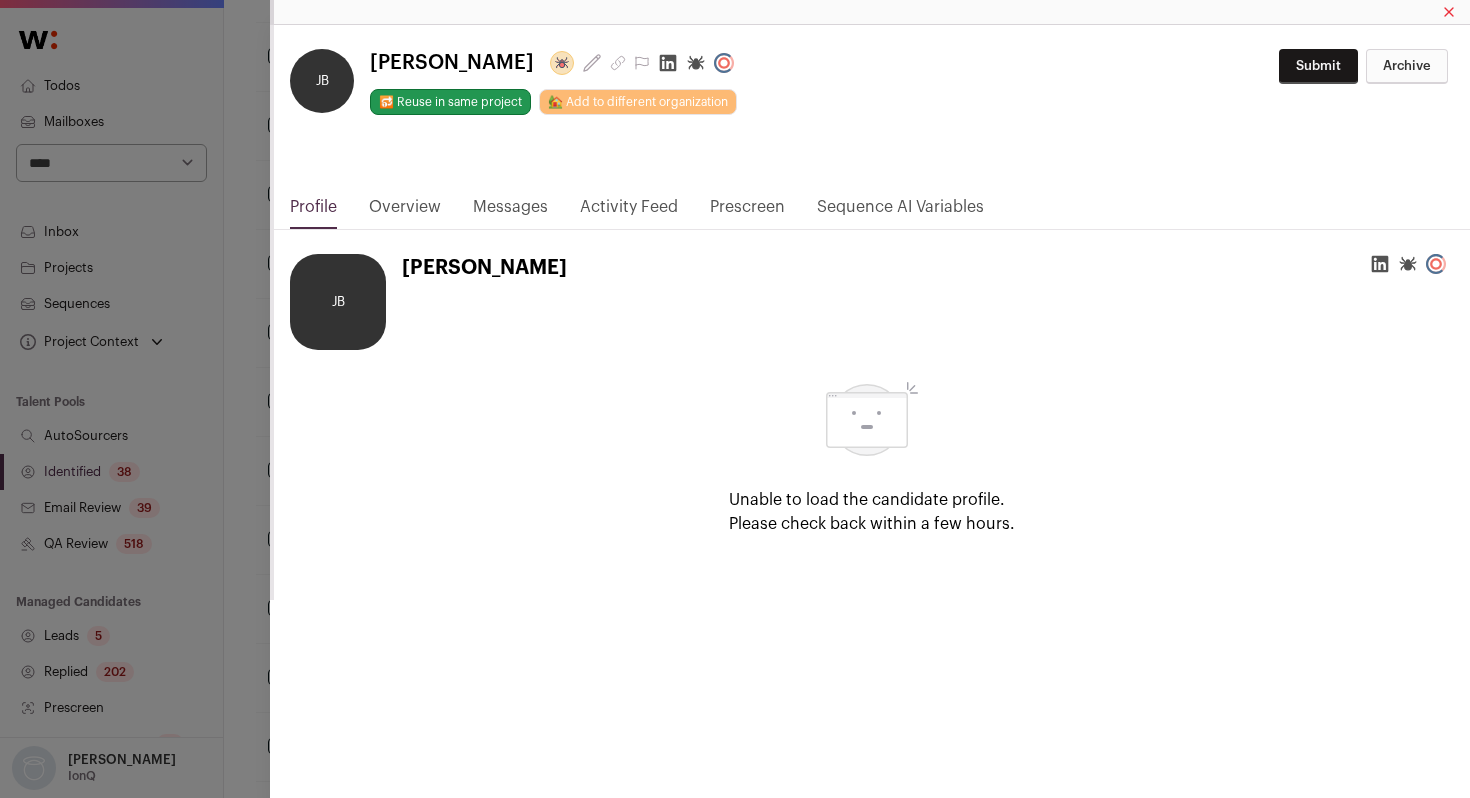 click on "**********" at bounding box center [735, 399] 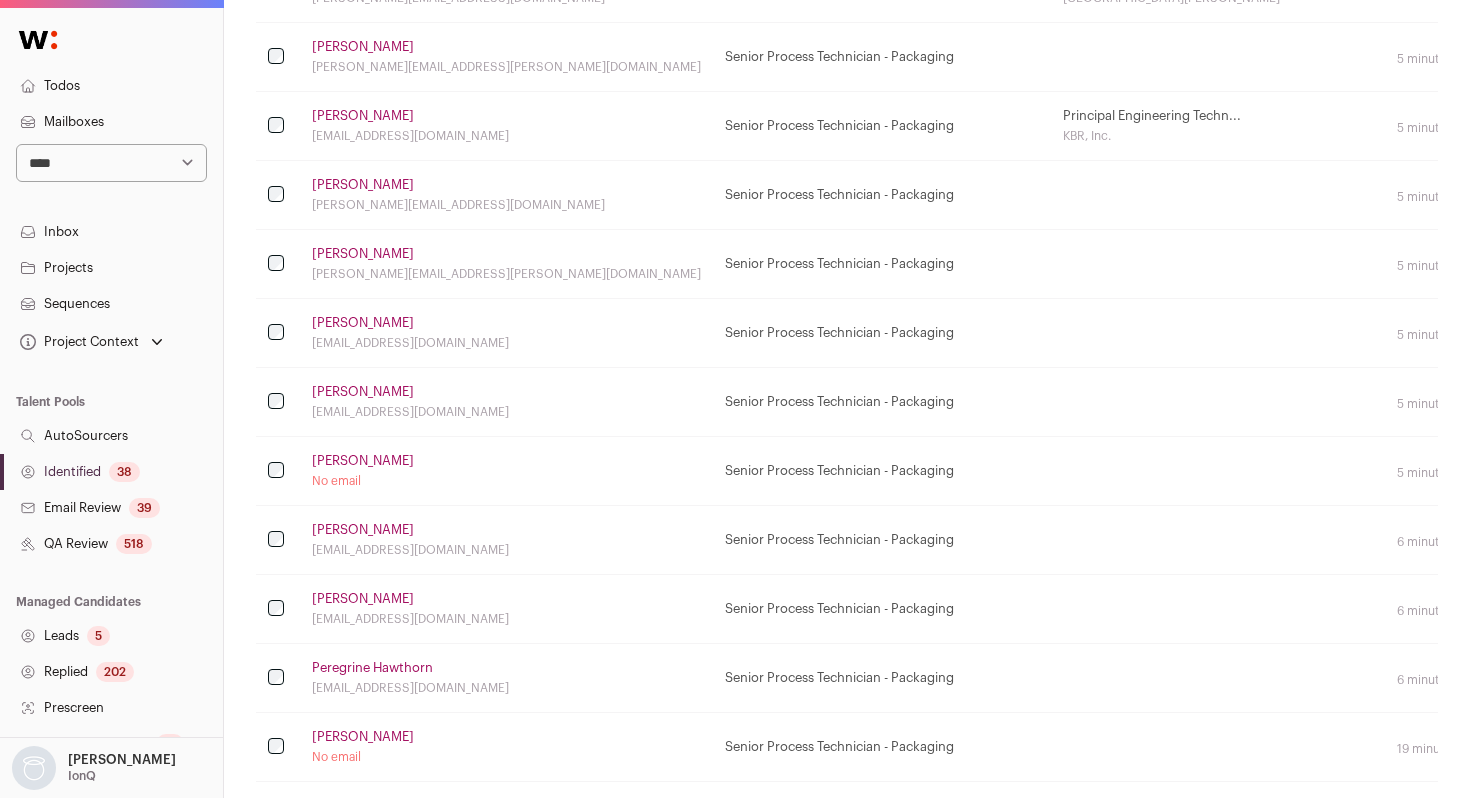 scroll, scrollTop: 983, scrollLeft: 0, axis: vertical 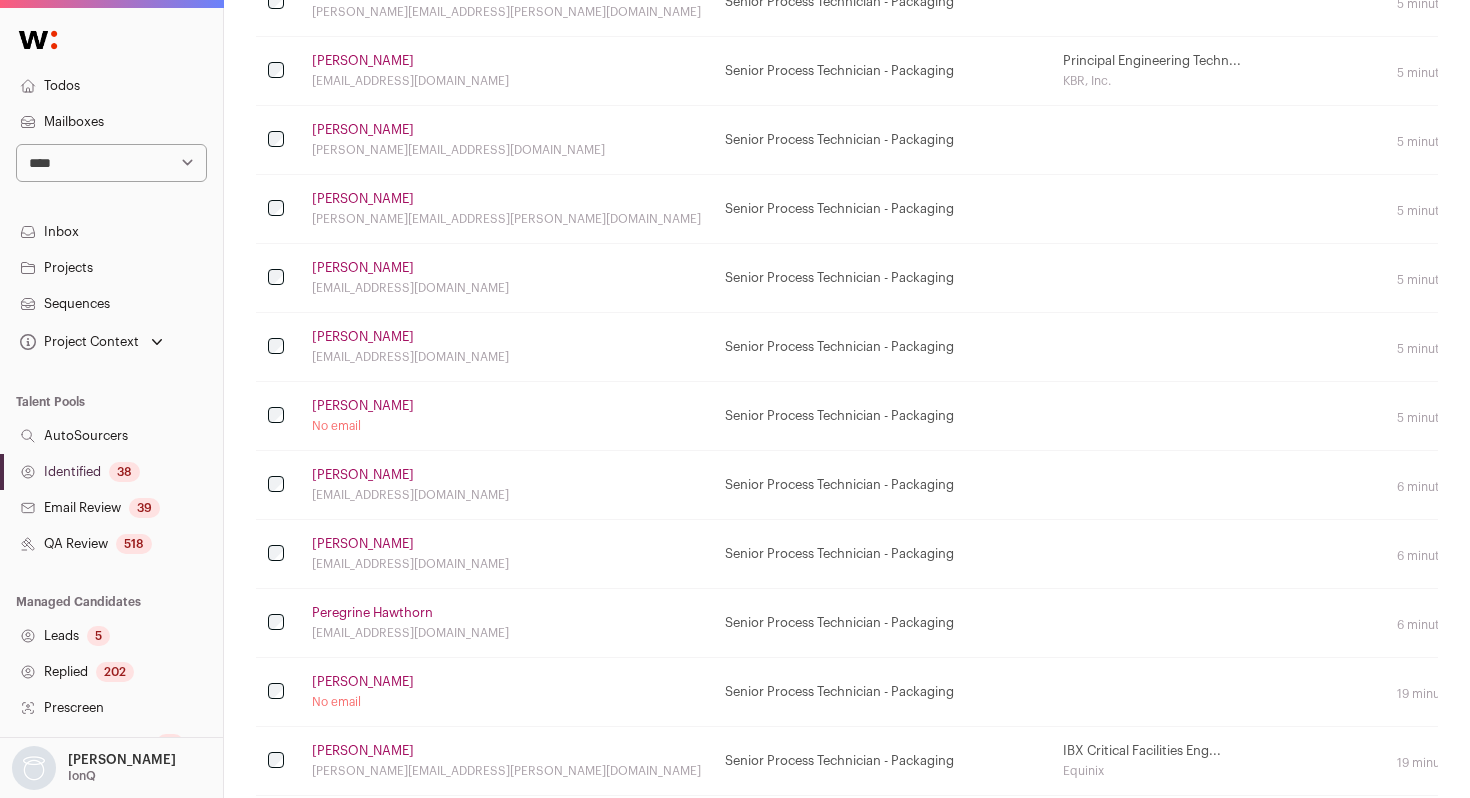 click on "[PERSON_NAME]" at bounding box center [363, 475] 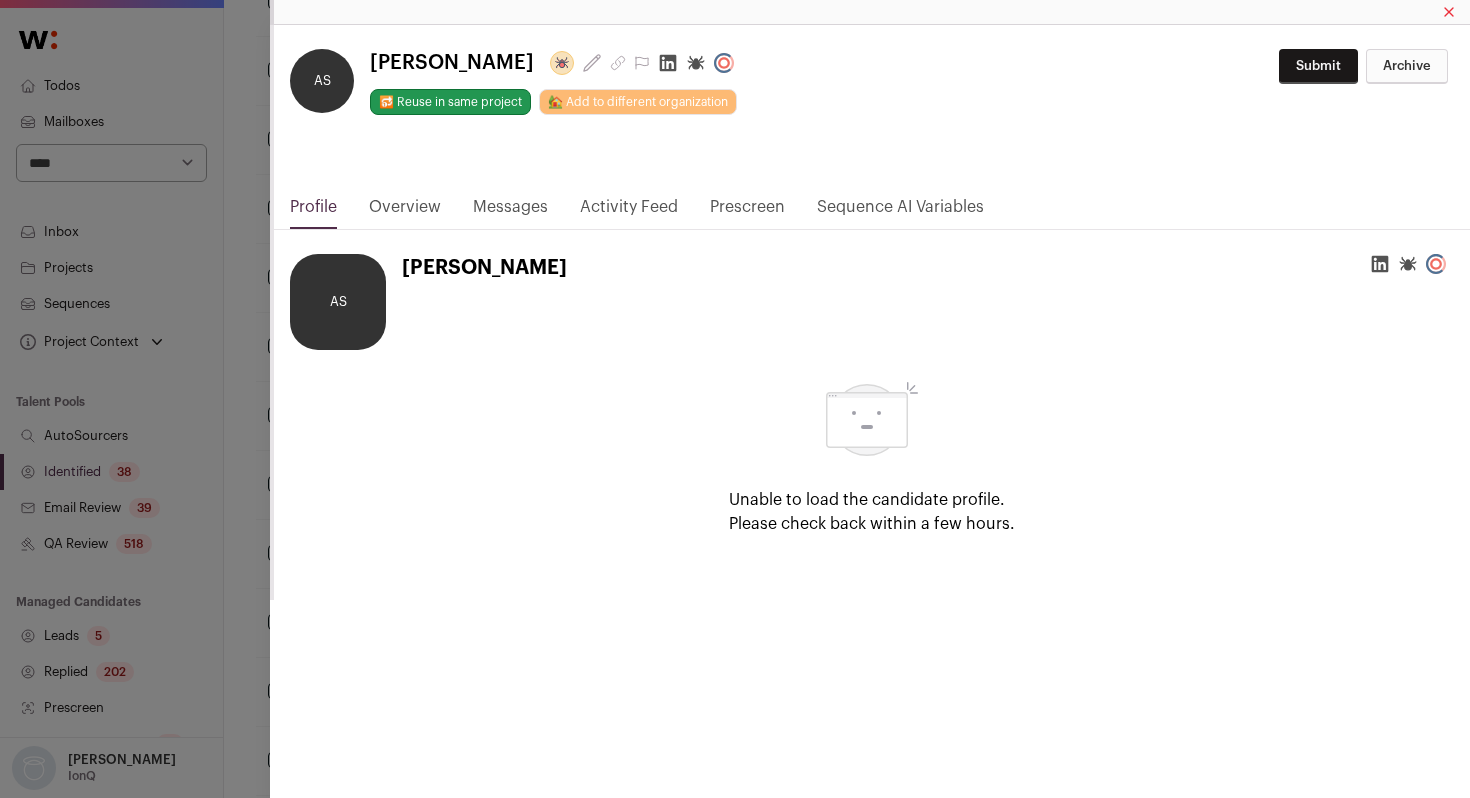 click on "**********" at bounding box center (735, 399) 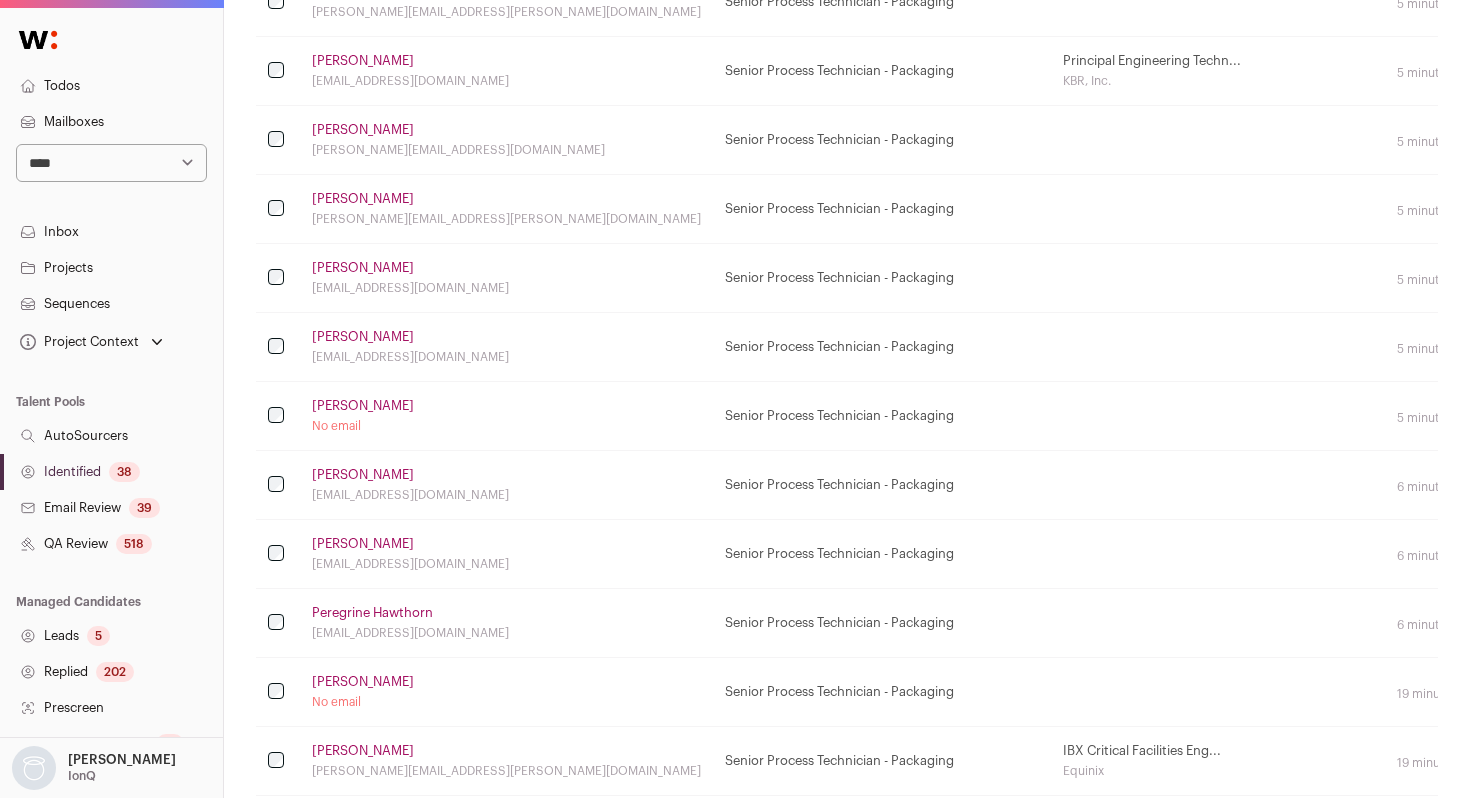 click on "[PERSON_NAME]" at bounding box center [363, 475] 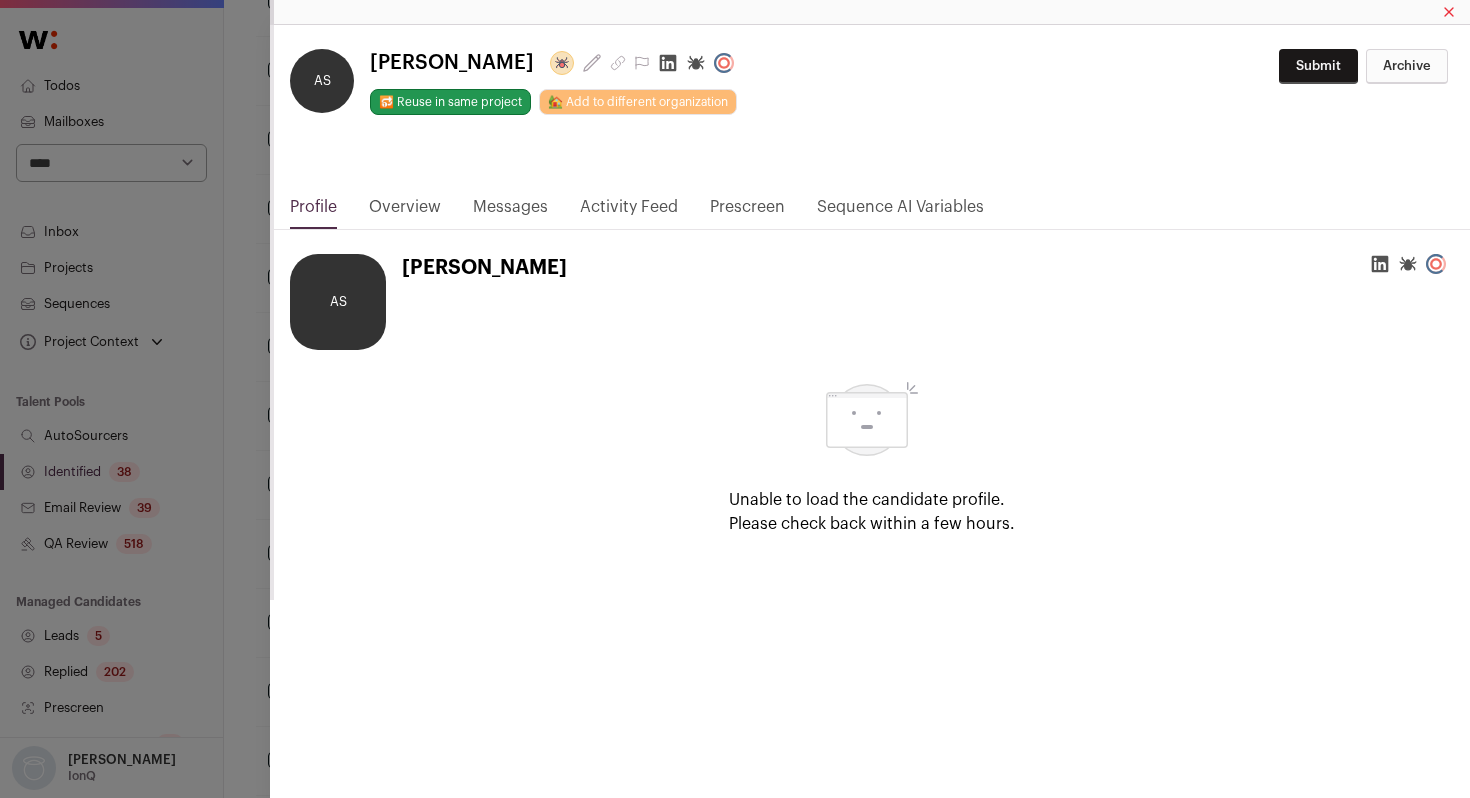 click 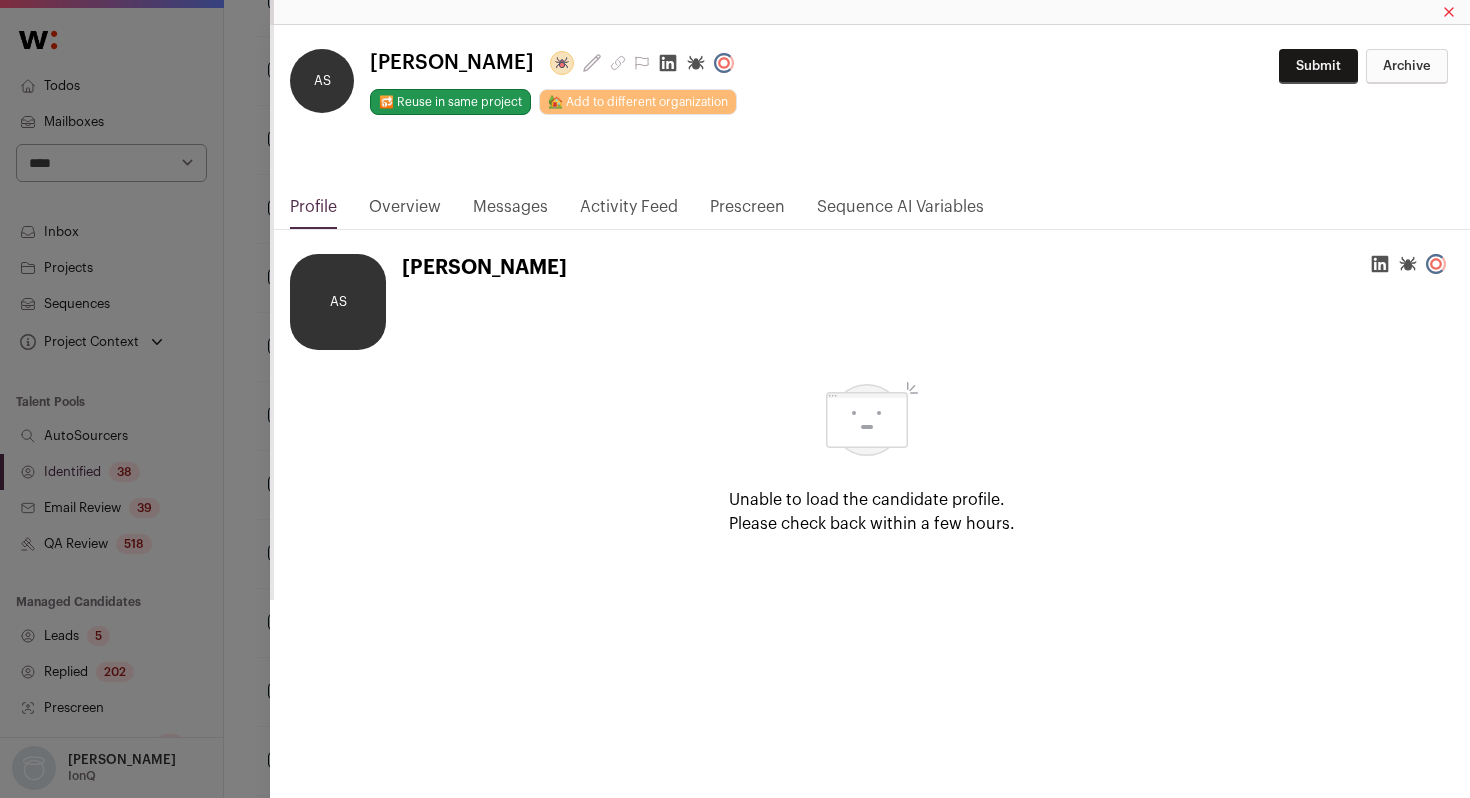 click on "**********" at bounding box center [735, 399] 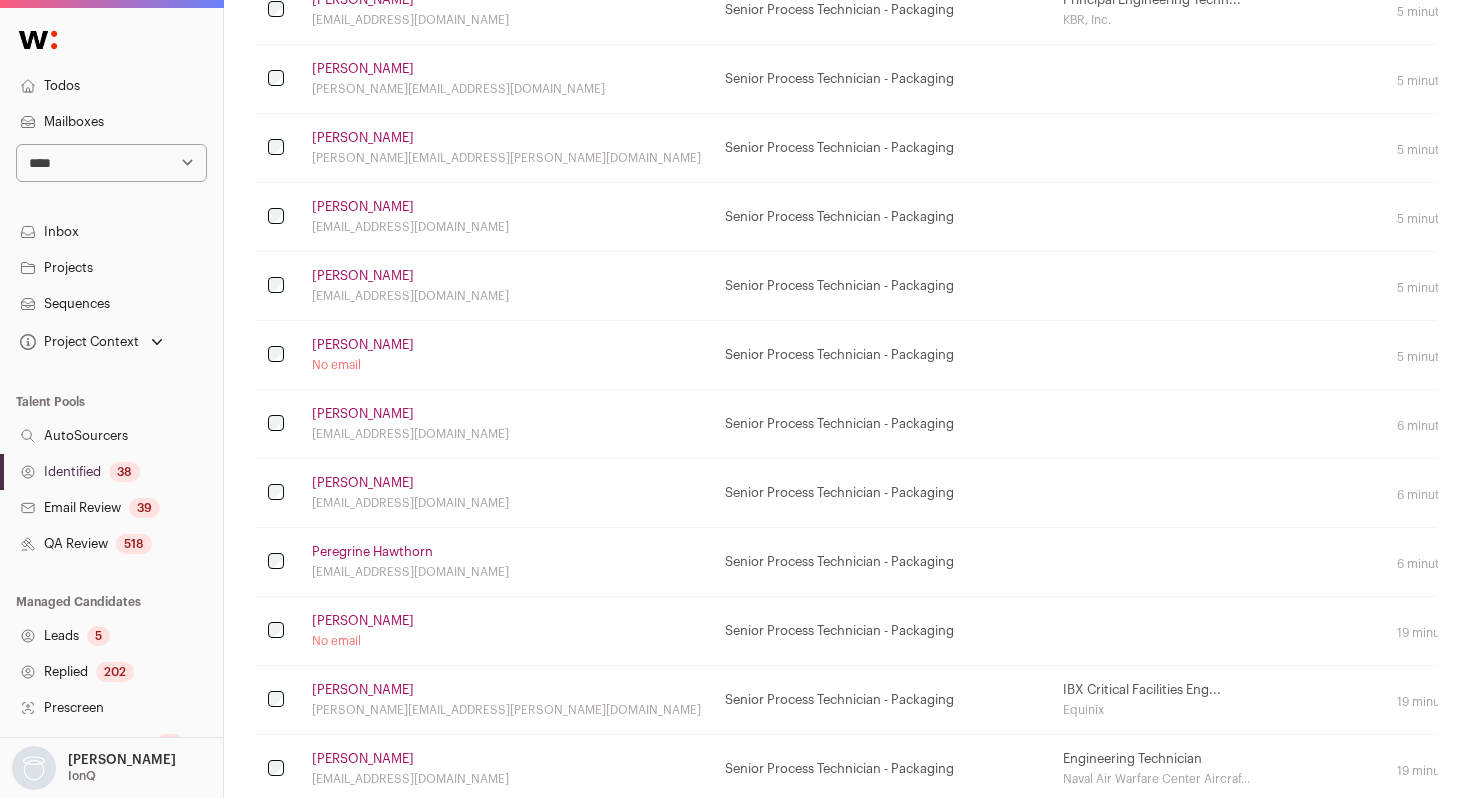 scroll, scrollTop: 1047, scrollLeft: 0, axis: vertical 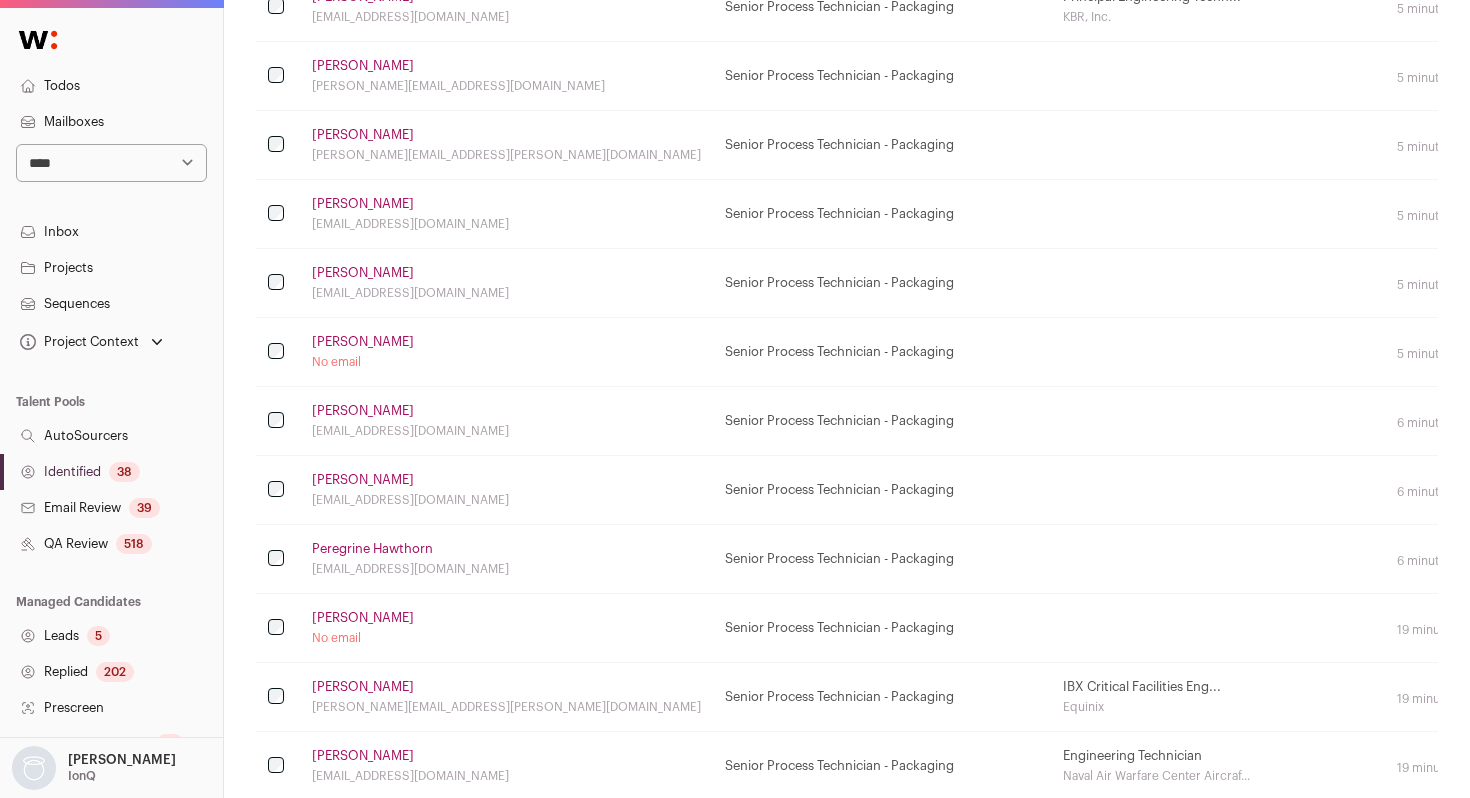 click on "[PERSON_NAME]" at bounding box center [363, 480] 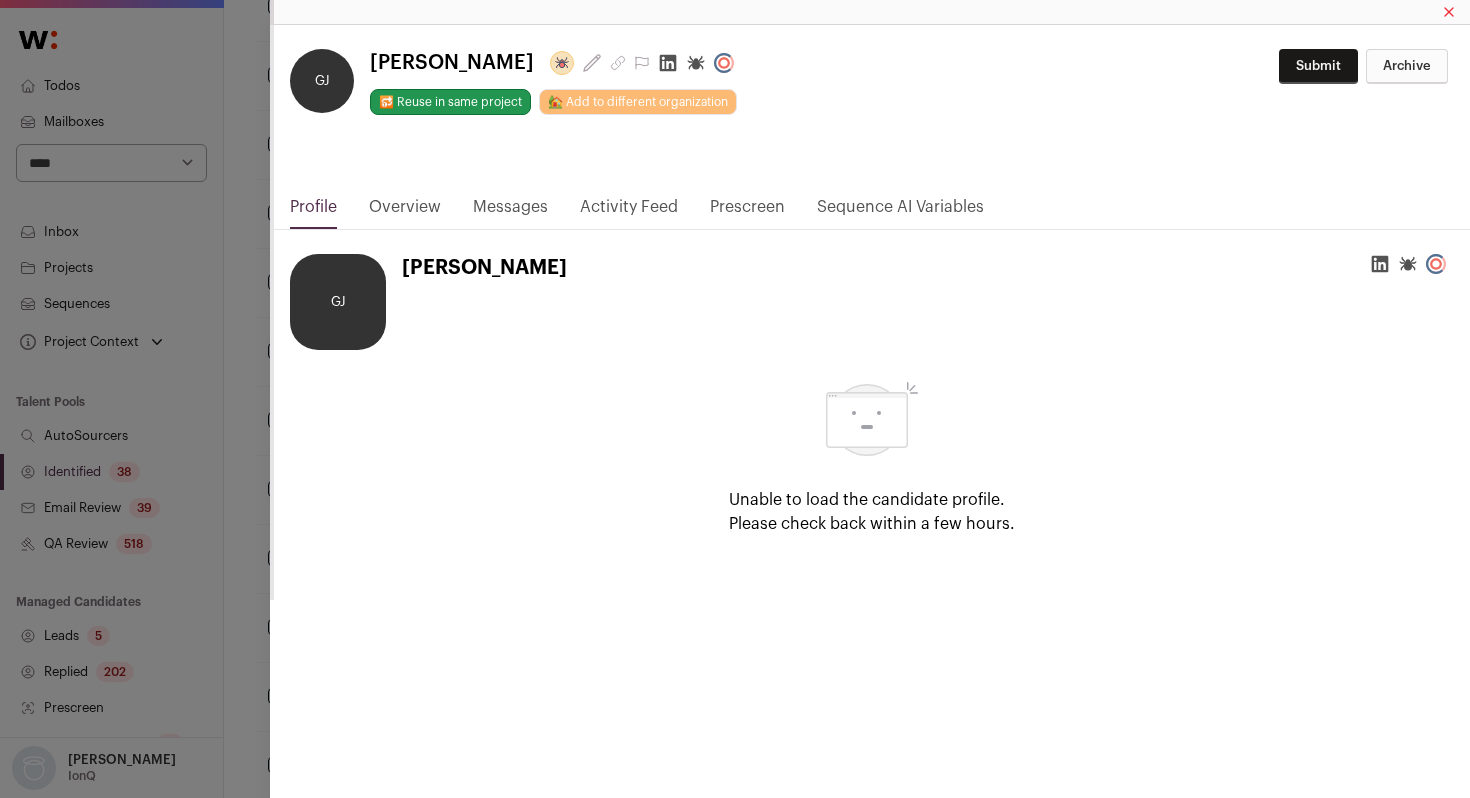 click 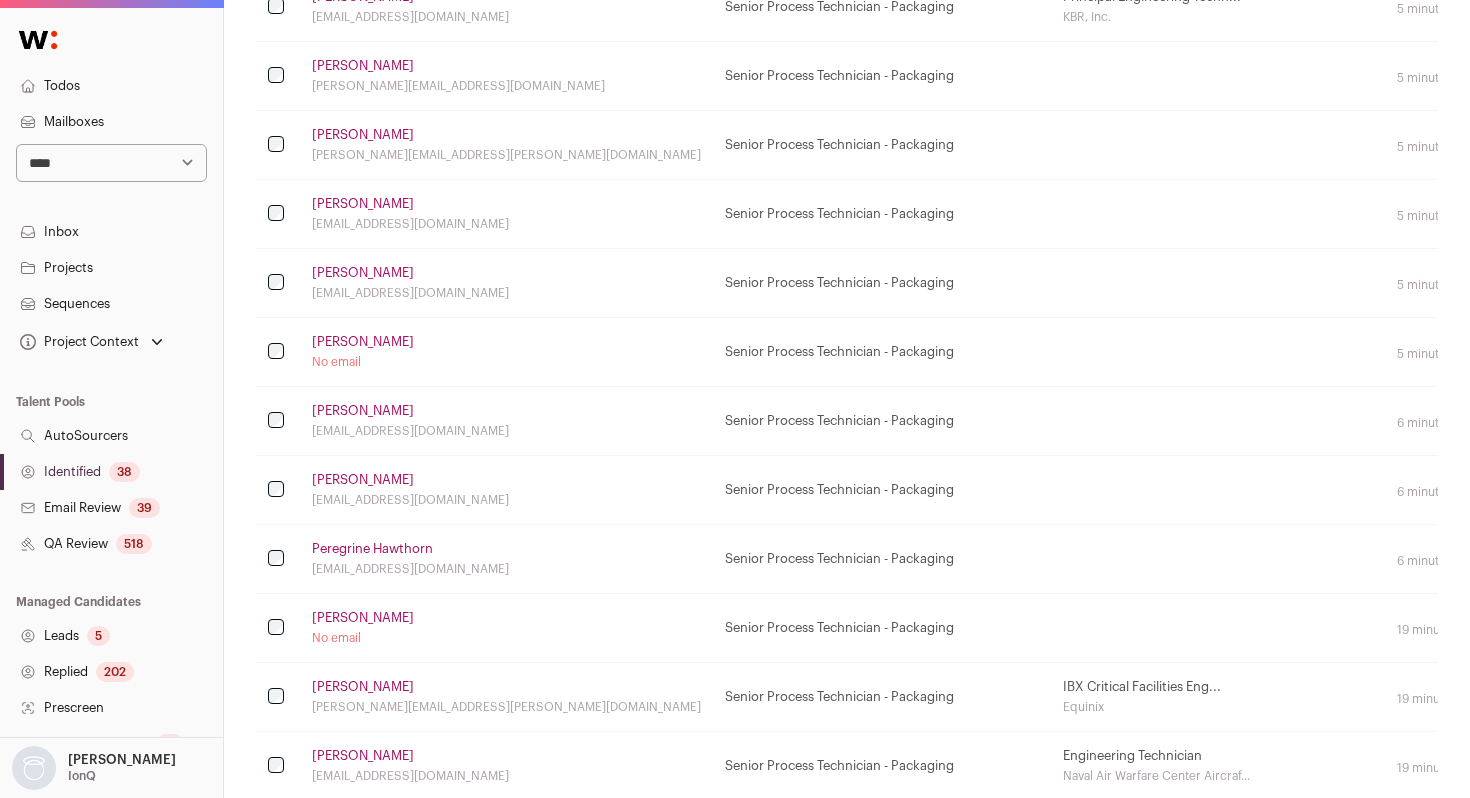 click on "Peregrine Hawthorn" at bounding box center [372, 549] 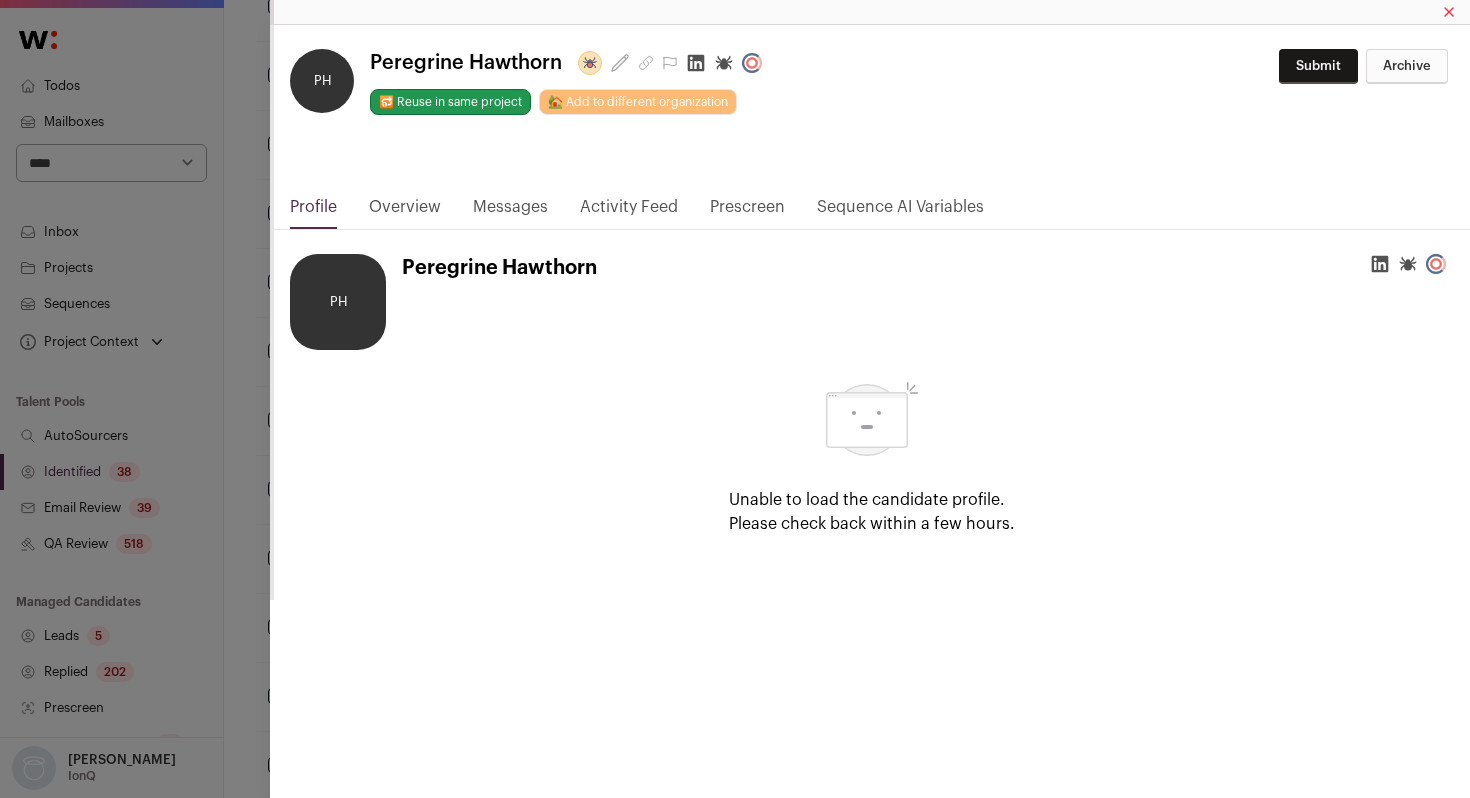 click 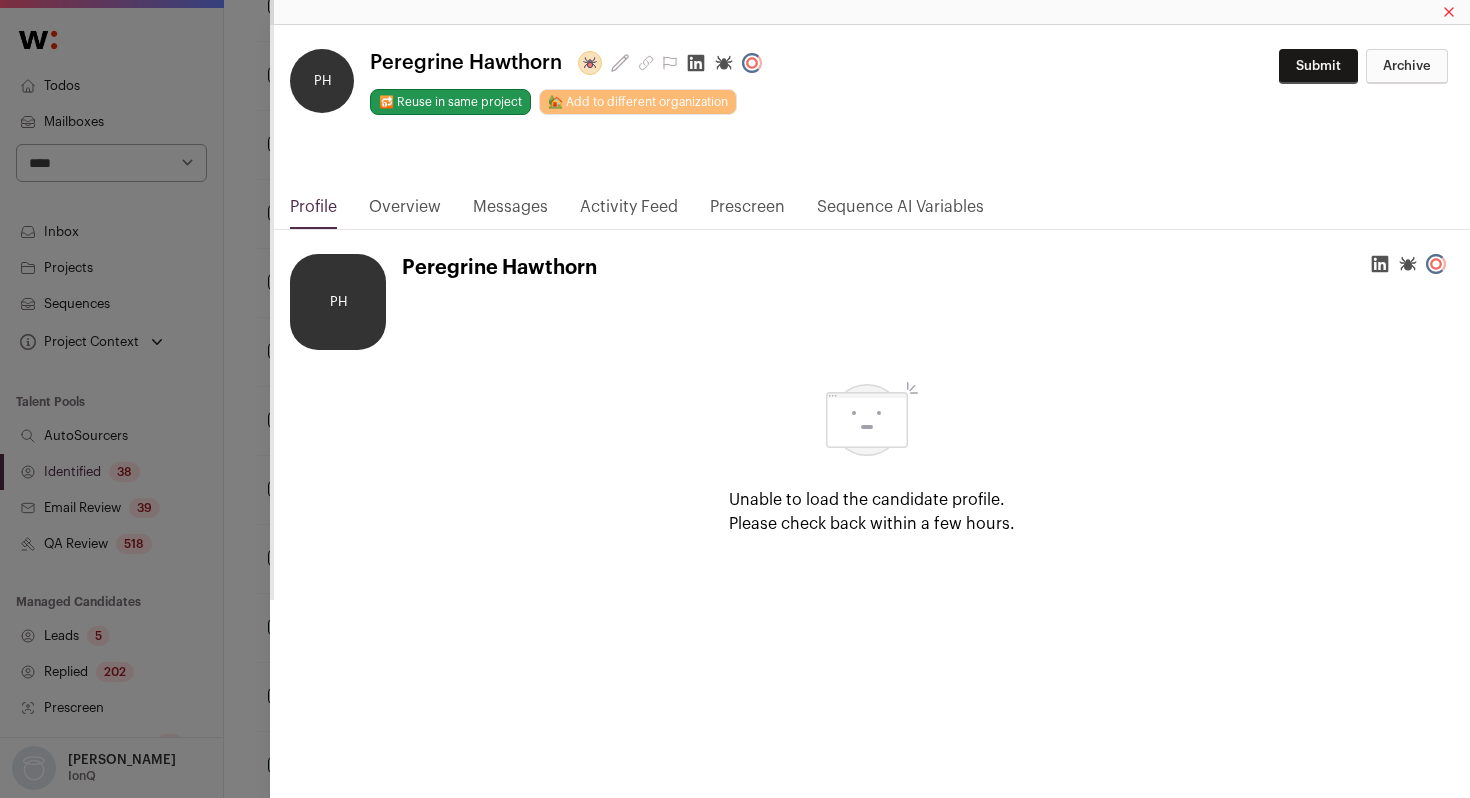 click on "**********" at bounding box center [735, 399] 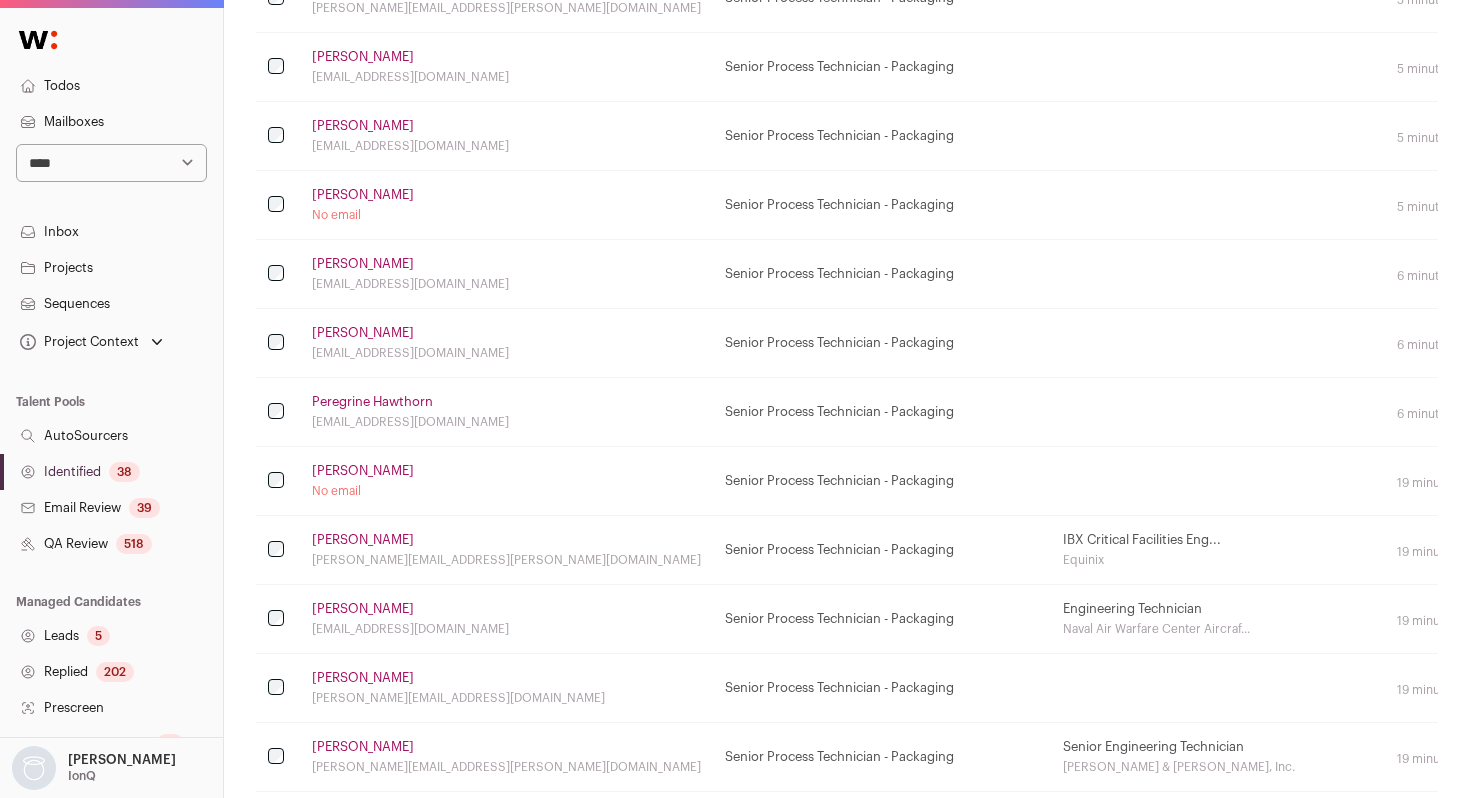 scroll, scrollTop: 1230, scrollLeft: 0, axis: vertical 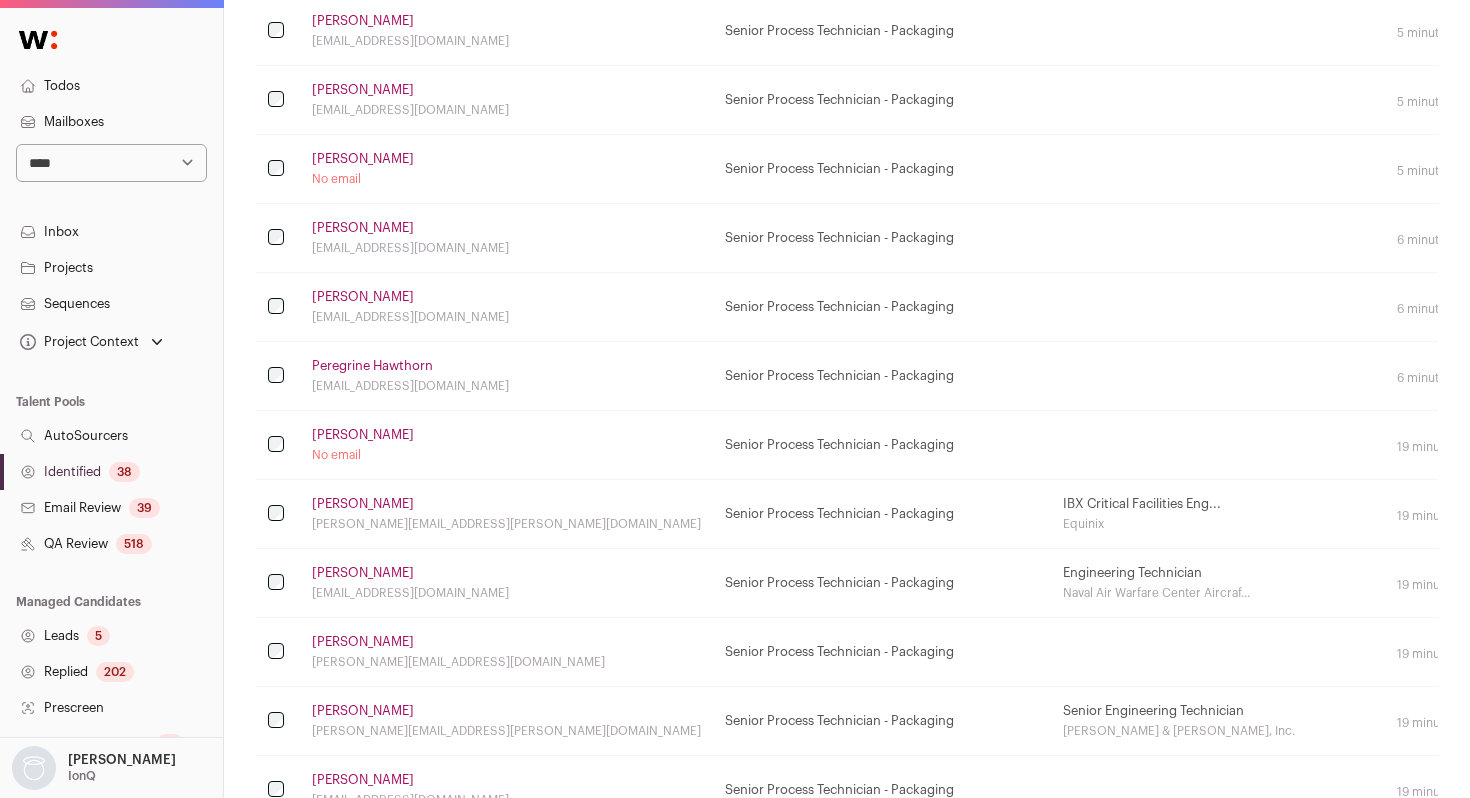 click on "[PERSON_NAME]" at bounding box center [363, 435] 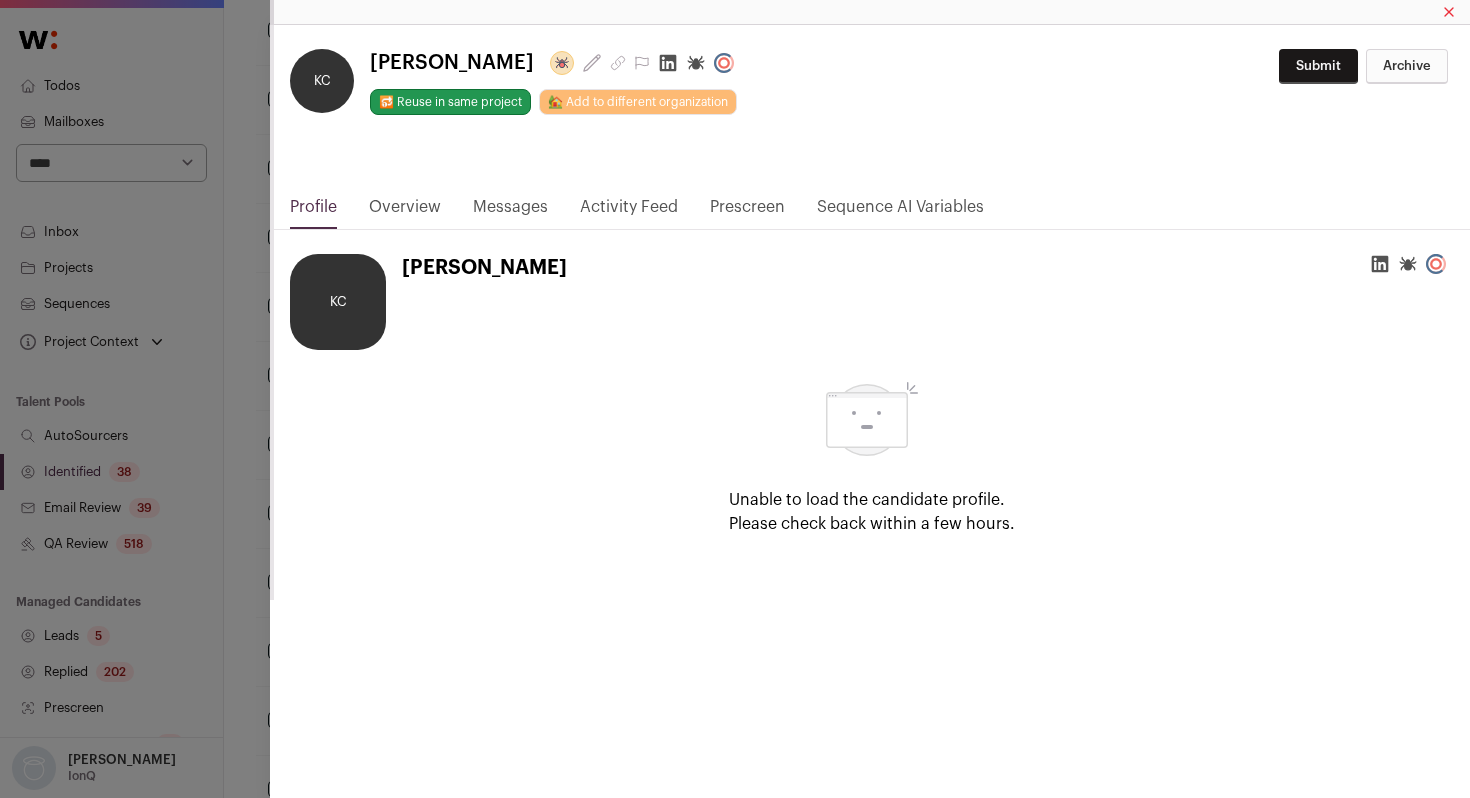 click 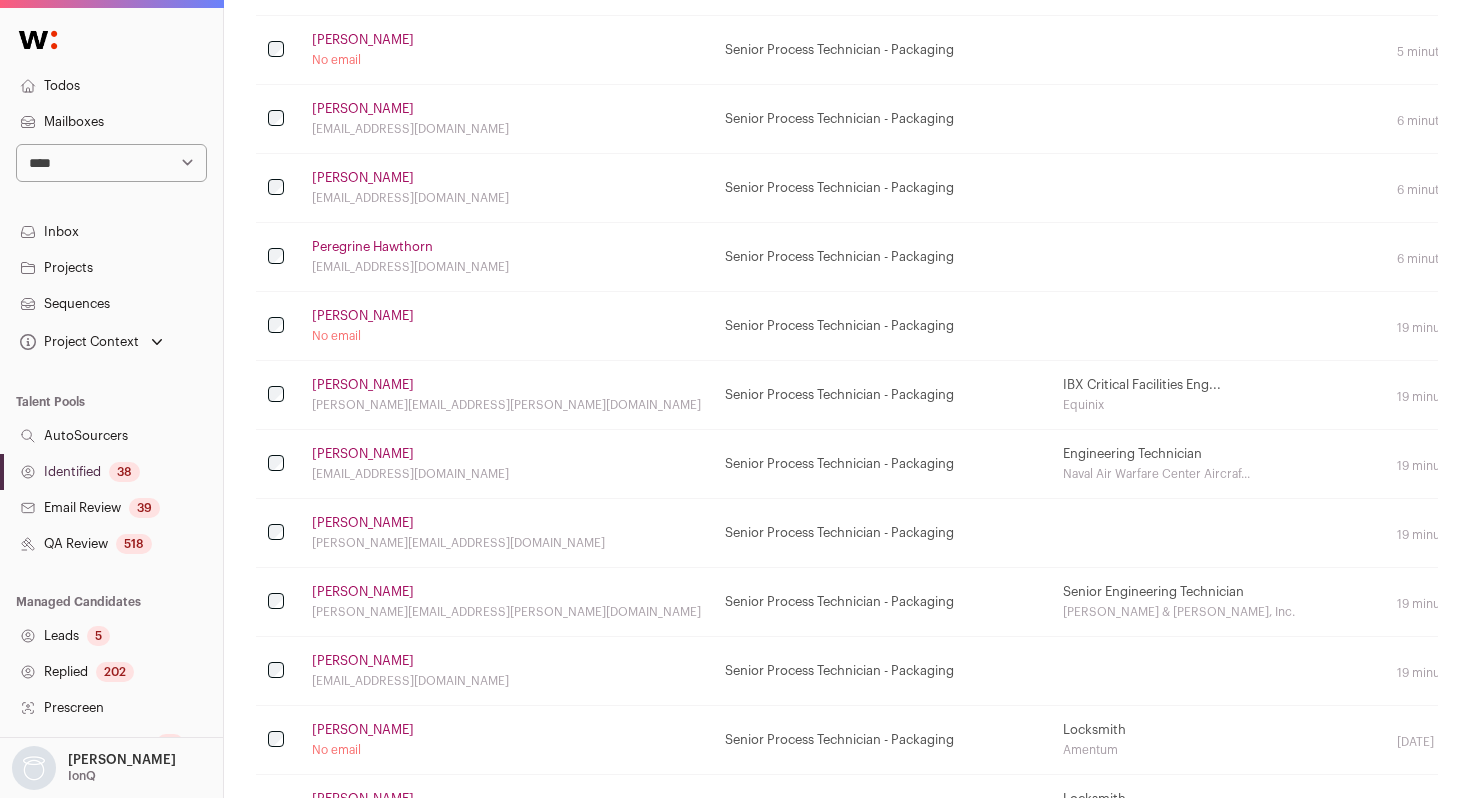 scroll, scrollTop: 1350, scrollLeft: 0, axis: vertical 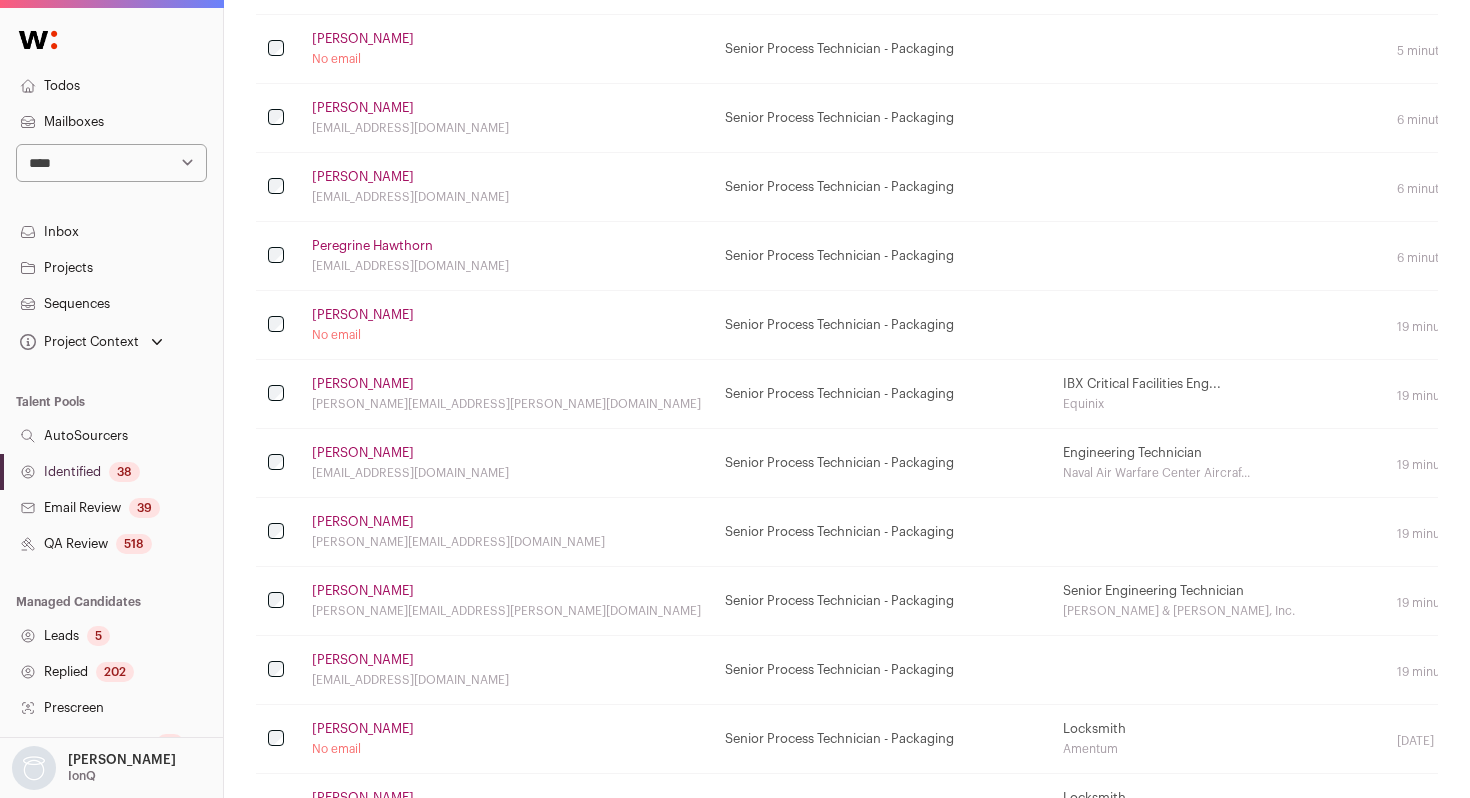 click on "[PERSON_NAME]" at bounding box center [363, 522] 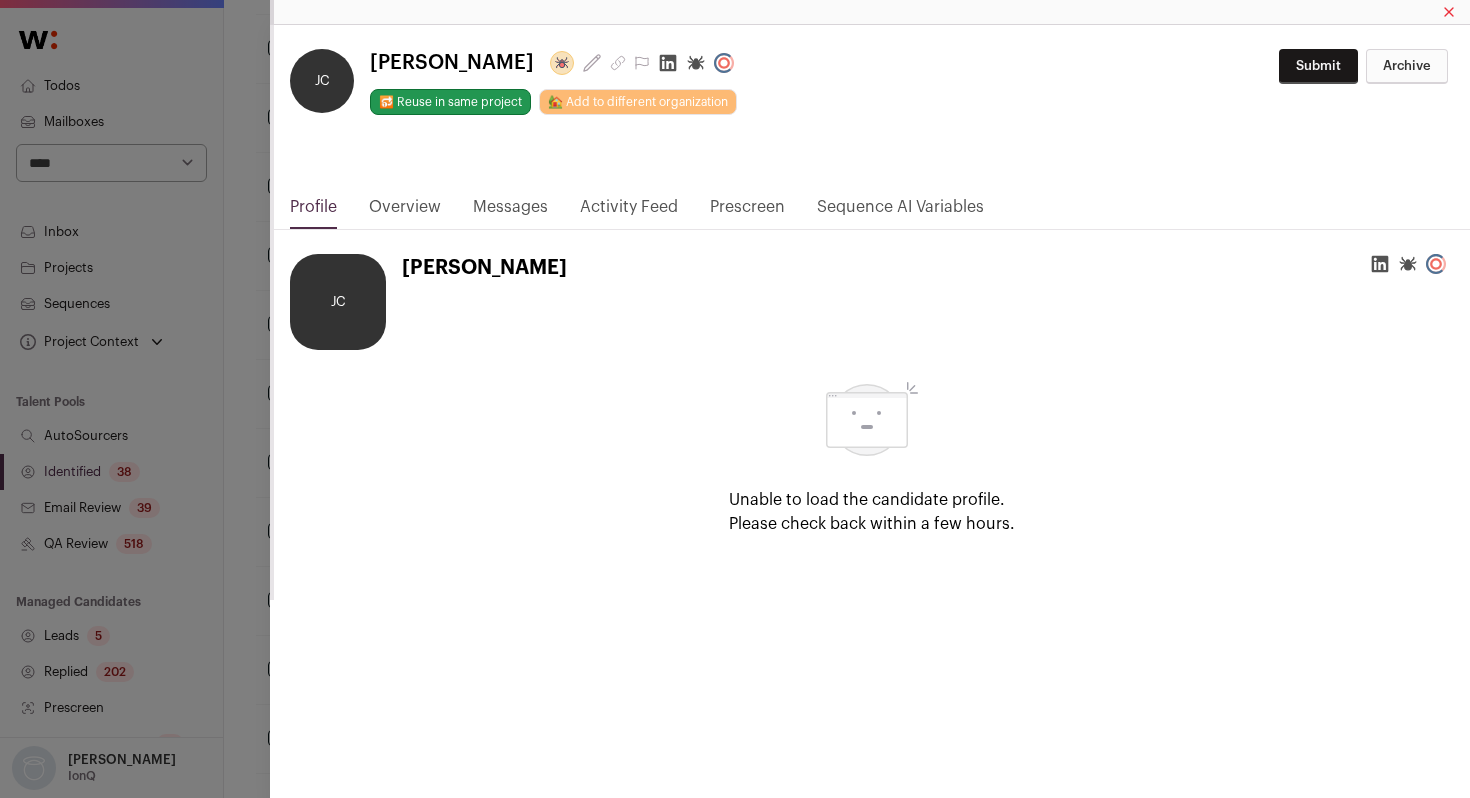 click on "**********" at bounding box center (735, 216) 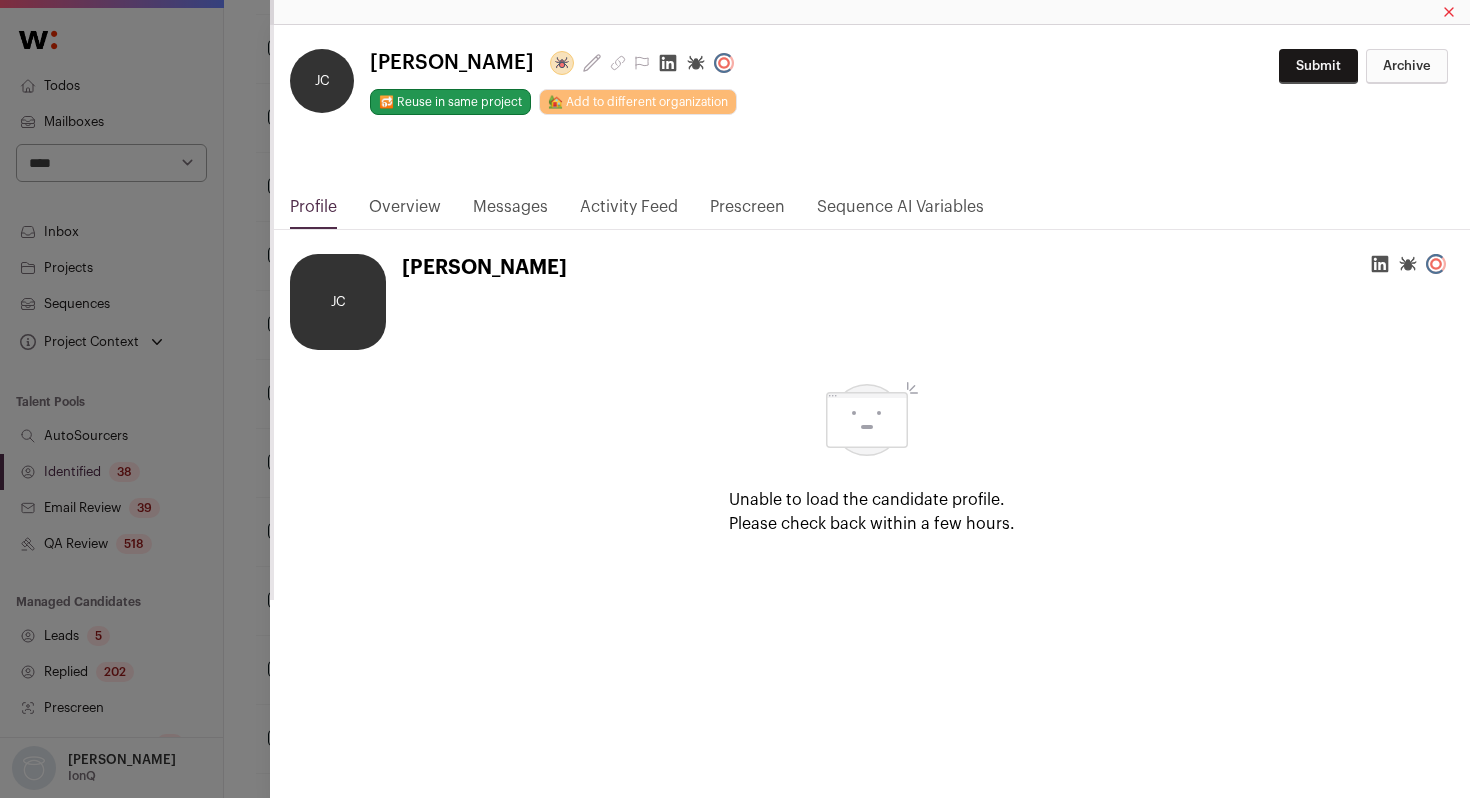 click on "**********" at bounding box center (735, 399) 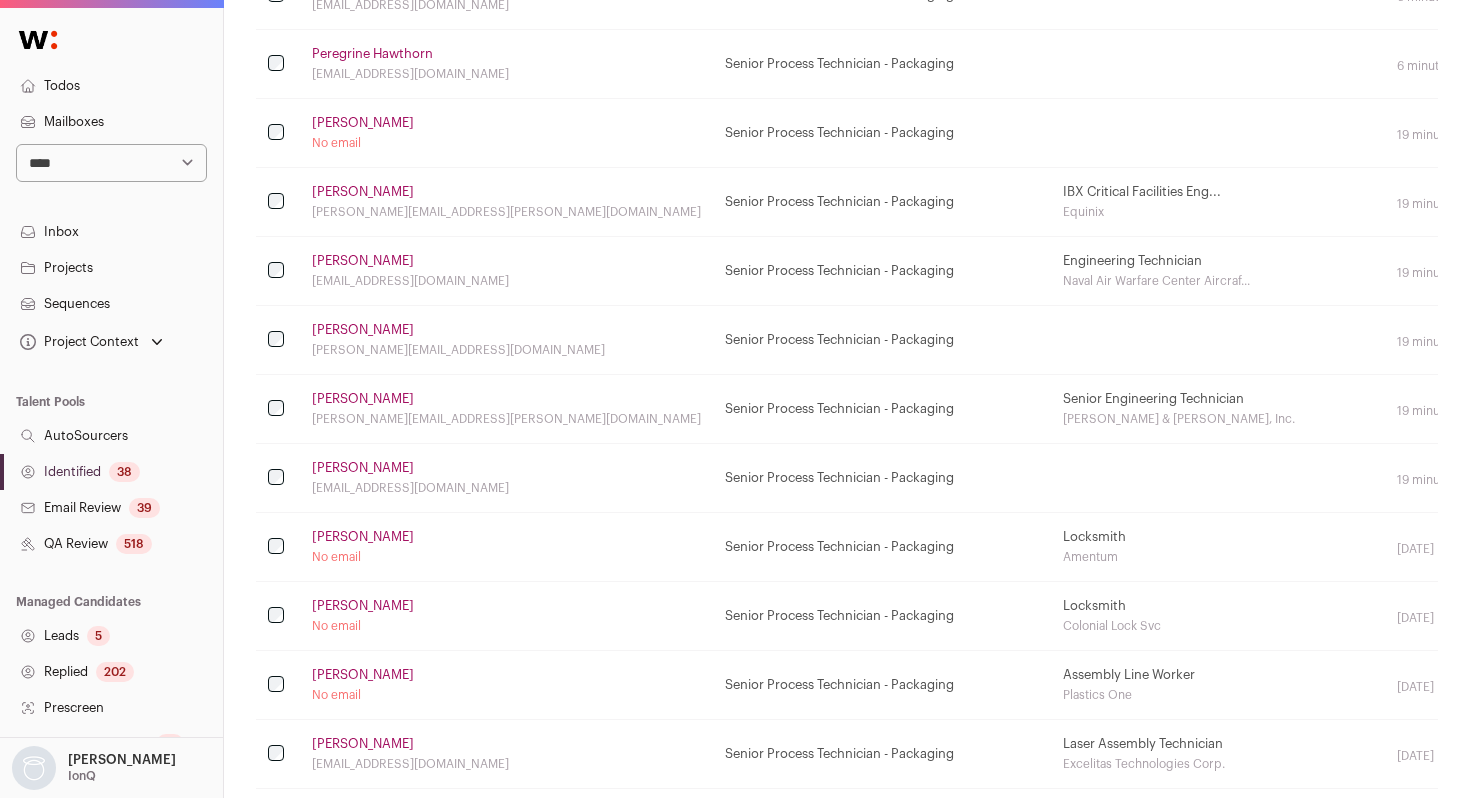 scroll, scrollTop: 1547, scrollLeft: 0, axis: vertical 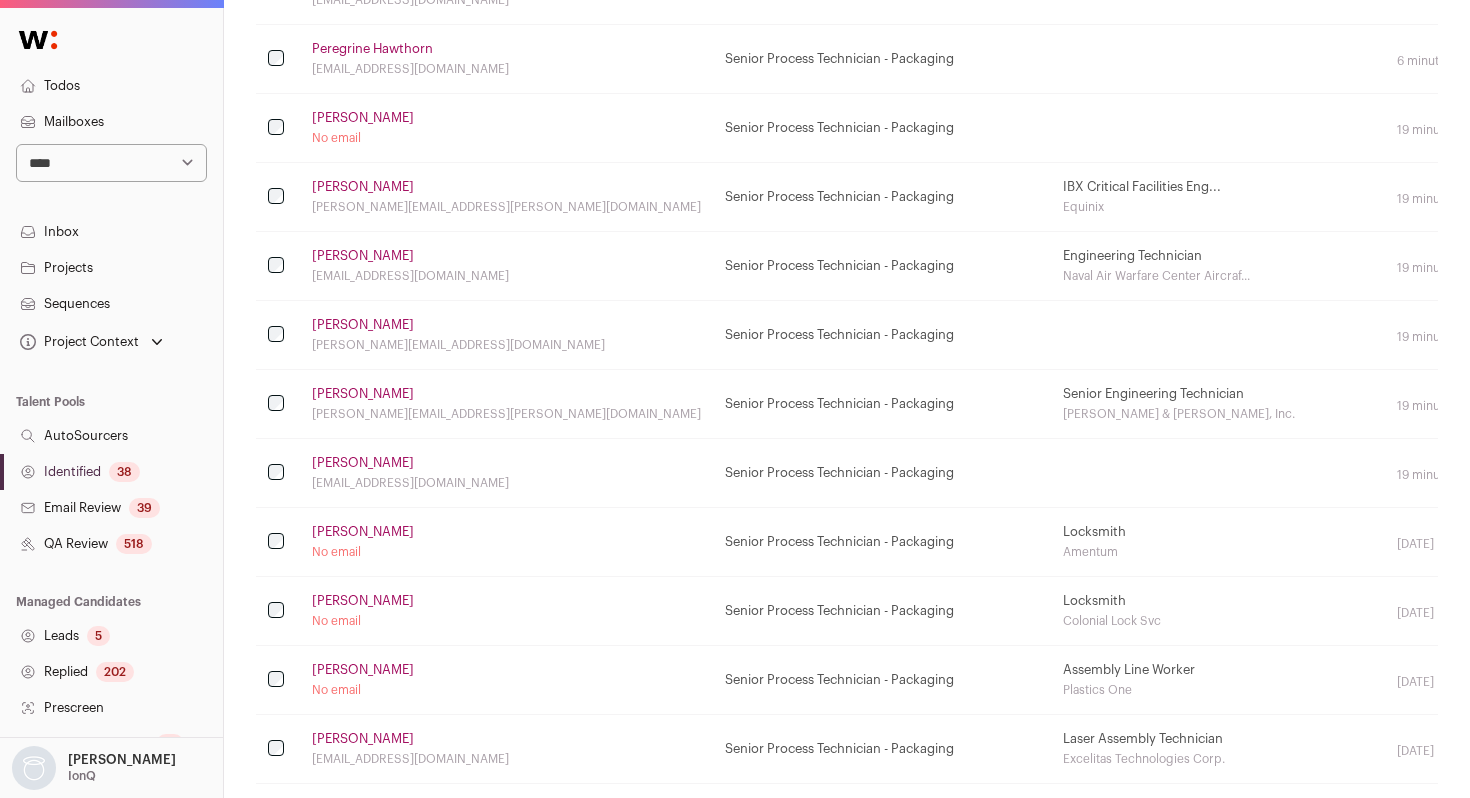 click on "[PERSON_NAME]" at bounding box center (363, 463) 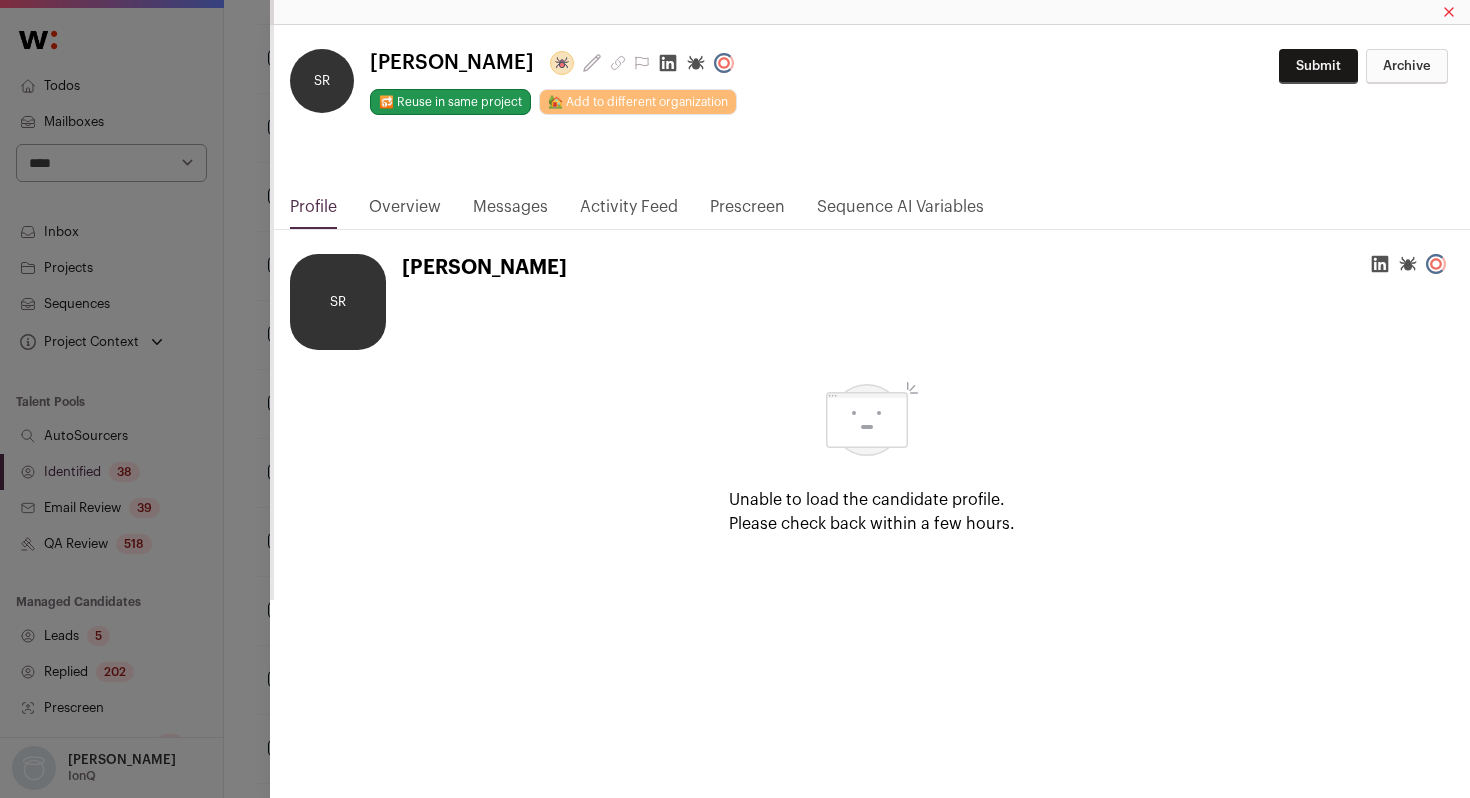 click 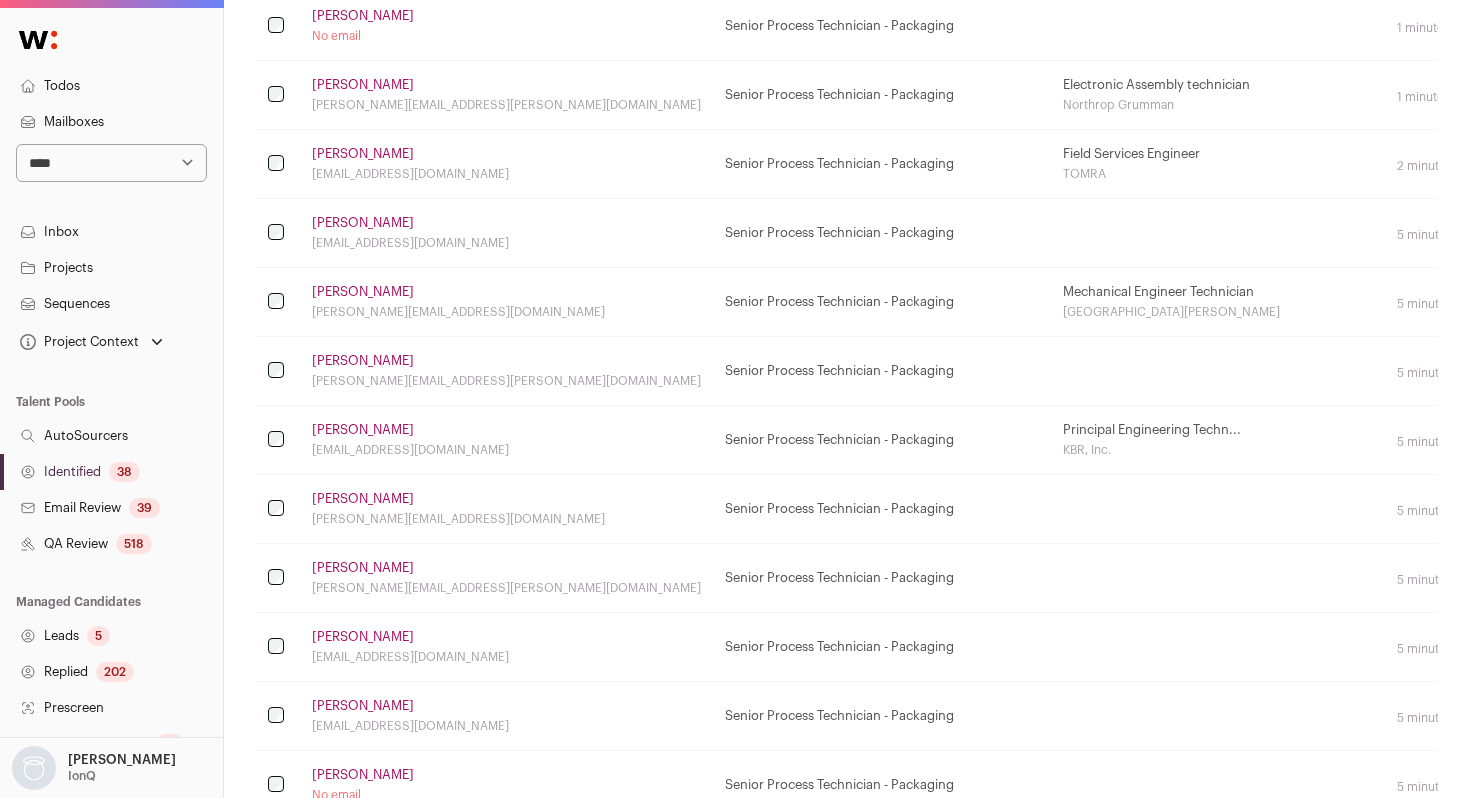 scroll, scrollTop: 0, scrollLeft: 0, axis: both 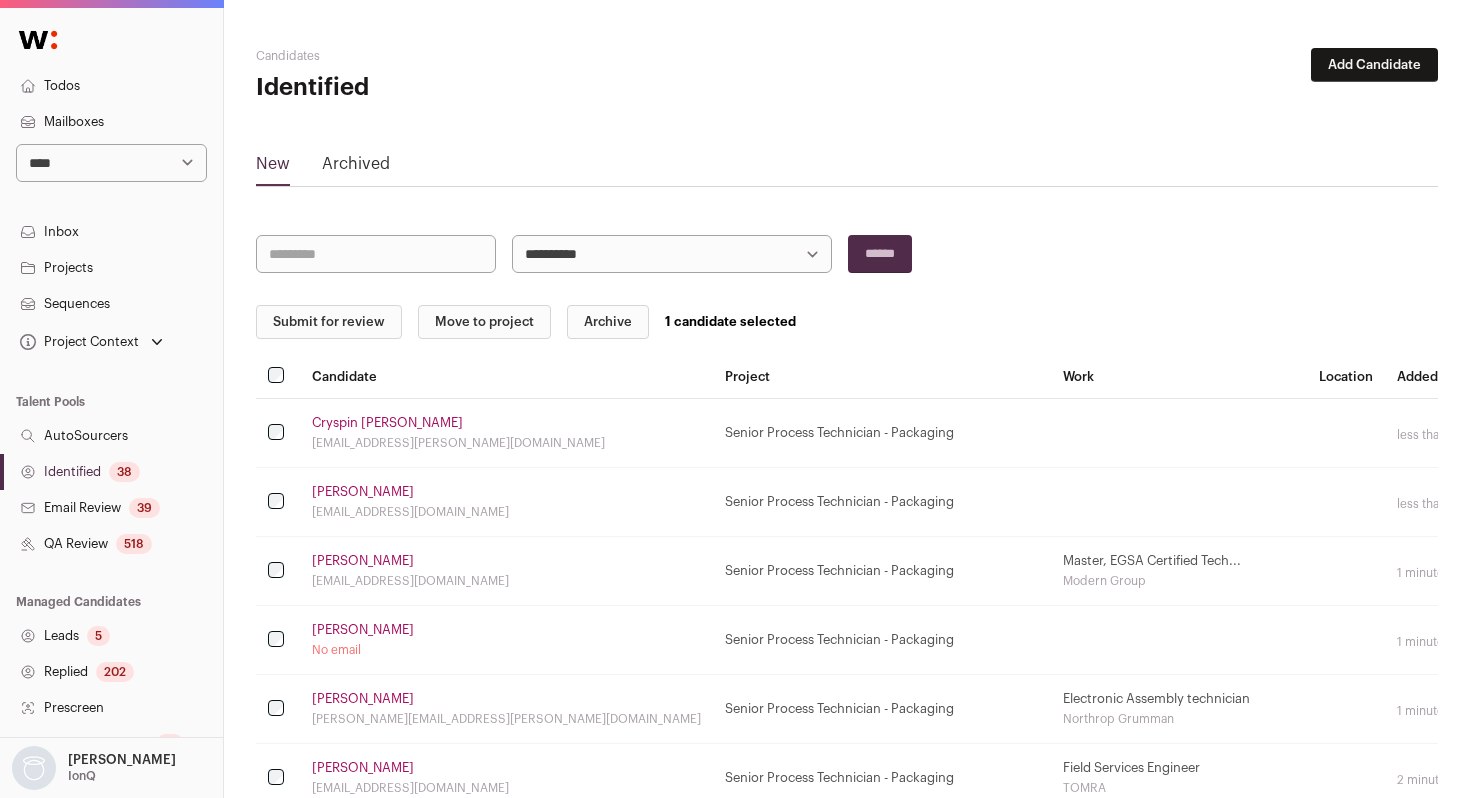 click on "Archive" at bounding box center [608, 322] 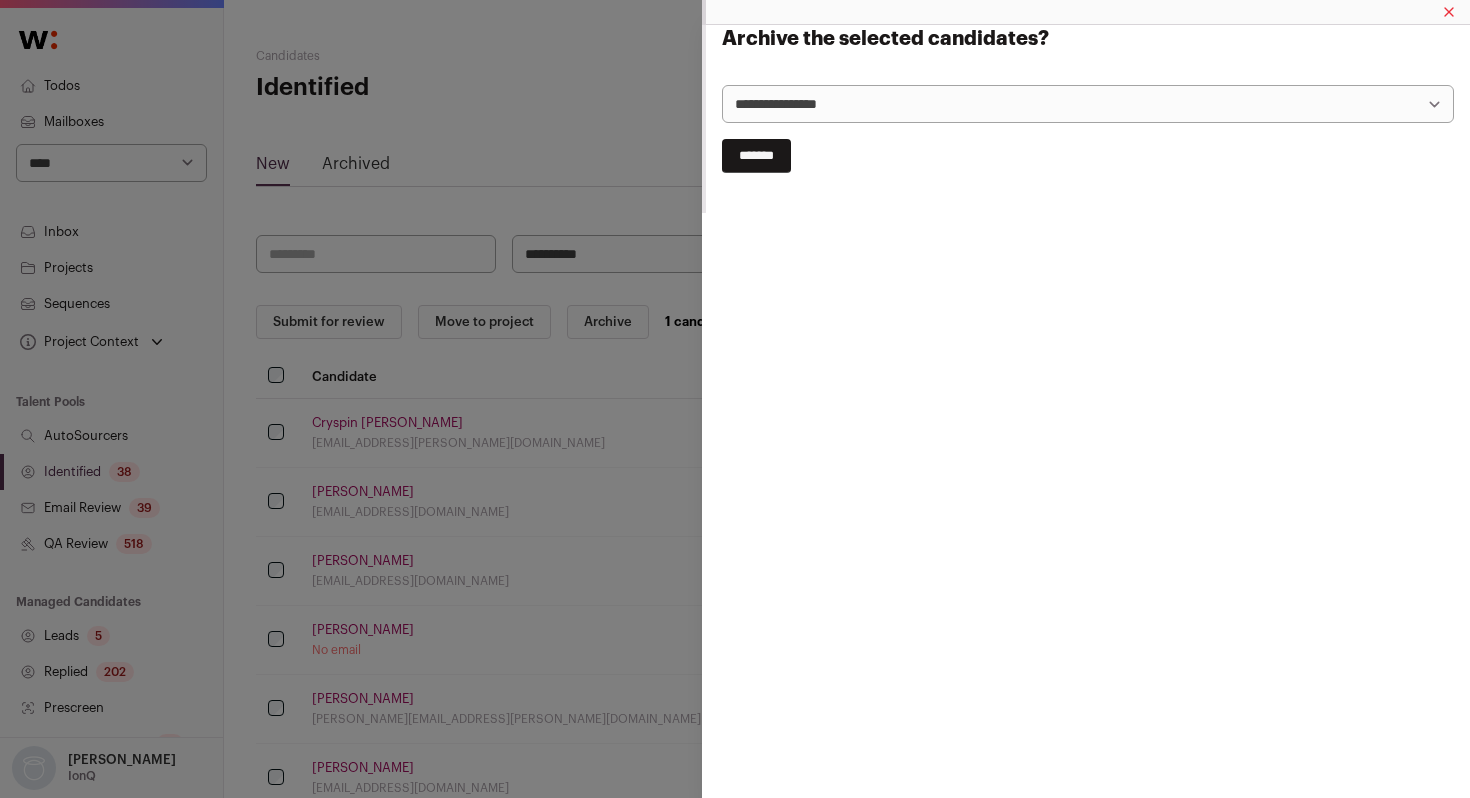 click on "**********" at bounding box center [1088, 104] 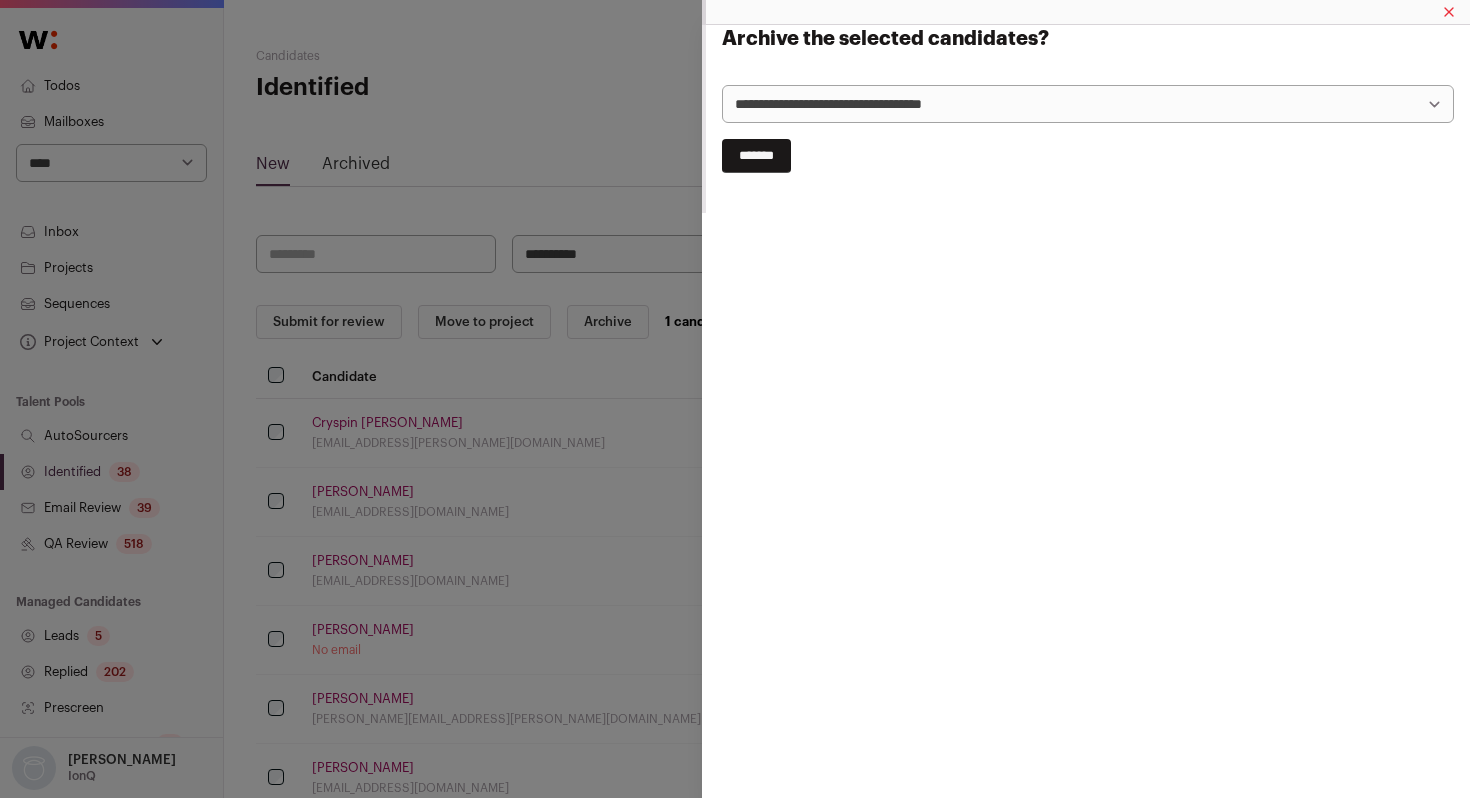click on "*******" at bounding box center (756, 156) 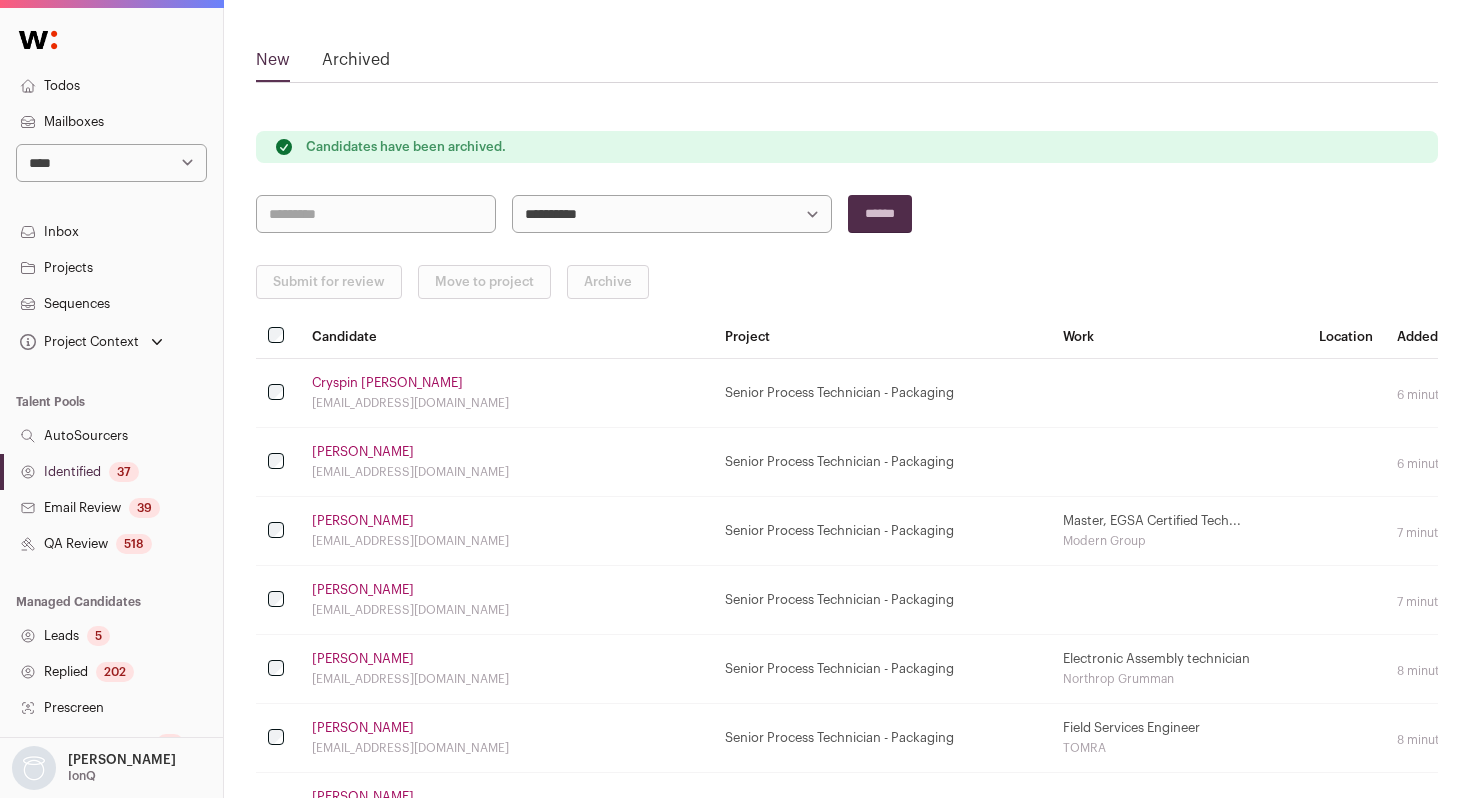 scroll, scrollTop: 0, scrollLeft: 0, axis: both 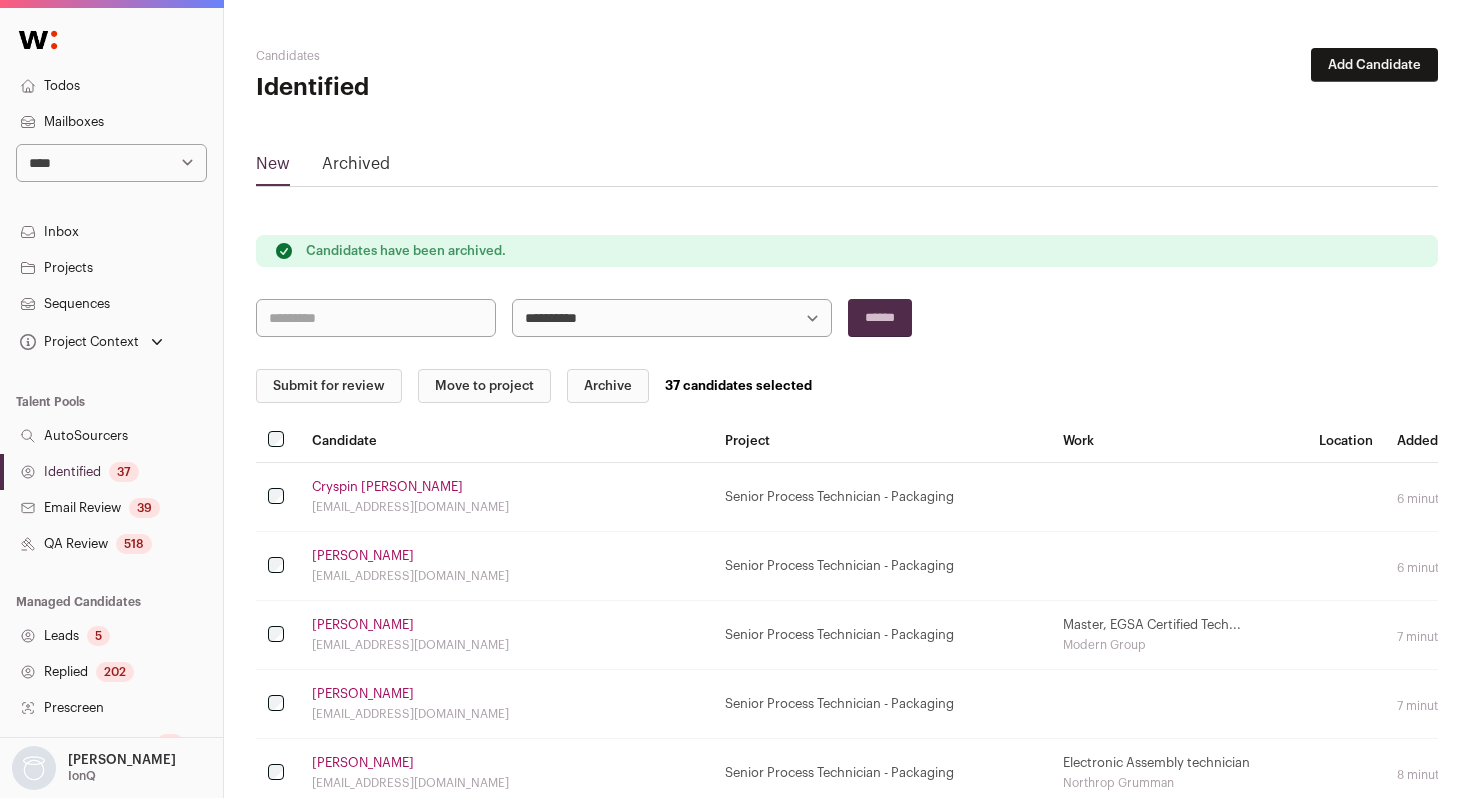 click on "**********" at bounding box center [672, 318] 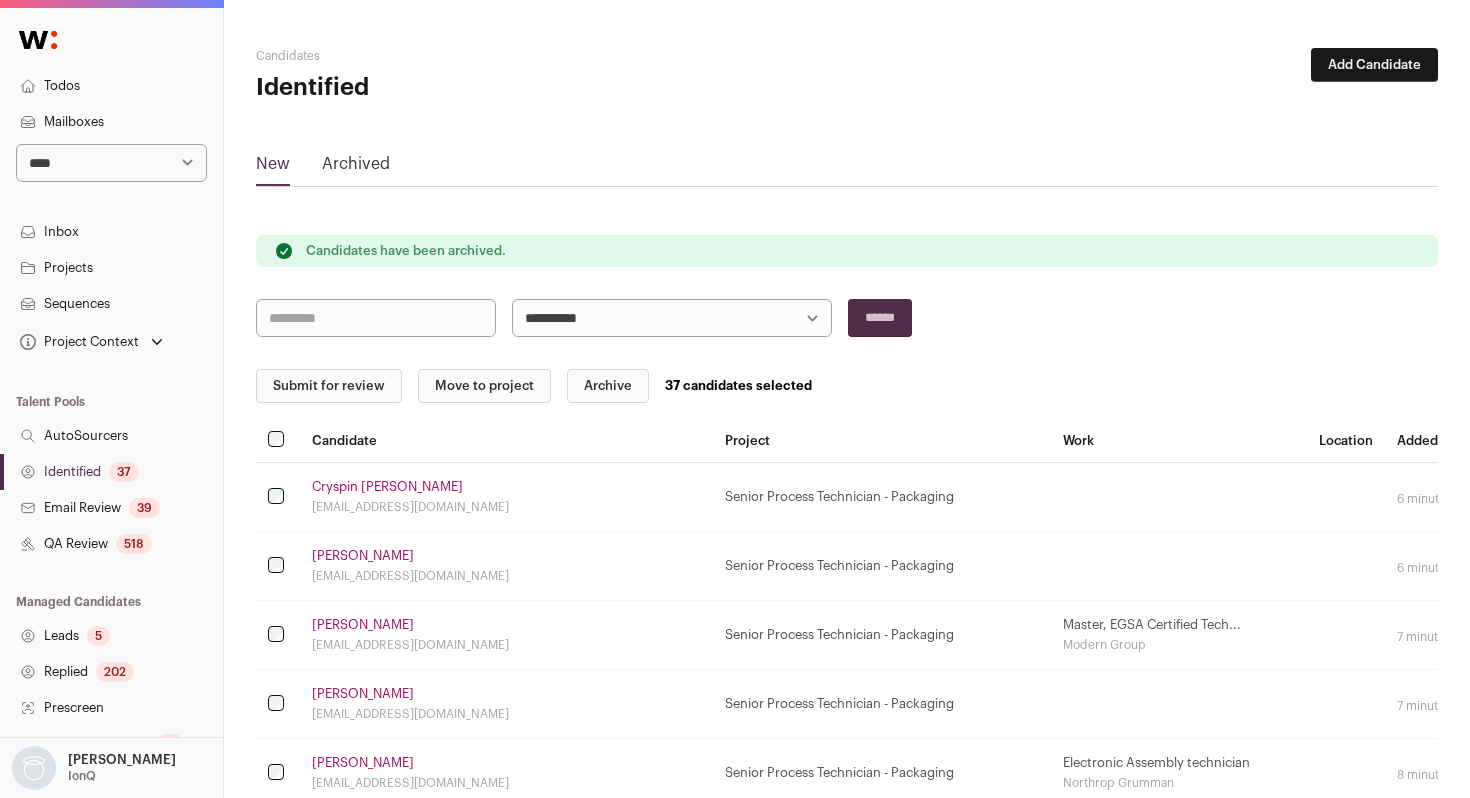select on "*****" 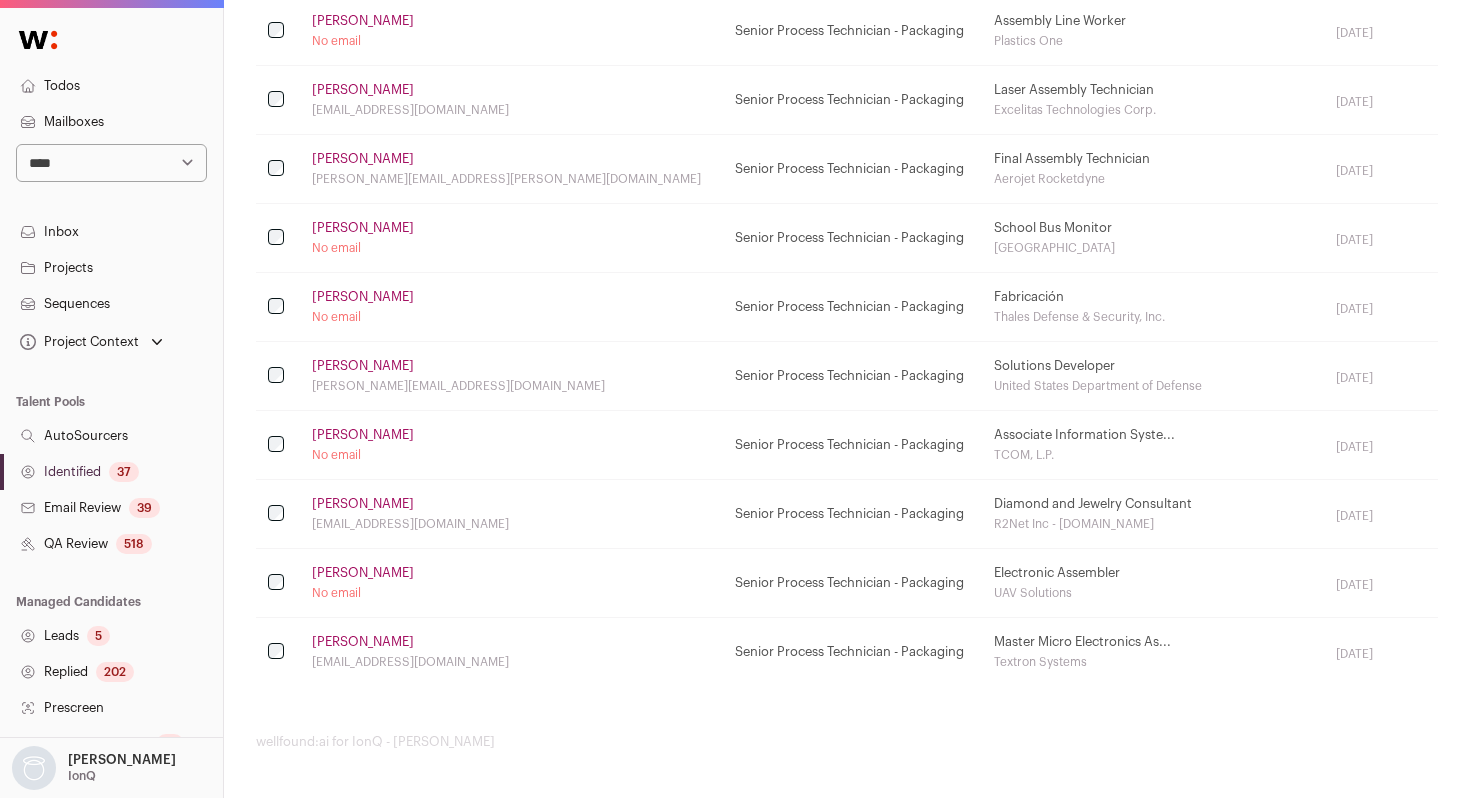 scroll, scrollTop: 0, scrollLeft: 0, axis: both 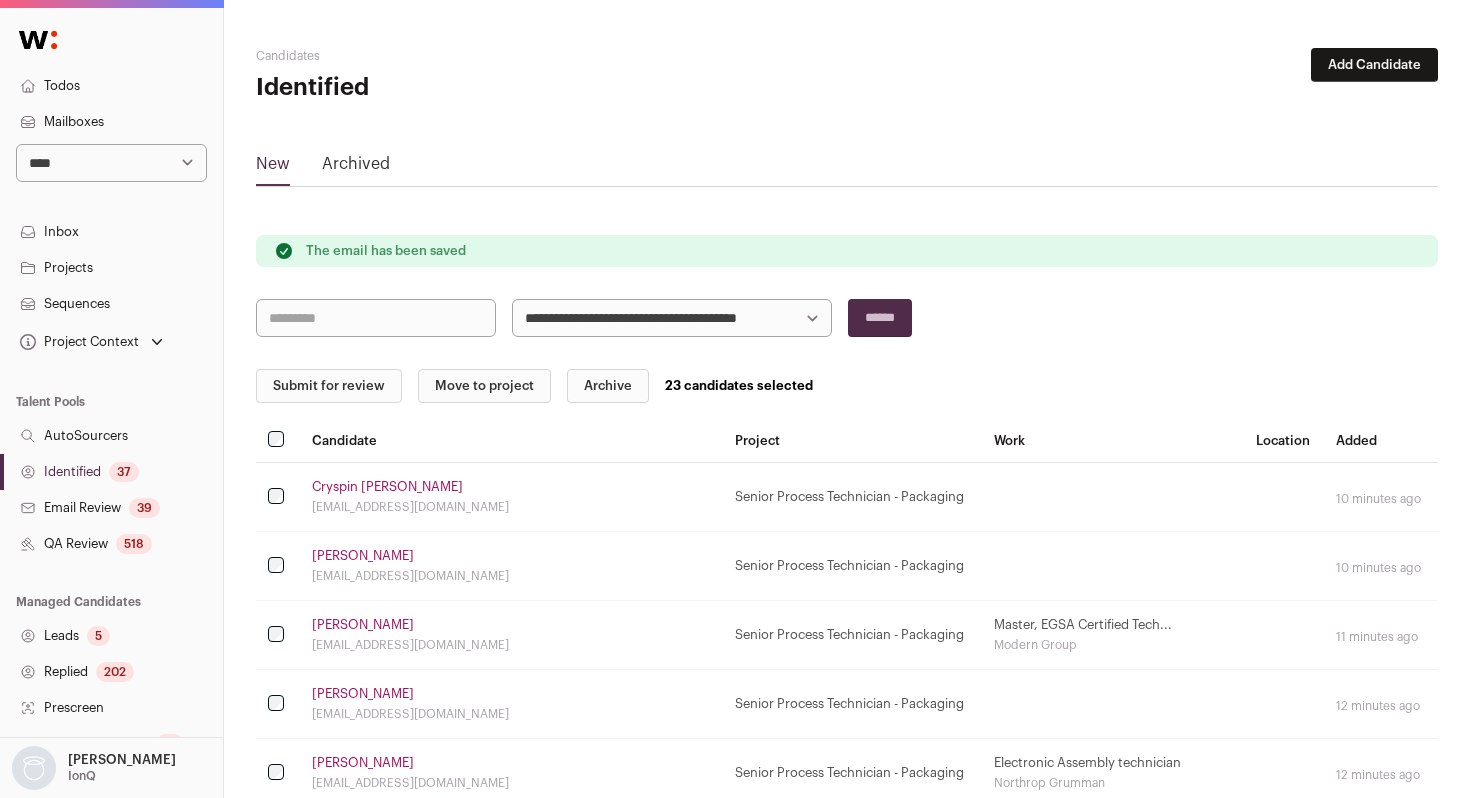 click on "Submit for review" at bounding box center [329, 386] 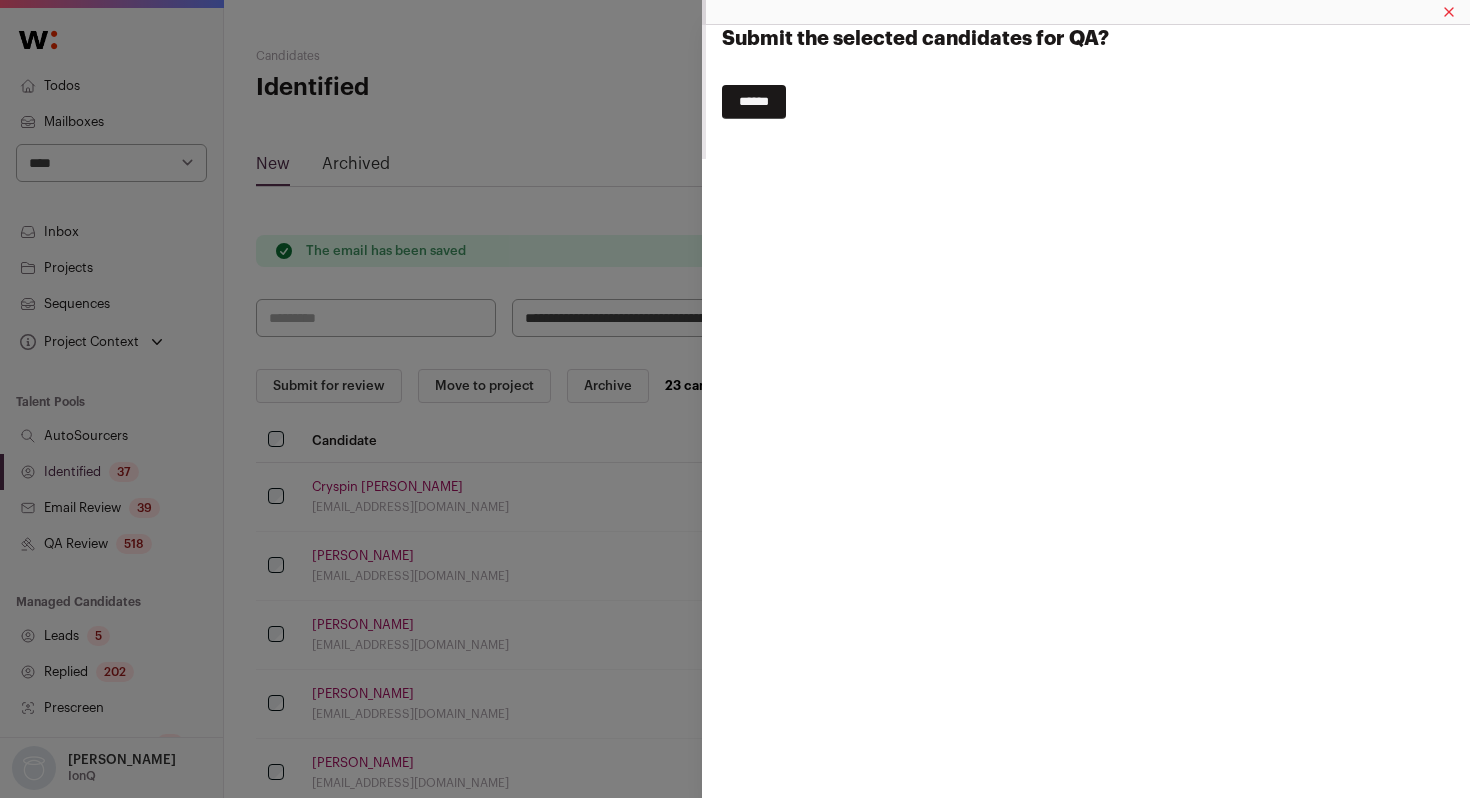 click 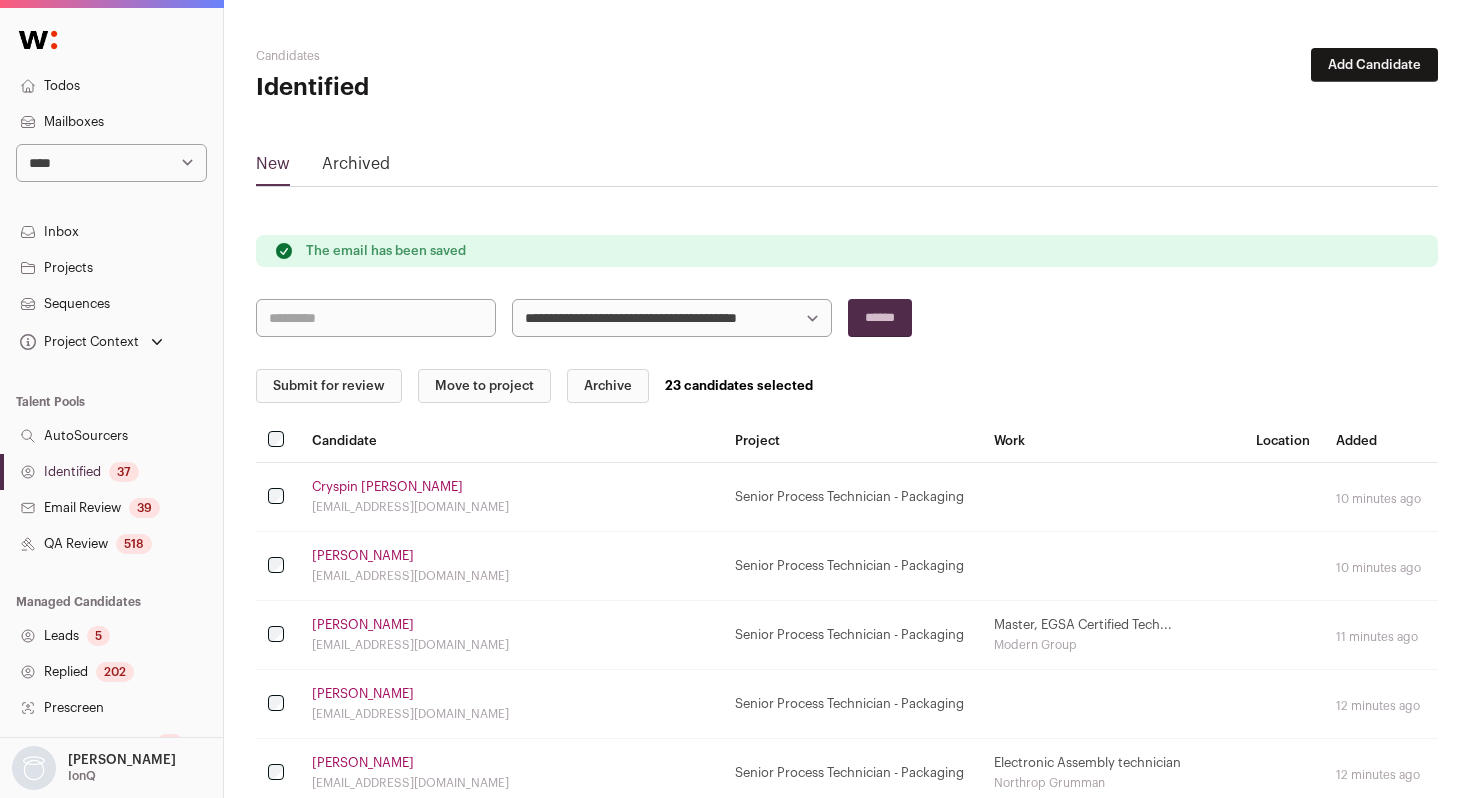 click on "Submit for review" at bounding box center [329, 386] 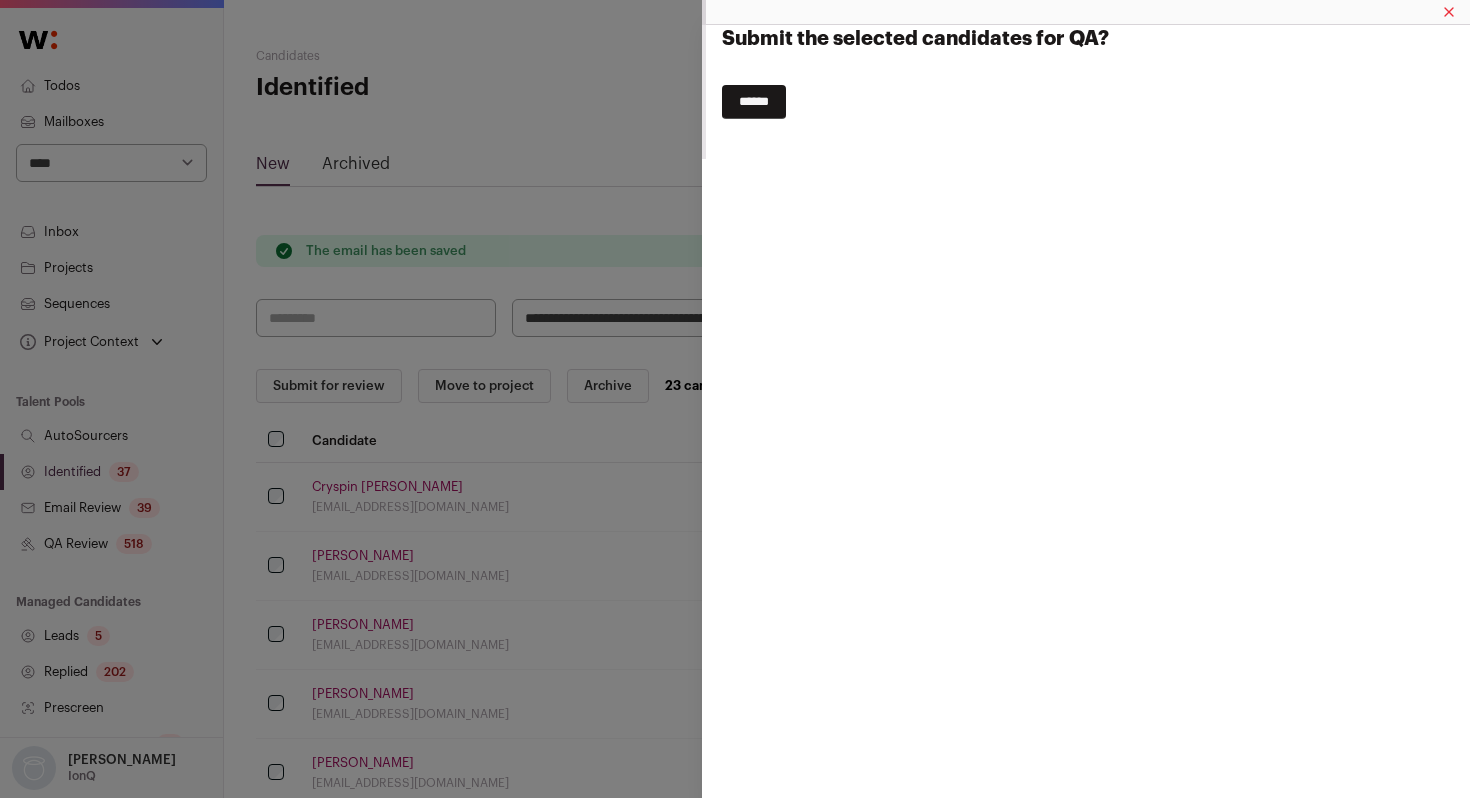click on "******" at bounding box center (754, 102) 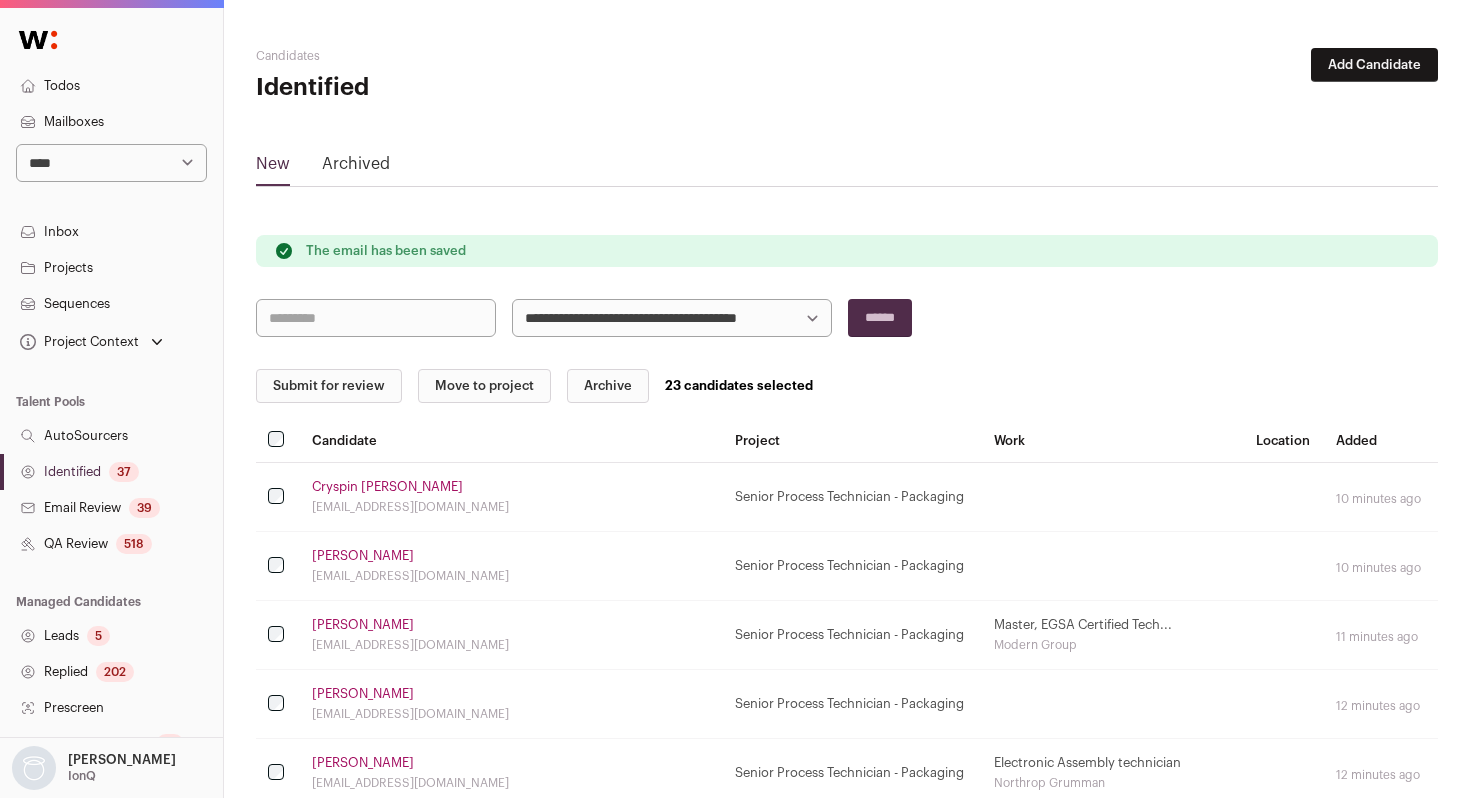 click on "QA Review
518" at bounding box center (111, 544) 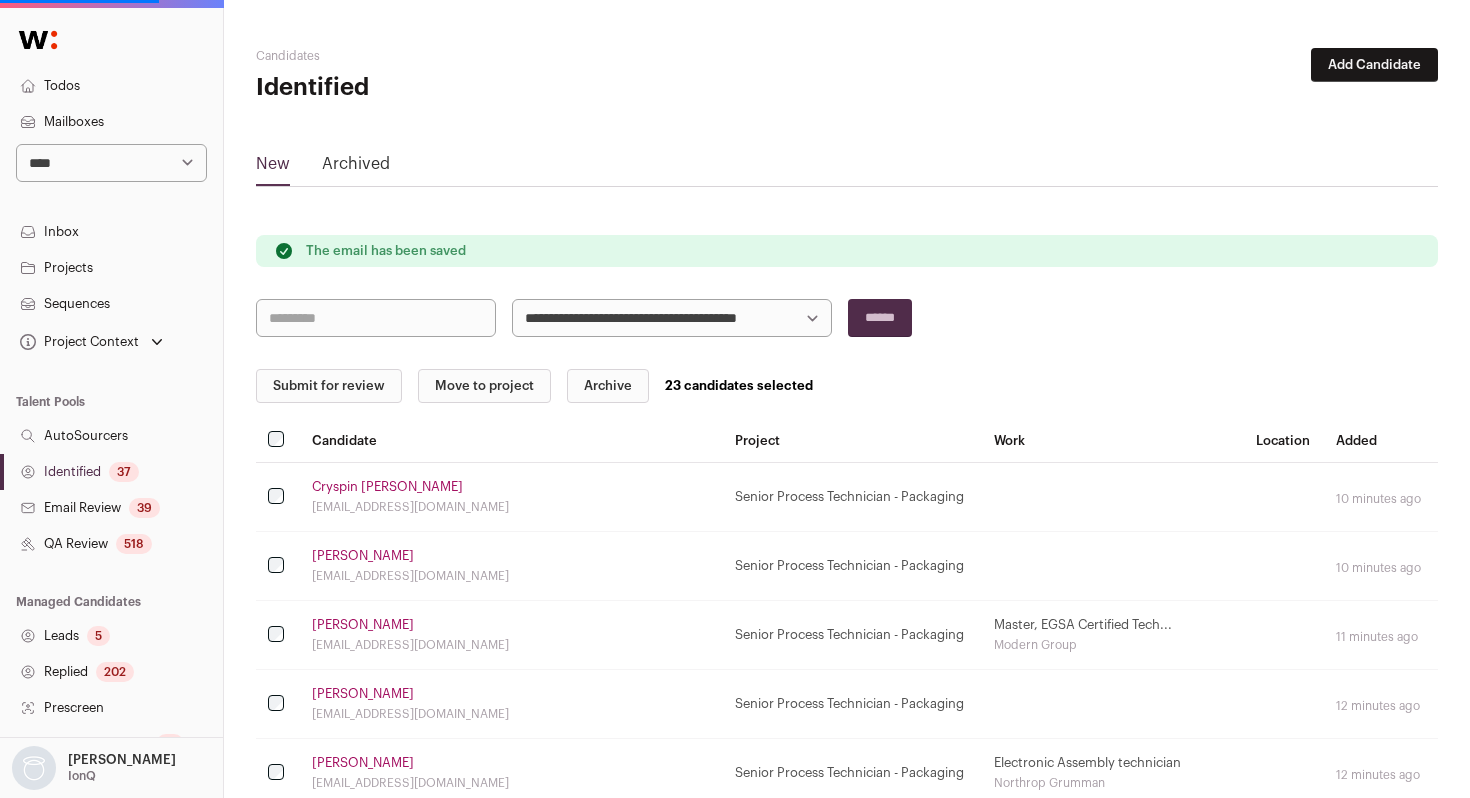 click on "QA Review
518" at bounding box center [111, 544] 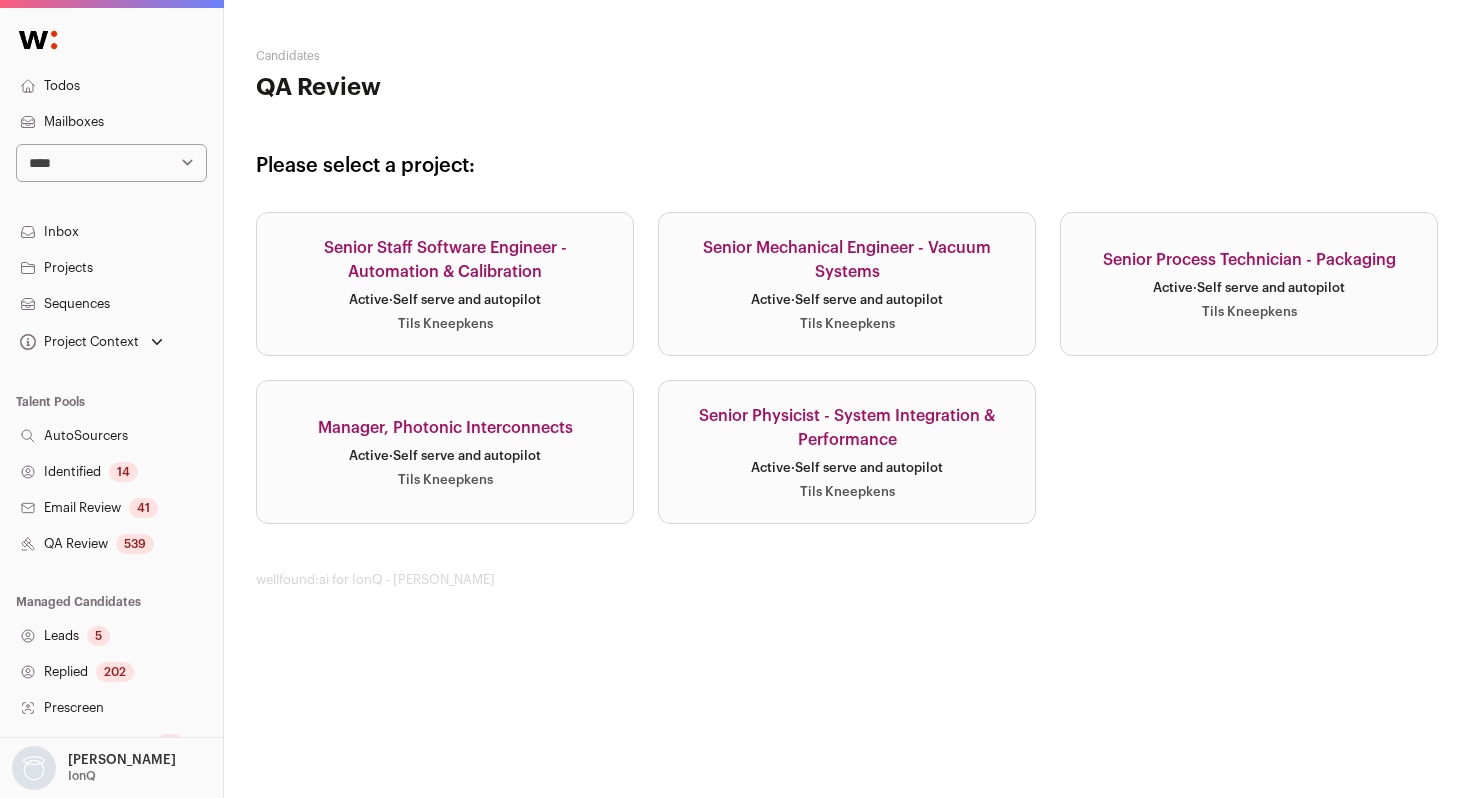 click on "Tils Kneepkens" at bounding box center [1249, 312] 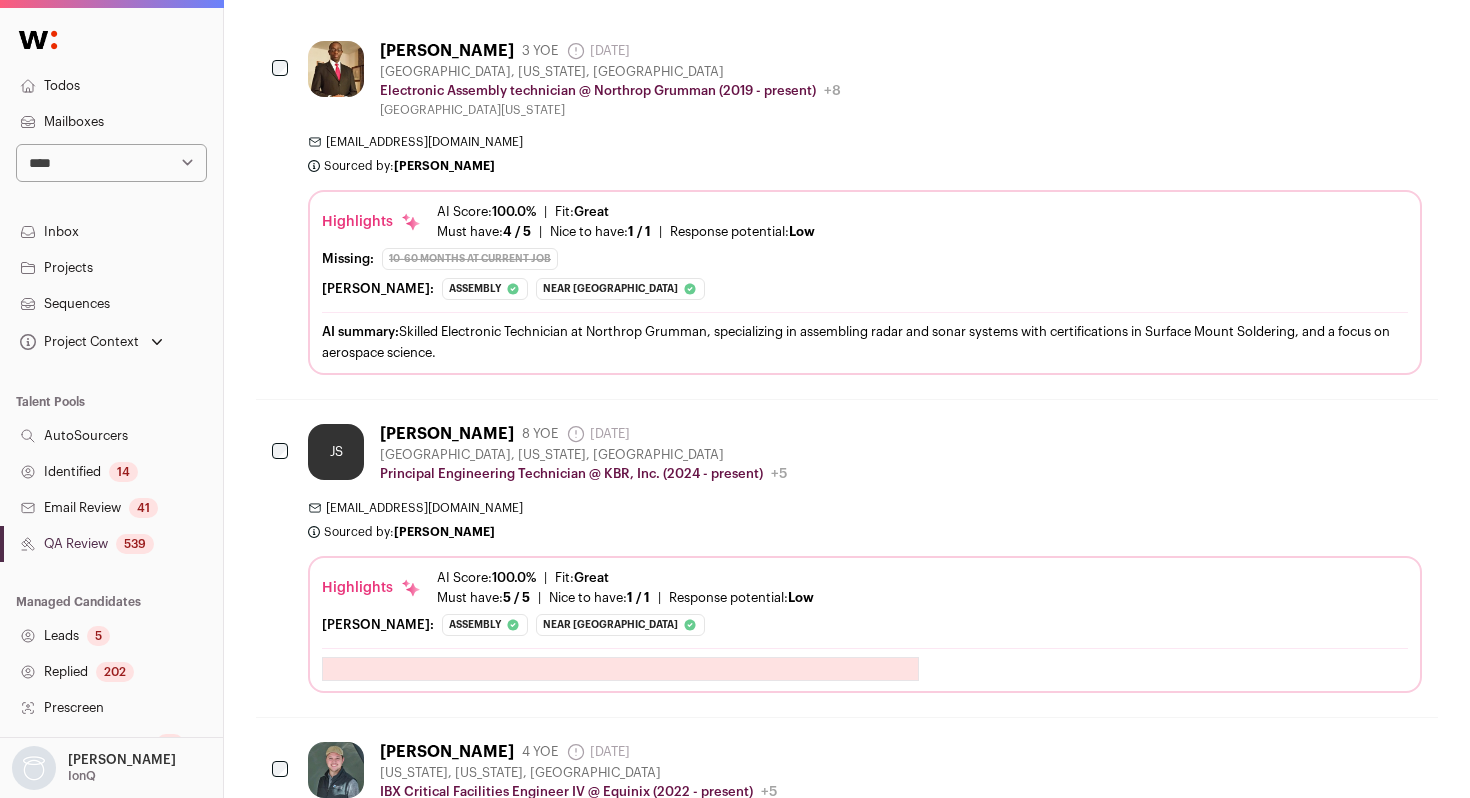 scroll, scrollTop: 1509, scrollLeft: 0, axis: vertical 